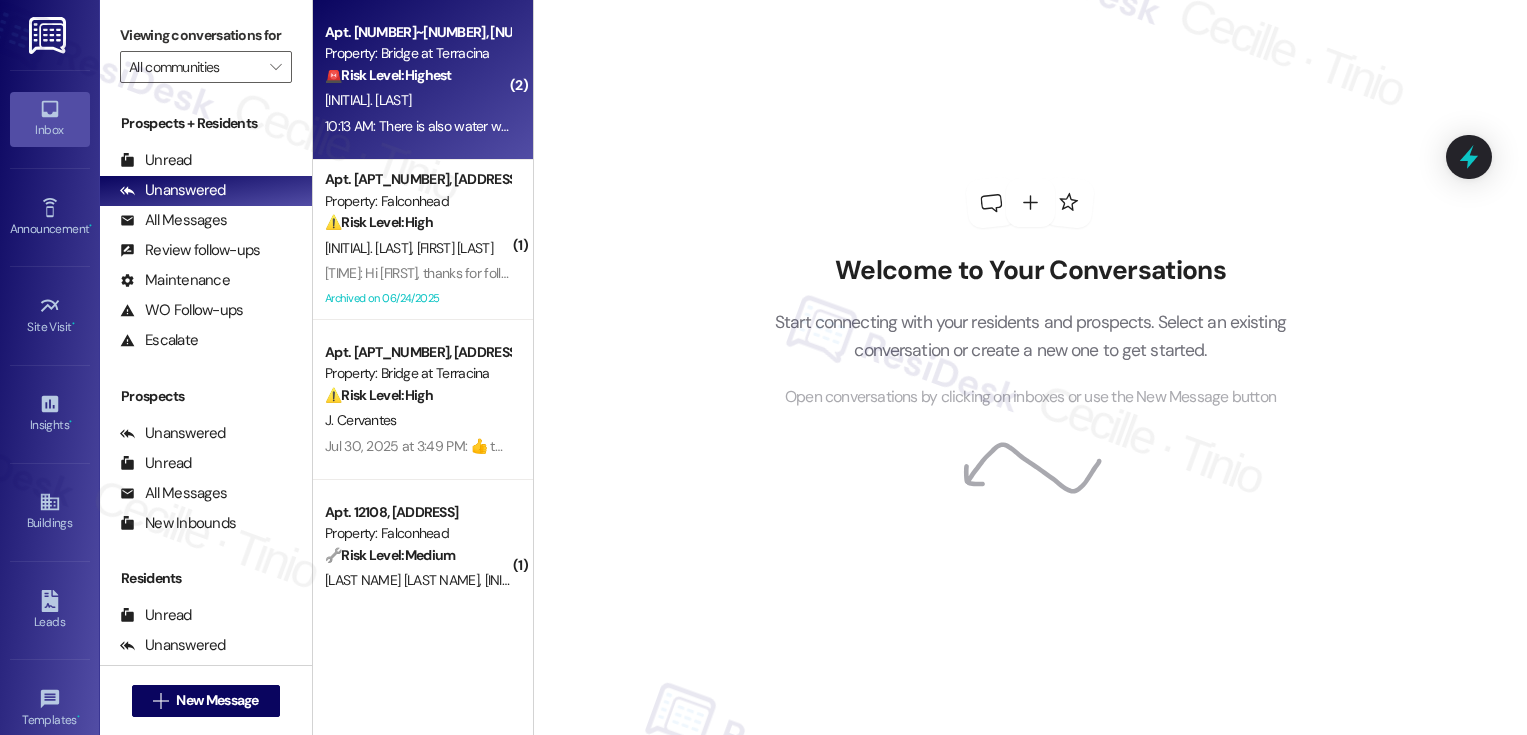 scroll, scrollTop: 0, scrollLeft: 0, axis: both 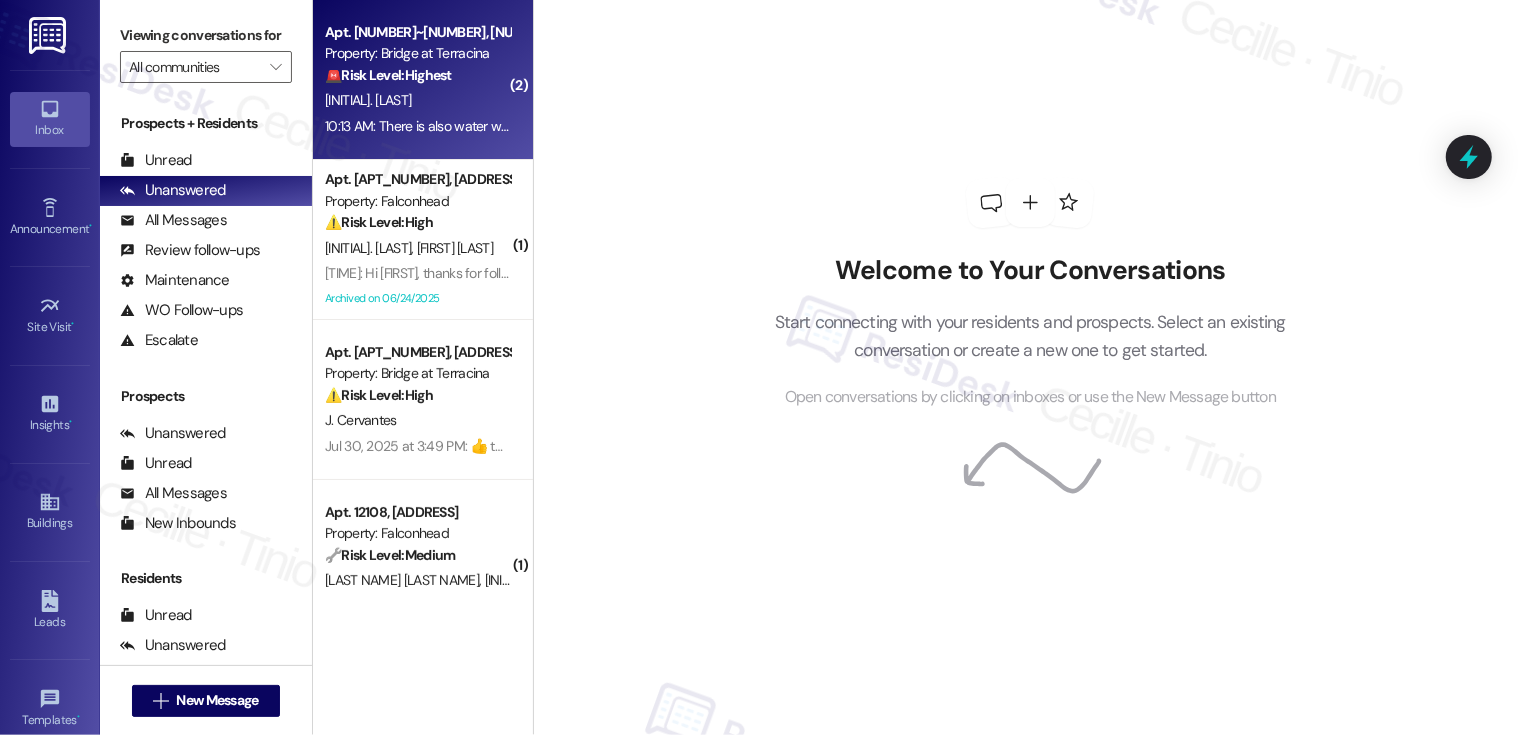 click on "[TIME]: There is also water where the water heater is on the bottom  [TIME]: There is also water where the water heater is on the bottom" at bounding box center [525, 126] 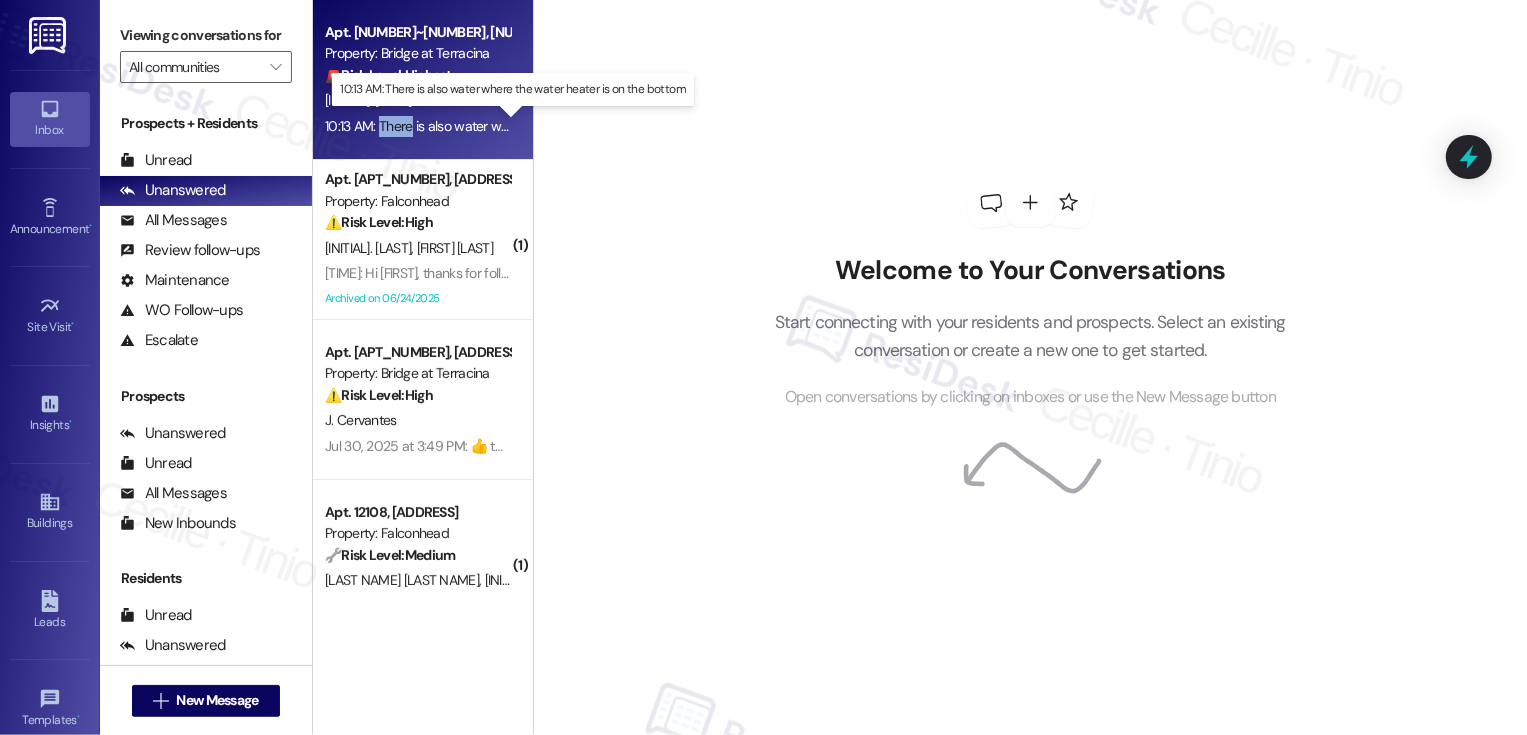 click on "[TIME]: There is also water where the water heater is on the bottom  [TIME]: There is also water where the water heater is on the bottom" at bounding box center [525, 126] 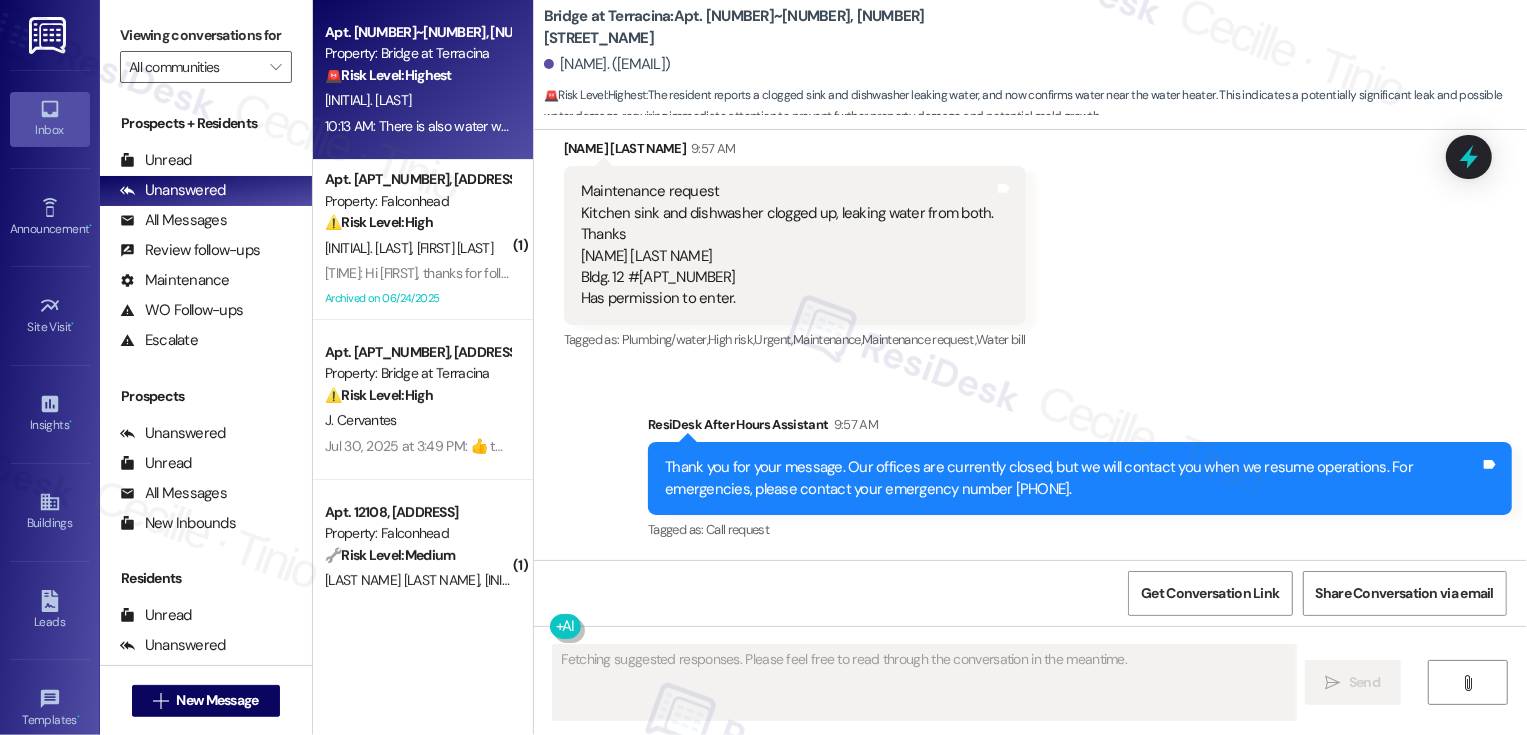 scroll, scrollTop: 983, scrollLeft: 0, axis: vertical 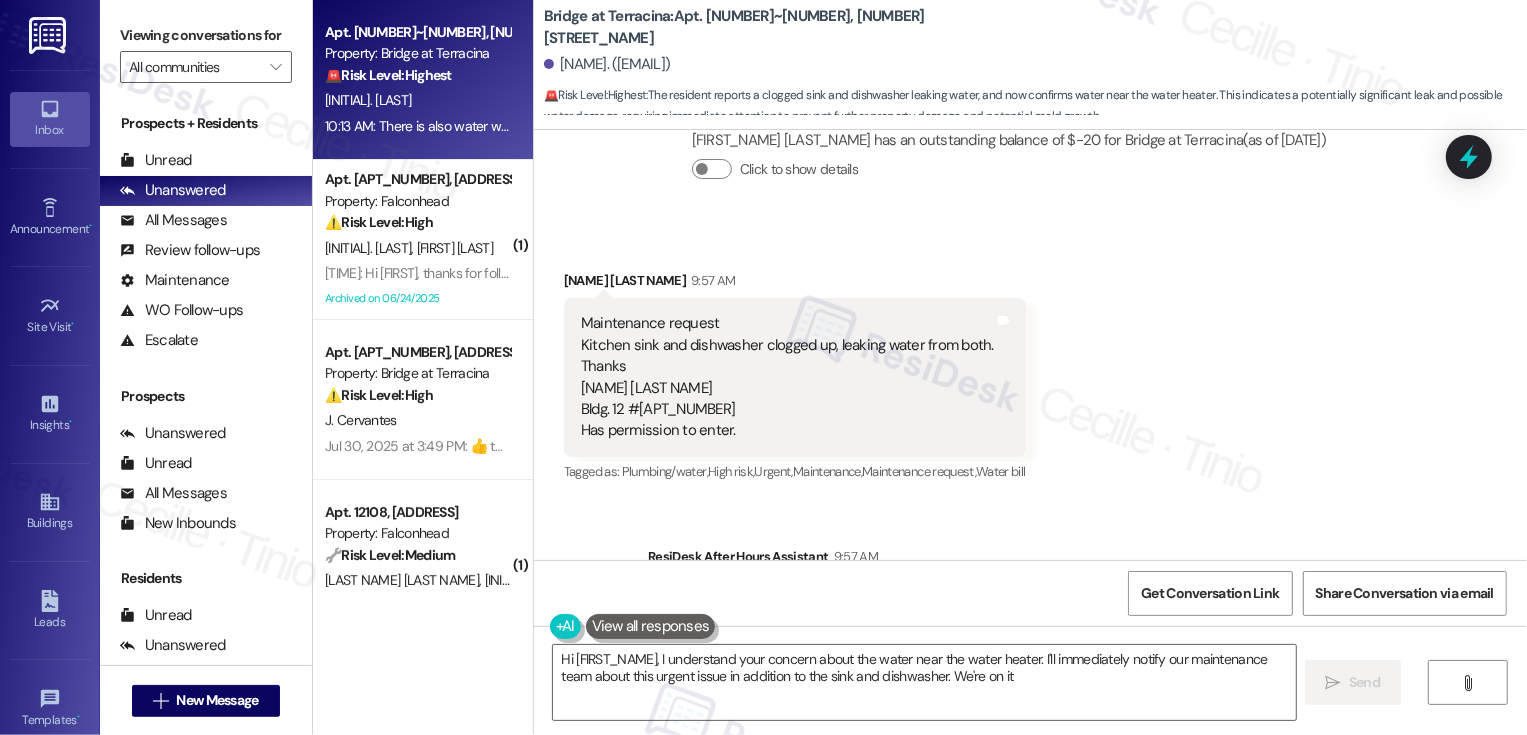 type on "Hi {{first_name}}, I understand your concern about the water near the water heater. I'll immediately notify our maintenance team about this urgent issue in addition to the sink and dishwasher. We're on it!" 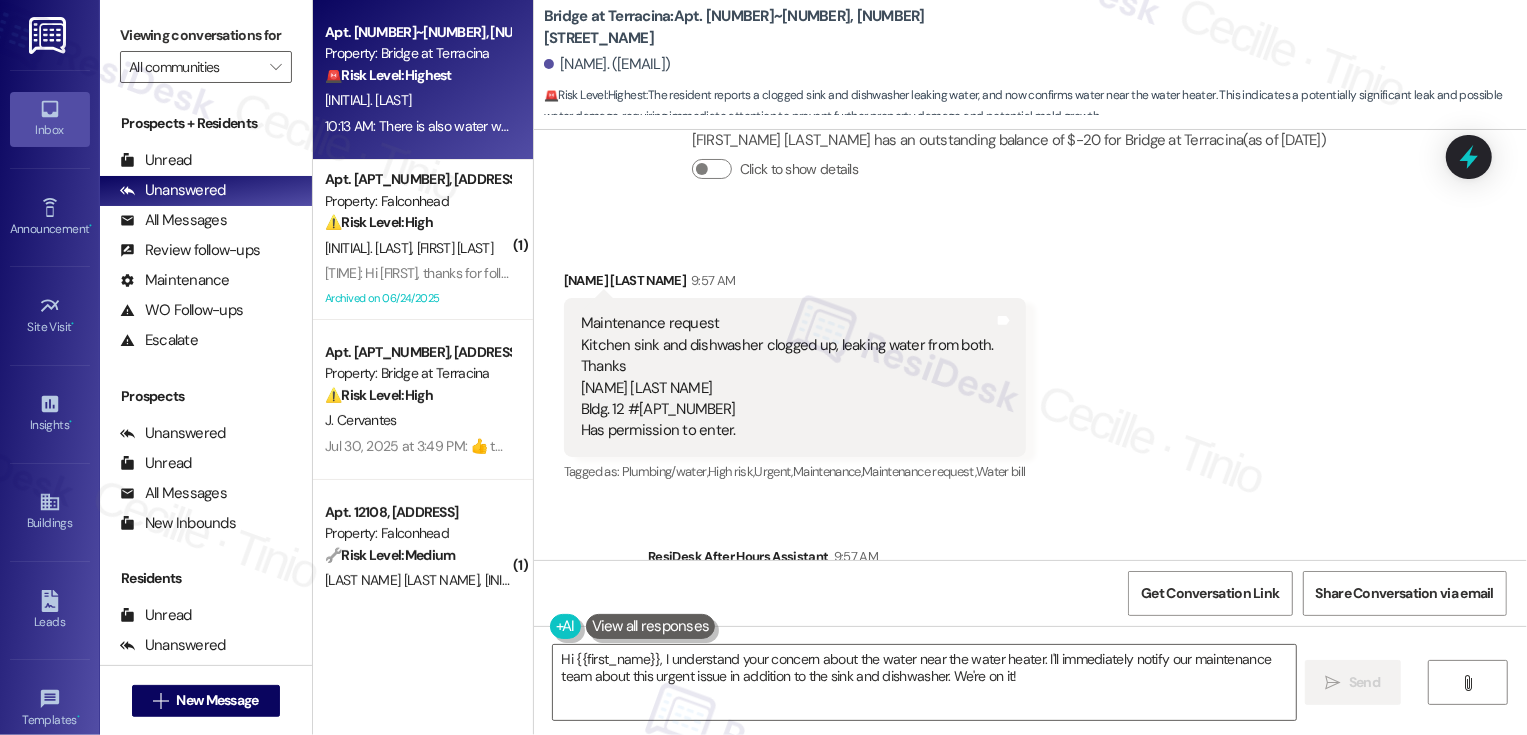 click on "Received via SMS [LAST] [TIME]: Maintenance request
Kitchen sink and dishwasher clogged up, leaking water from both.
Thanks
[LAST]
Bldg. [NUMBER] #[NUMBER]
Has permission to enter. Tags and notes Tagged as:   Plumbing/water ,  Click to highlight conversations about Plumbing/water High risk ,  Click to highlight conversations about High risk Urgent ,  Click to highlight conversations about Urgent Maintenance ,  Click to highlight conversations about Maintenance Maintenance request ,  Click to highlight conversations about Maintenance request Water bill Click to highlight conversations about Water bill" at bounding box center (1030, 363) 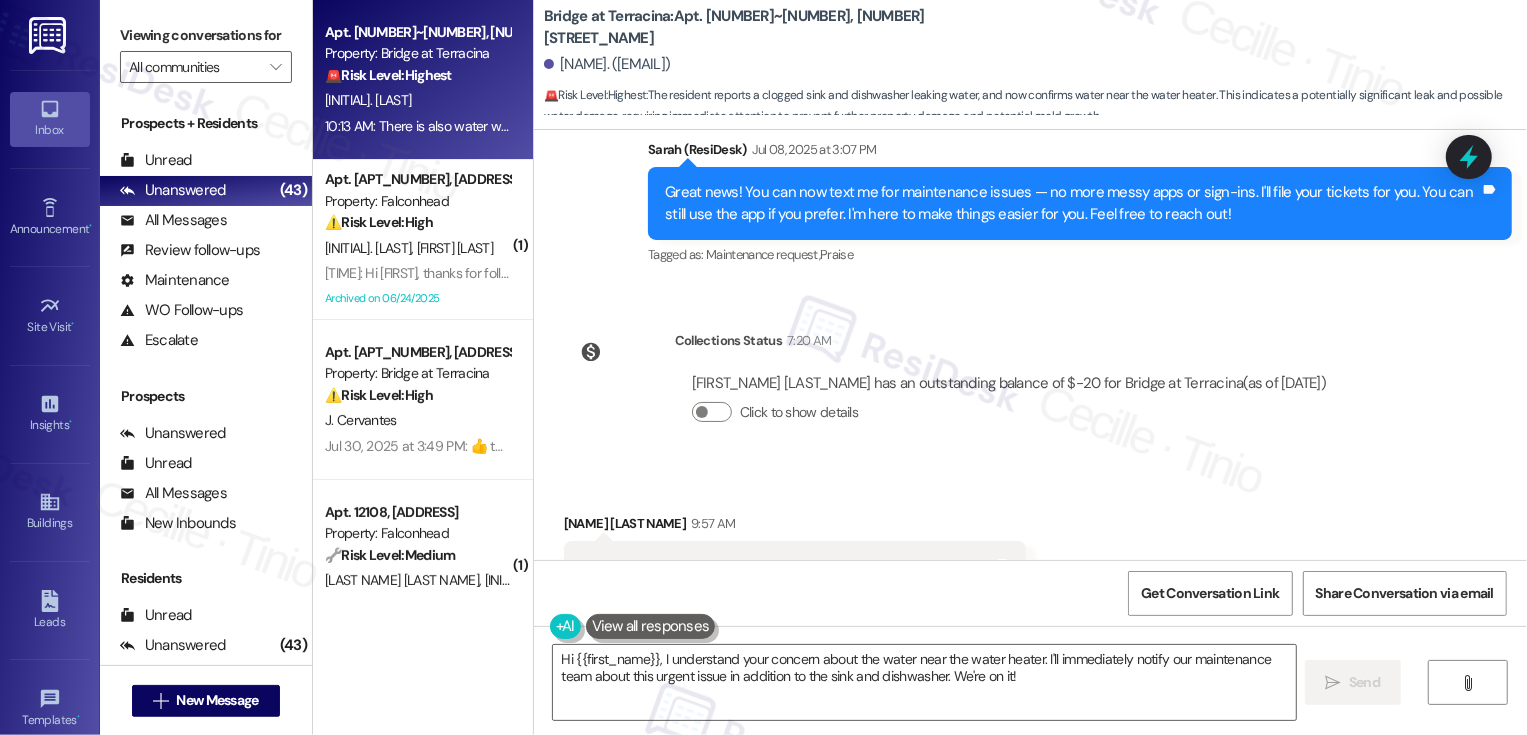 scroll, scrollTop: 741, scrollLeft: 0, axis: vertical 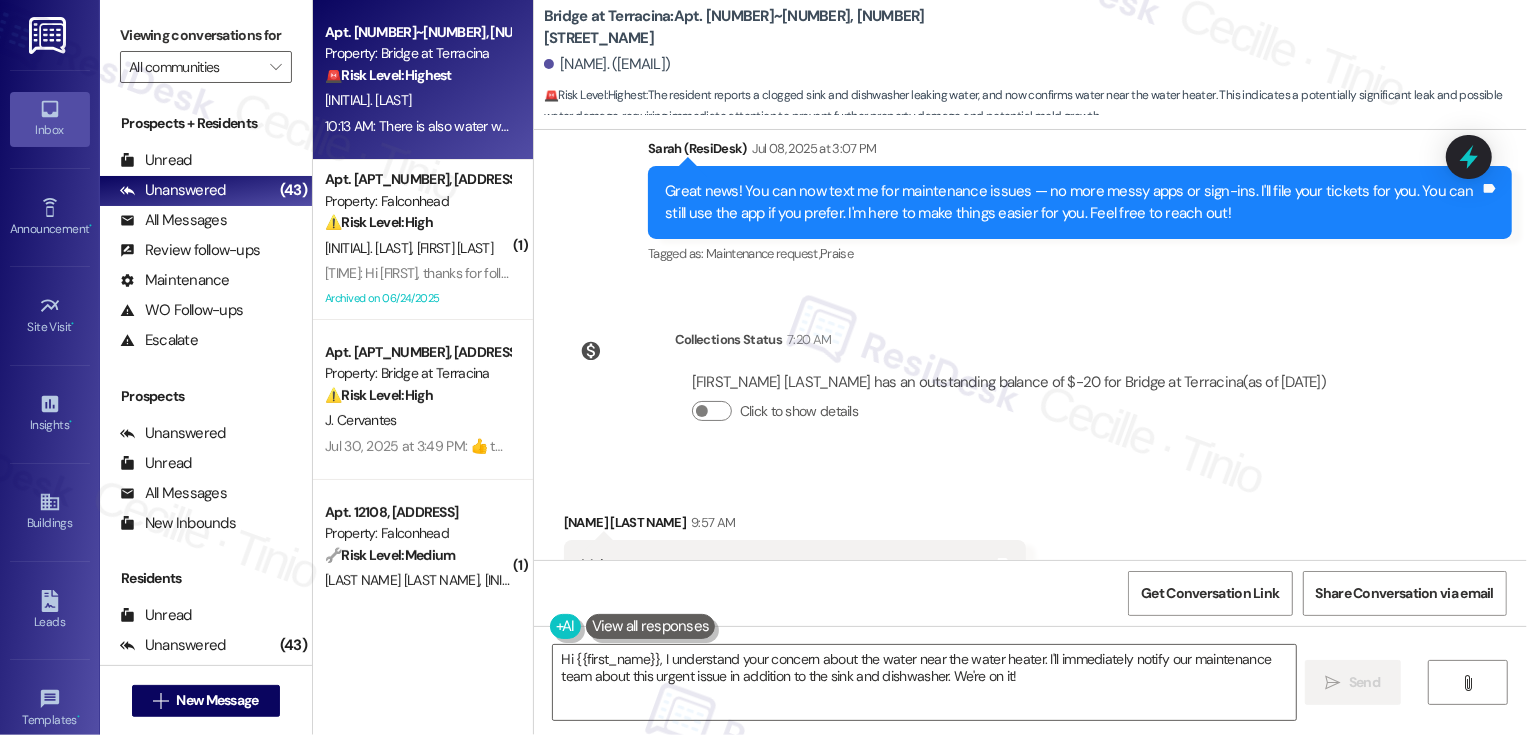 click on "Bridge at Terracina:  Apt. [NUMBER]~[NUMBER], [NUMBER] [STREET]" at bounding box center (744, 27) 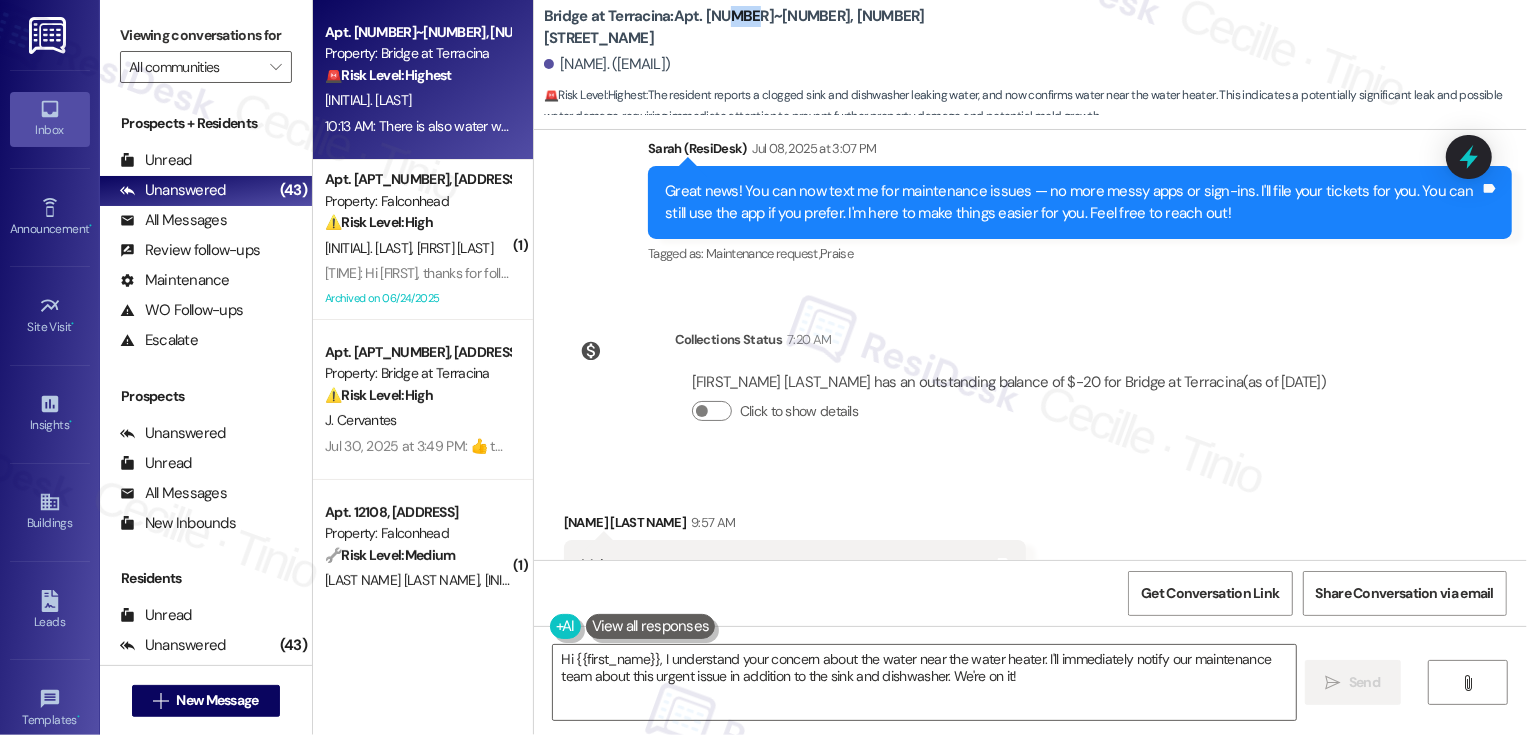 copy on "155" 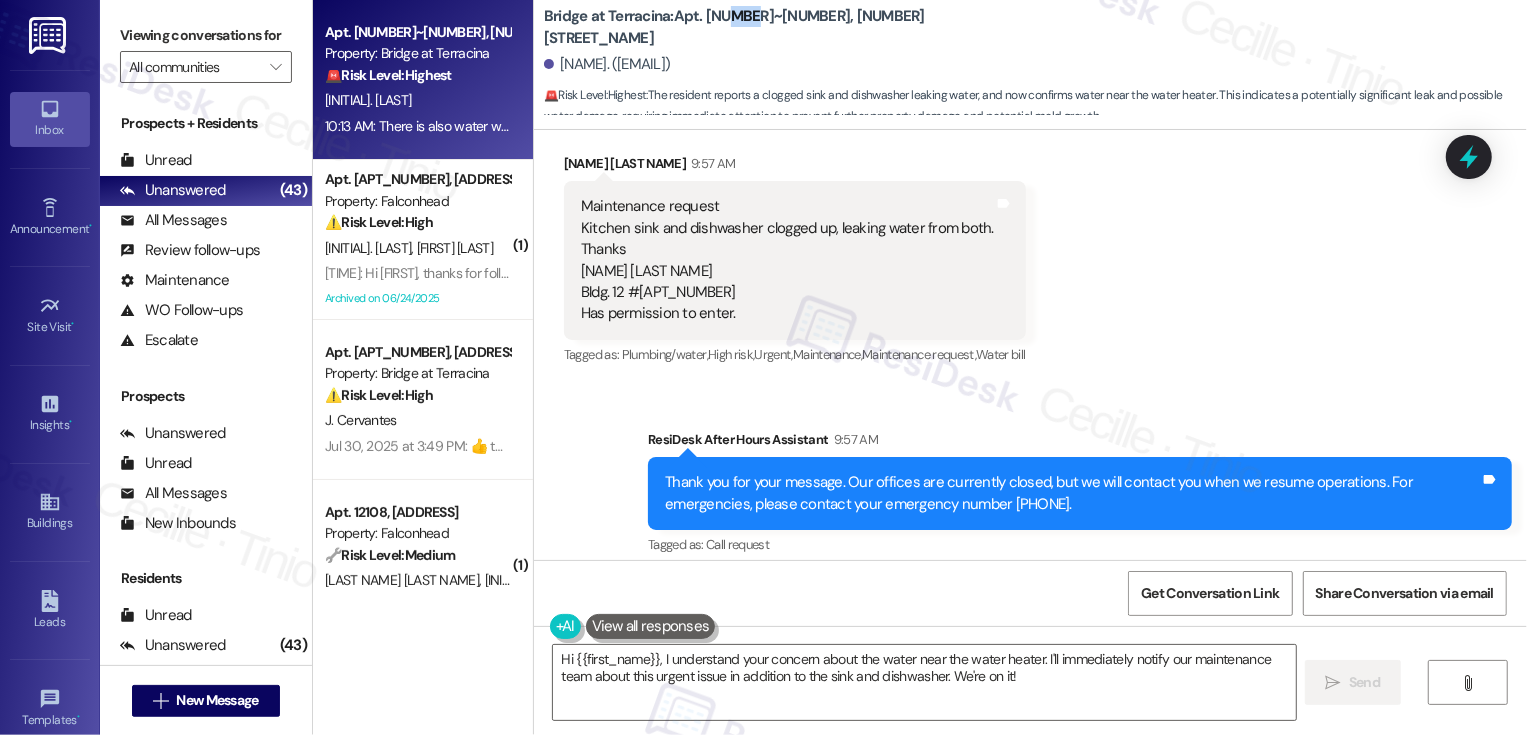 scroll, scrollTop: 1072, scrollLeft: 0, axis: vertical 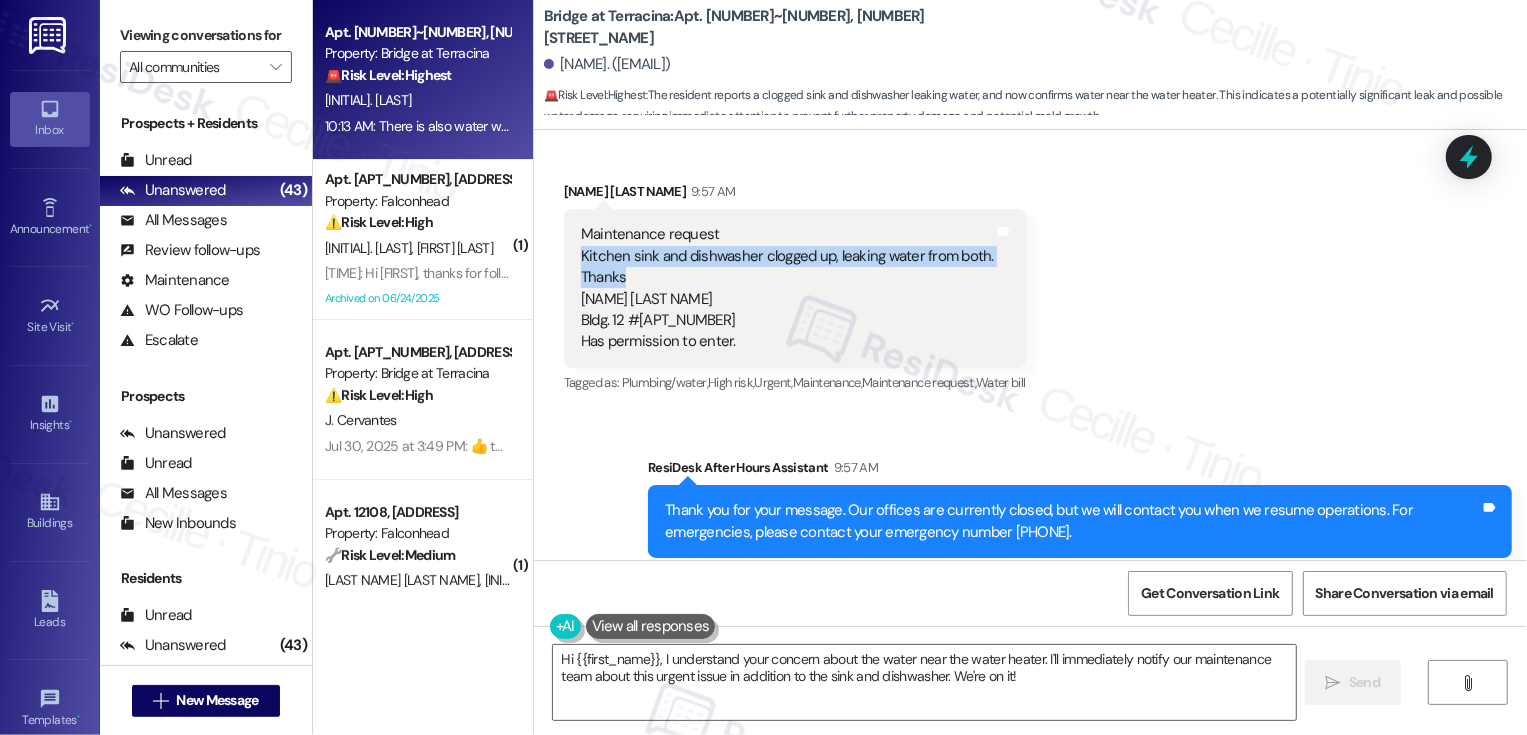 drag, startPoint x: 569, startPoint y: 233, endPoint x: 976, endPoint y: 255, distance: 407.59415 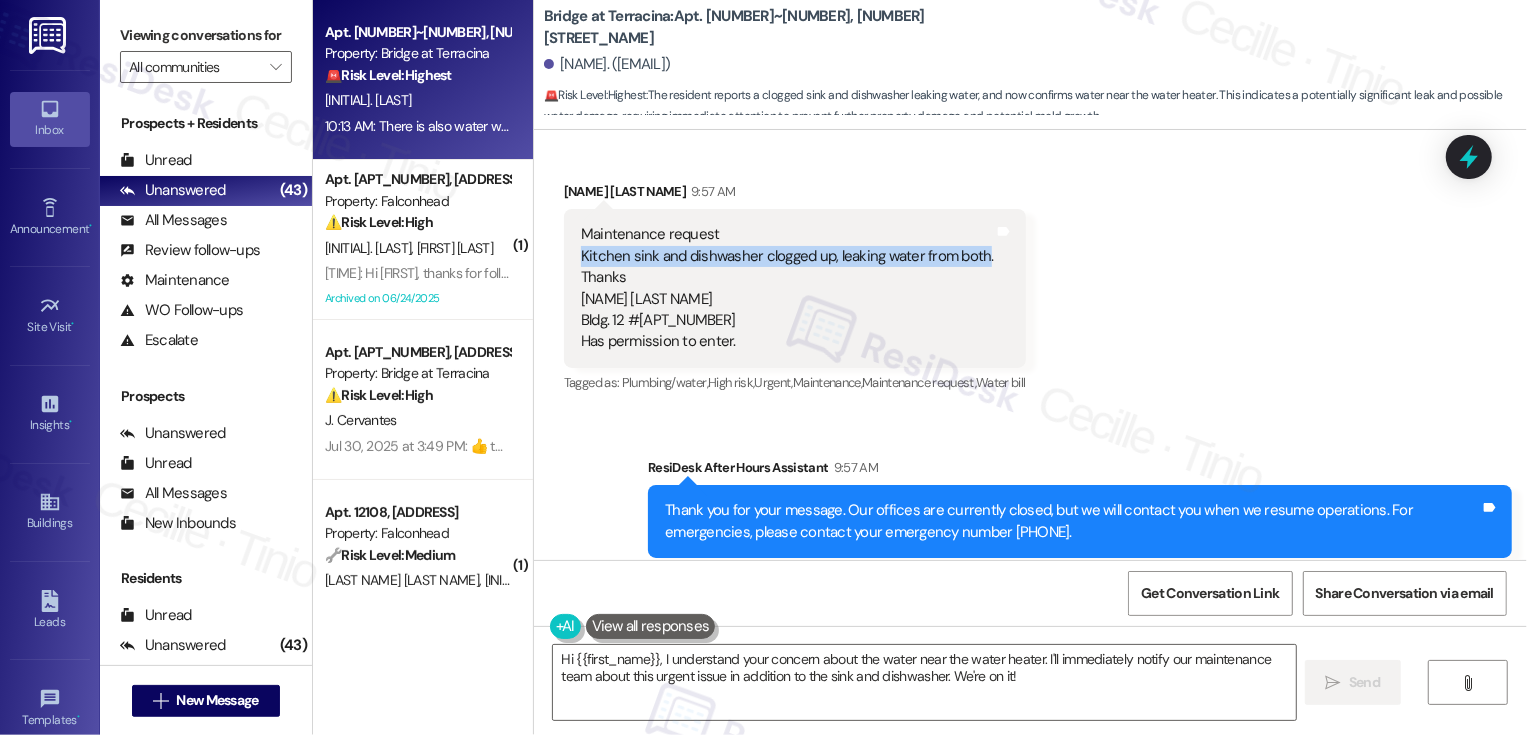 drag, startPoint x: 564, startPoint y: 233, endPoint x: 968, endPoint y: 236, distance: 404.01114 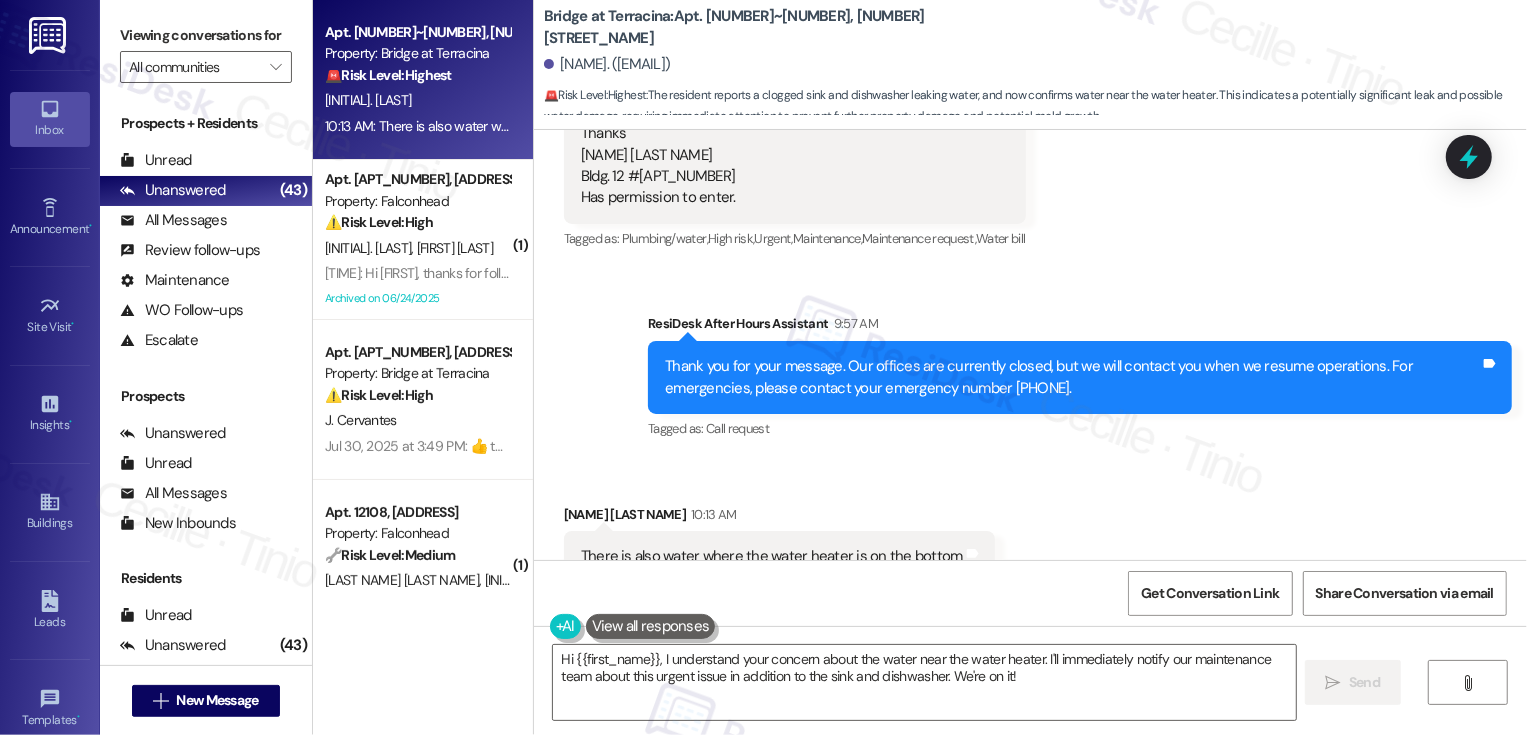 scroll, scrollTop: 1262, scrollLeft: 0, axis: vertical 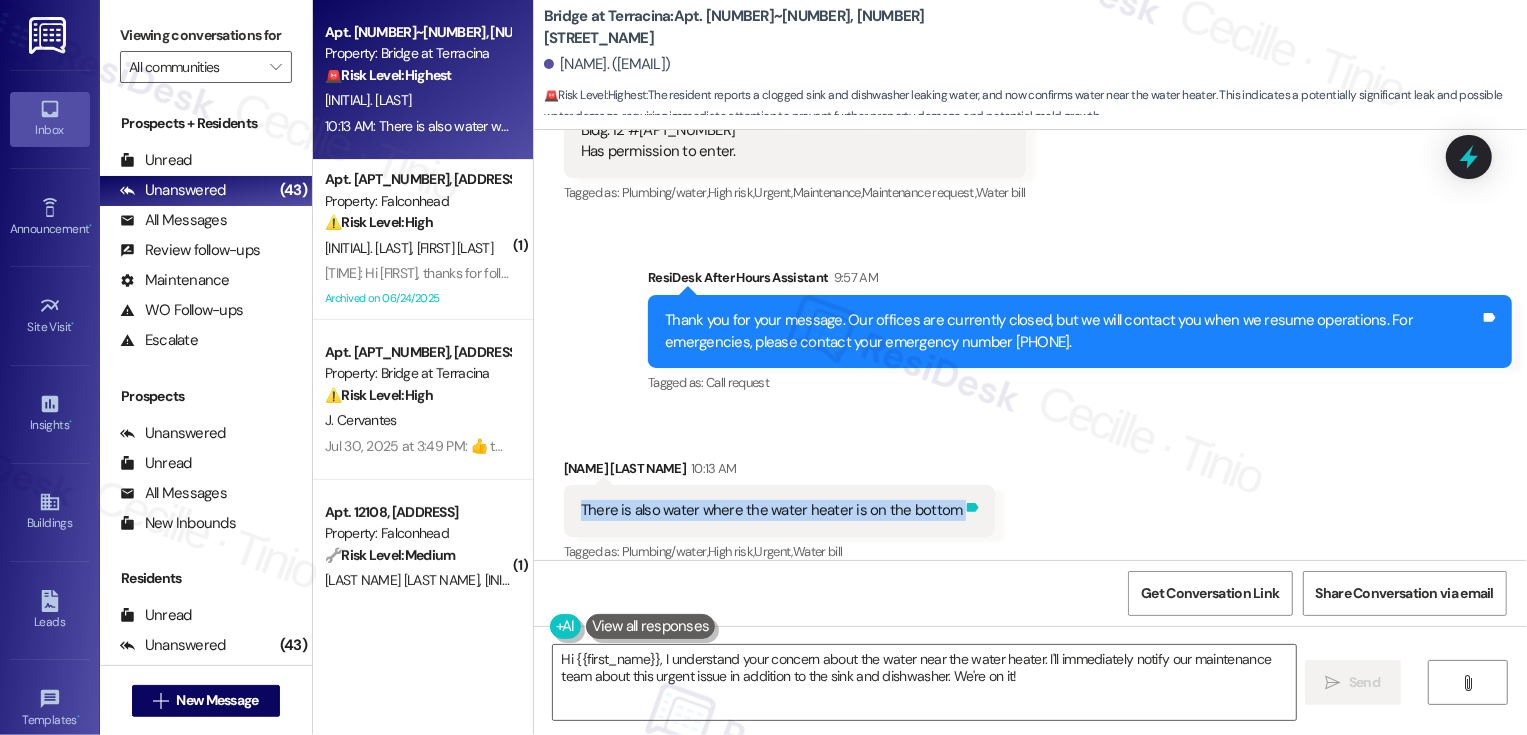 drag, startPoint x: 568, startPoint y: 487, endPoint x: 939, endPoint y: 490, distance: 371.01212 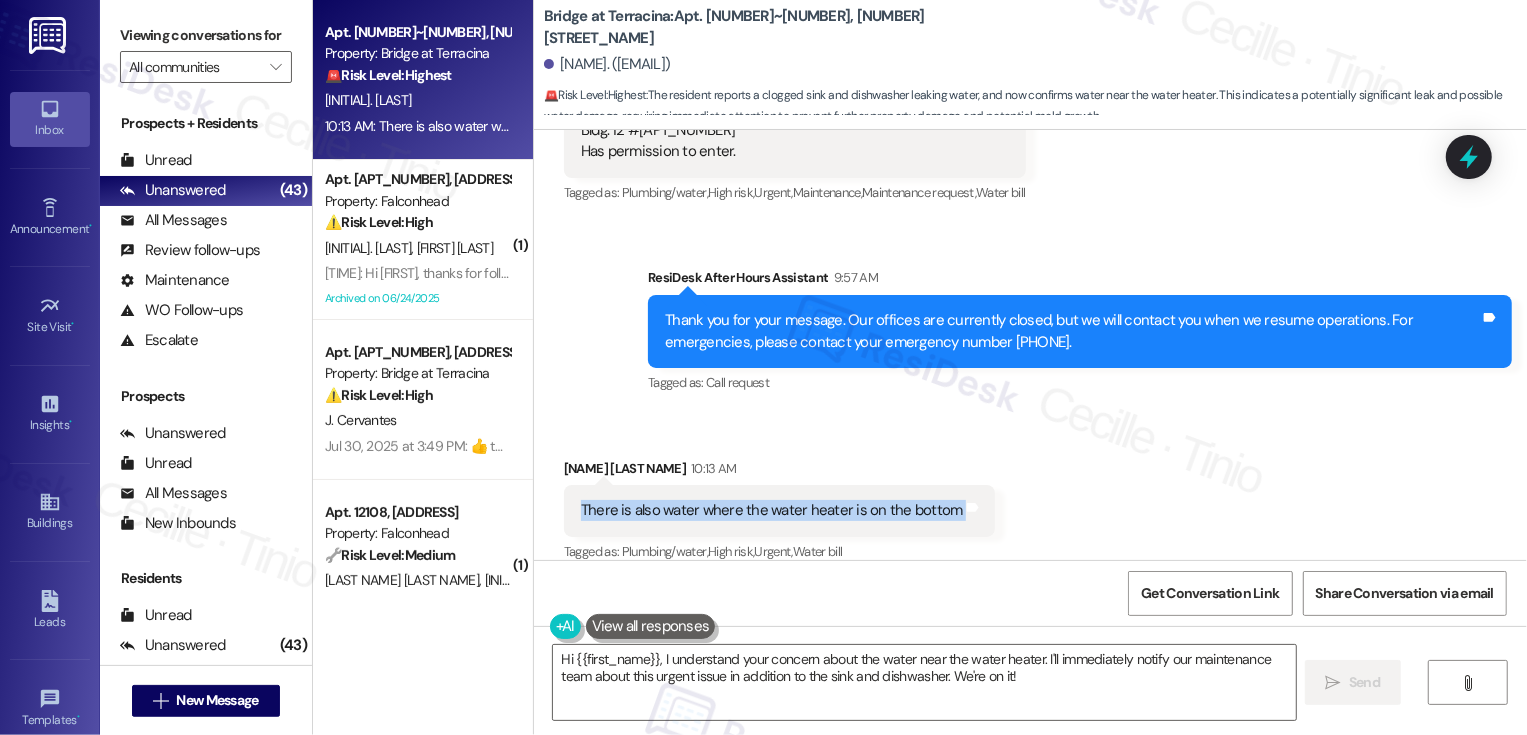 click on "There is also water where the water heater is on the bottom" at bounding box center [772, 510] 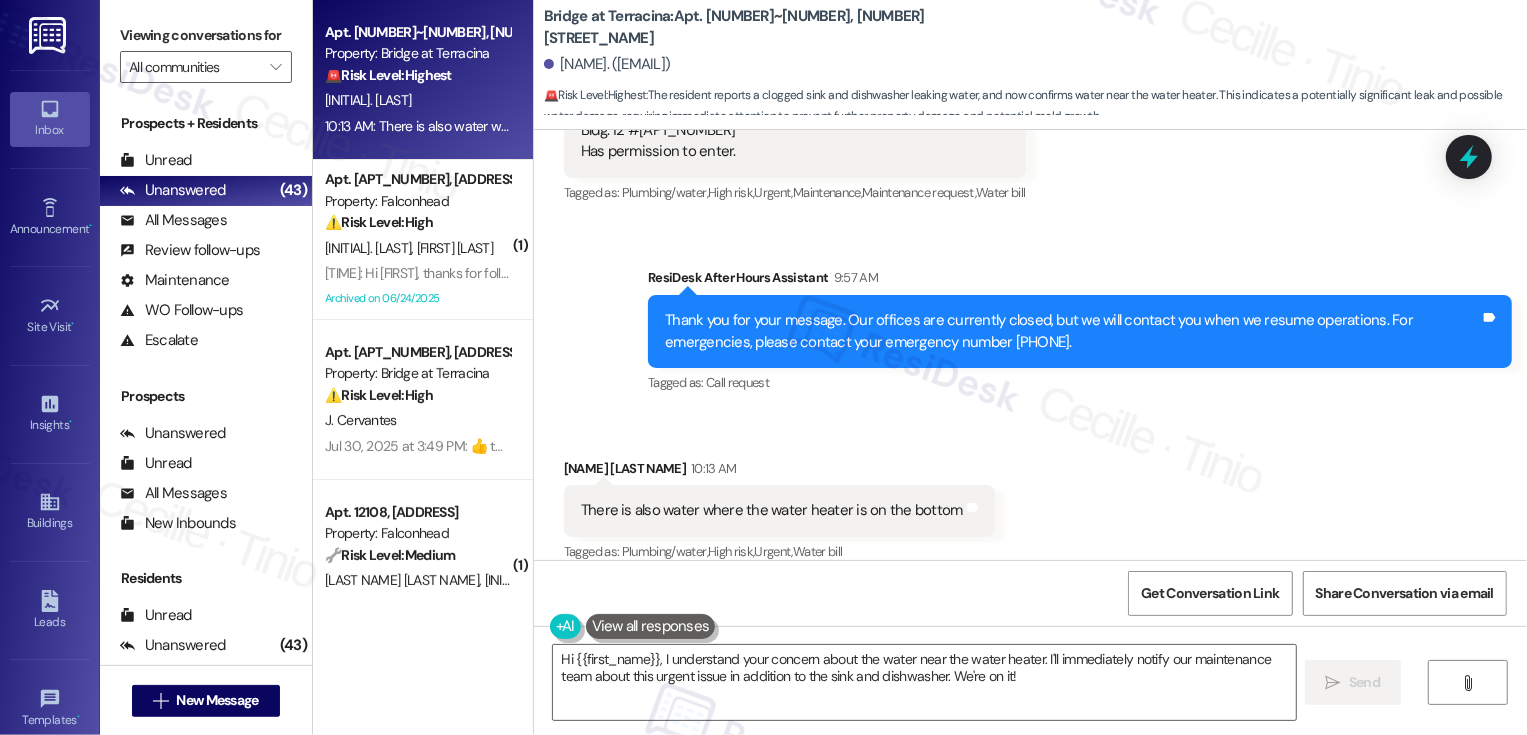 click on "There is also water where the water heater is on the bottom" at bounding box center [772, 510] 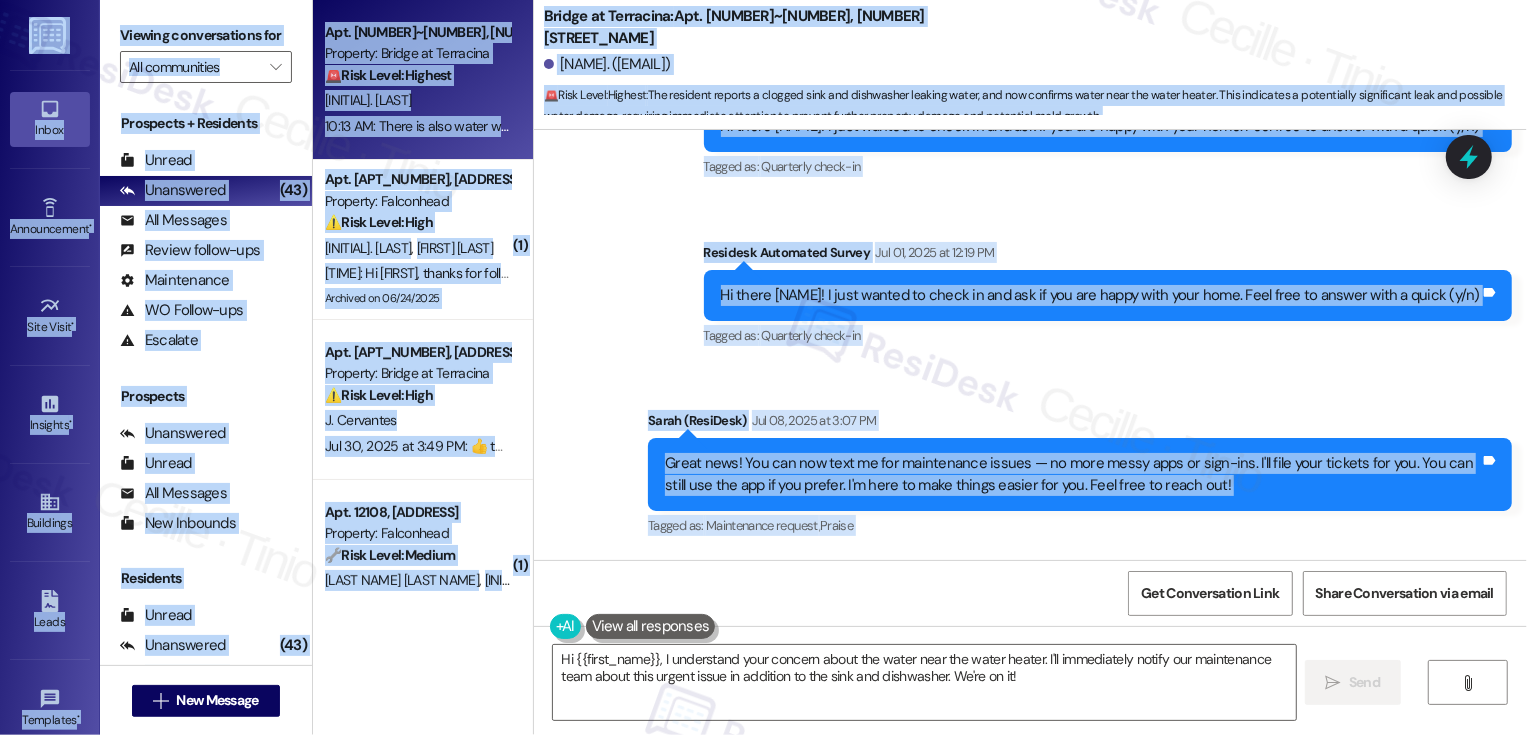 scroll, scrollTop: 0, scrollLeft: 0, axis: both 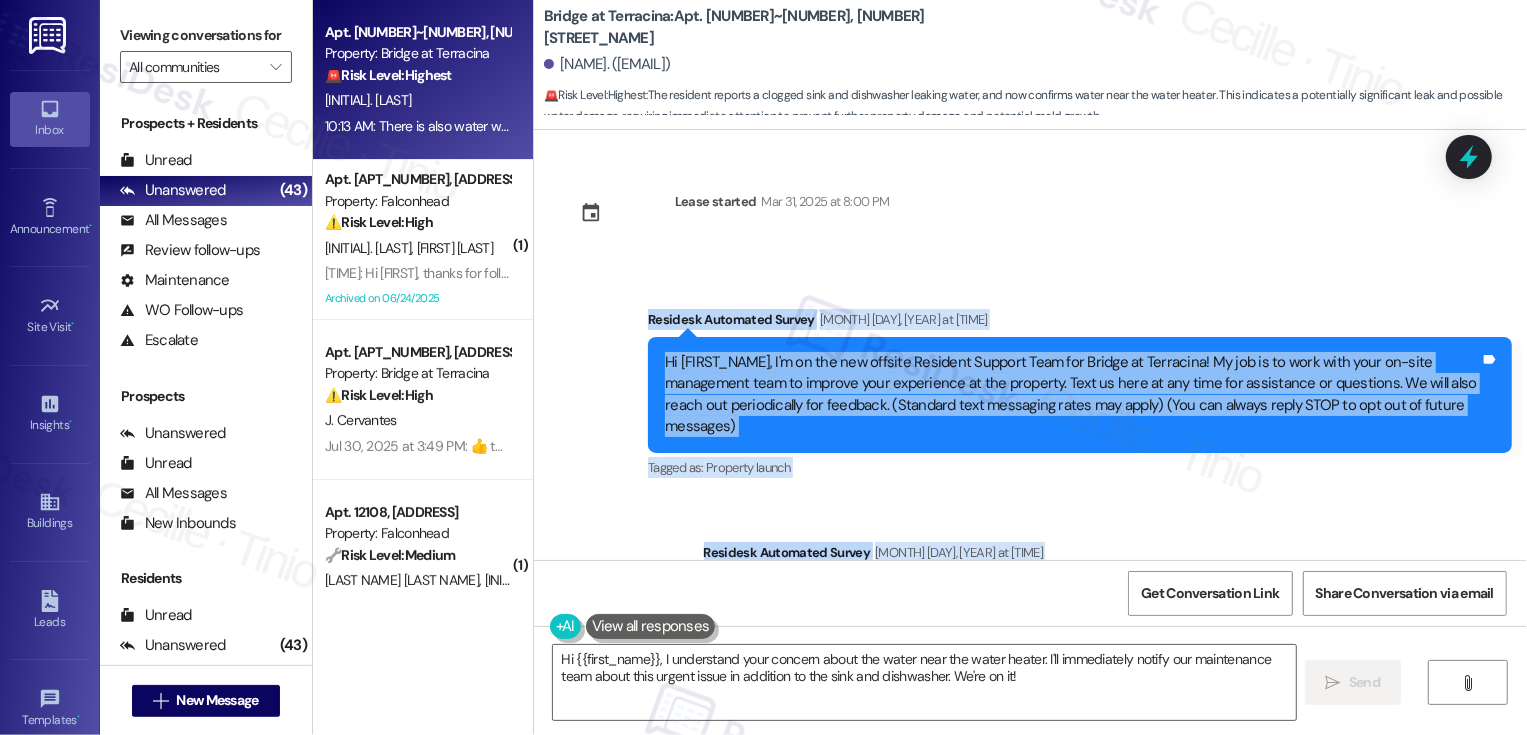 drag, startPoint x: 1179, startPoint y: 257, endPoint x: 1092, endPoint y: 275, distance: 88.84256 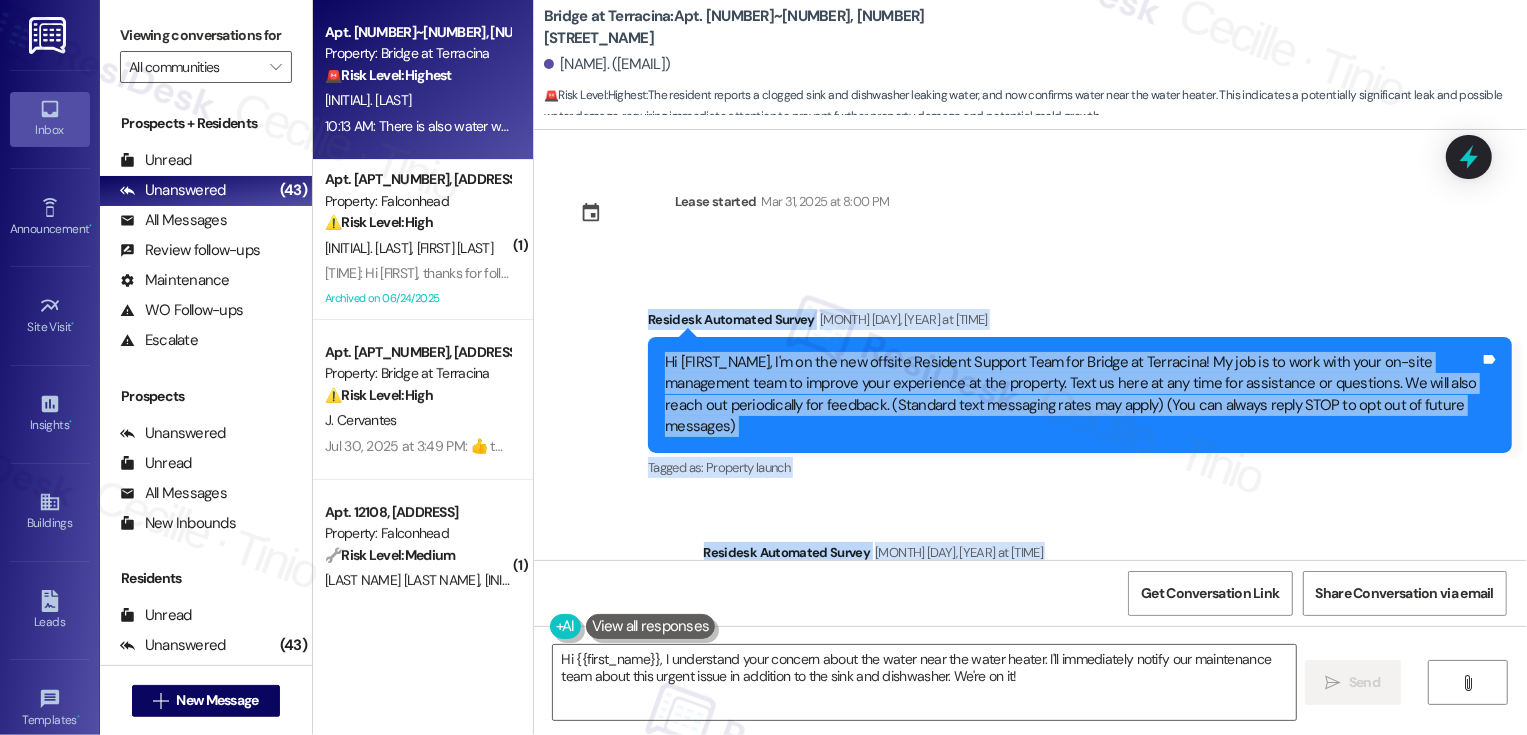 click on "Survey, sent via SMS ResiDesk Automated Survey [DATE] at [TIME] Hi Linda, I'm on the new offsite Resident Support Team for Bridge at Terracina! My job is to work with your on-site management team to improve your experience at the property. Text us here at any time for assistance or questions. We will also reach out periodically for feedback. (Standard text messaging rates may apply) (You can always reply STOP to opt out of future messages) Tags and notes Tagged as:   Property launch Click to highlight conversations about Property launch Survey, sent via SMS ResiDesk Automated Survey [DATE] at [TIME] Hi there Linda! I just wanted to check in and ask if you are happy with your home.  Feel free to answer with a quick (y/n) Tags and notes Tagged as:   Quarterly check-in Click to highlight conversations about Quarterly check-in Survey, sent via SMS ResiDesk Automated Survey [DATE] at [TIME] Tags and notes Tagged as:   Quarterly check-in Announcement, sent via SMS Sarah   (ResiDesk)   ," at bounding box center [1030, 644] 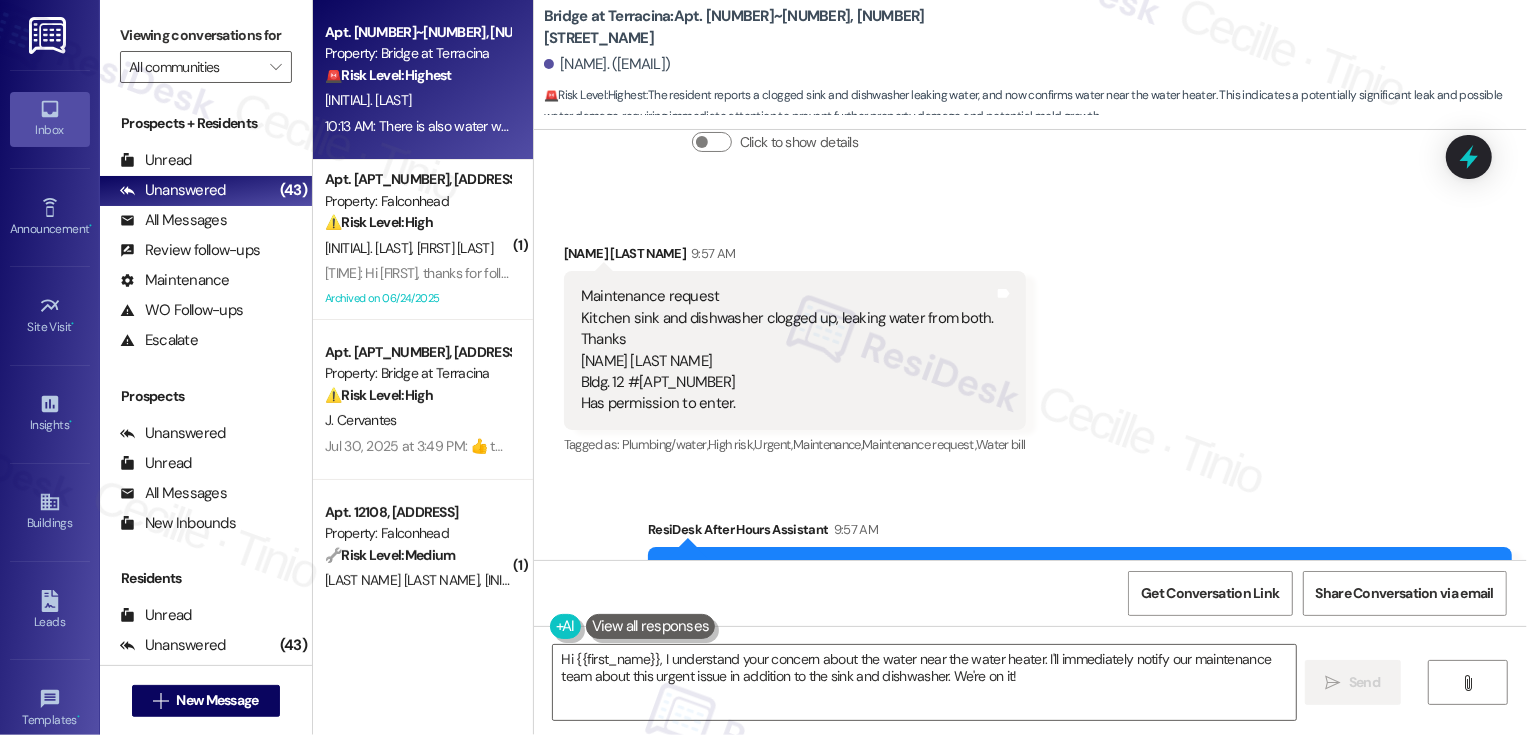 scroll, scrollTop: 979, scrollLeft: 0, axis: vertical 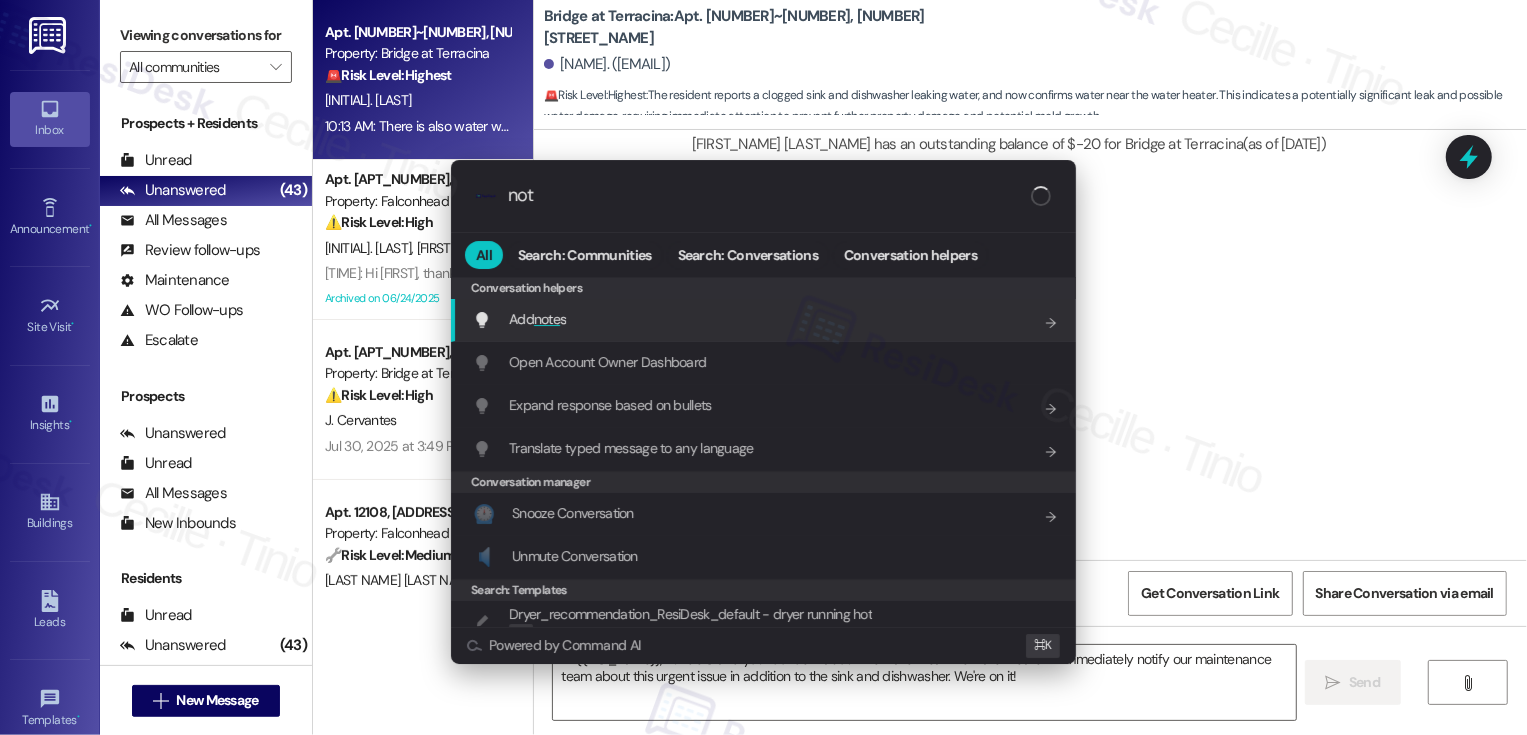 type on "note" 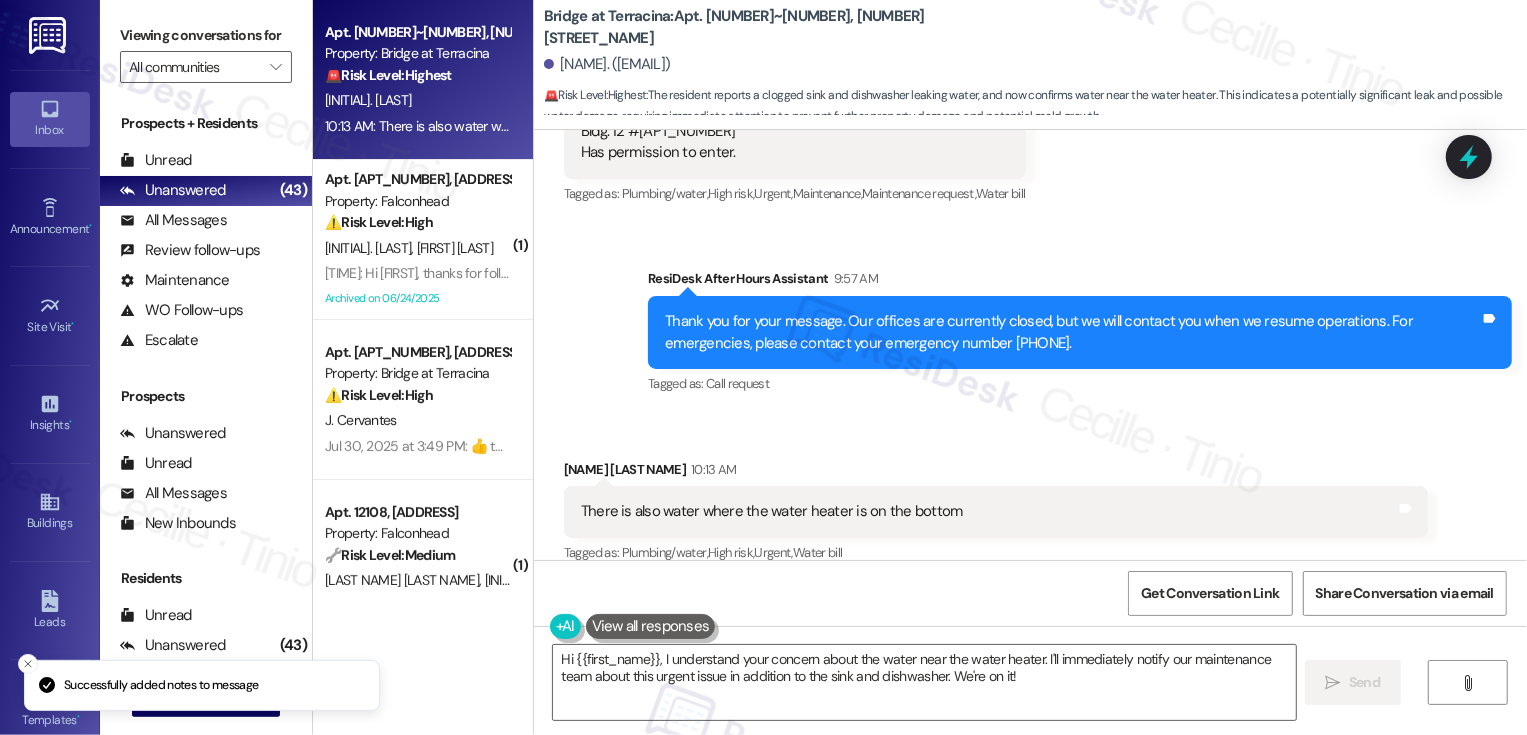 scroll, scrollTop: 1452, scrollLeft: 0, axis: vertical 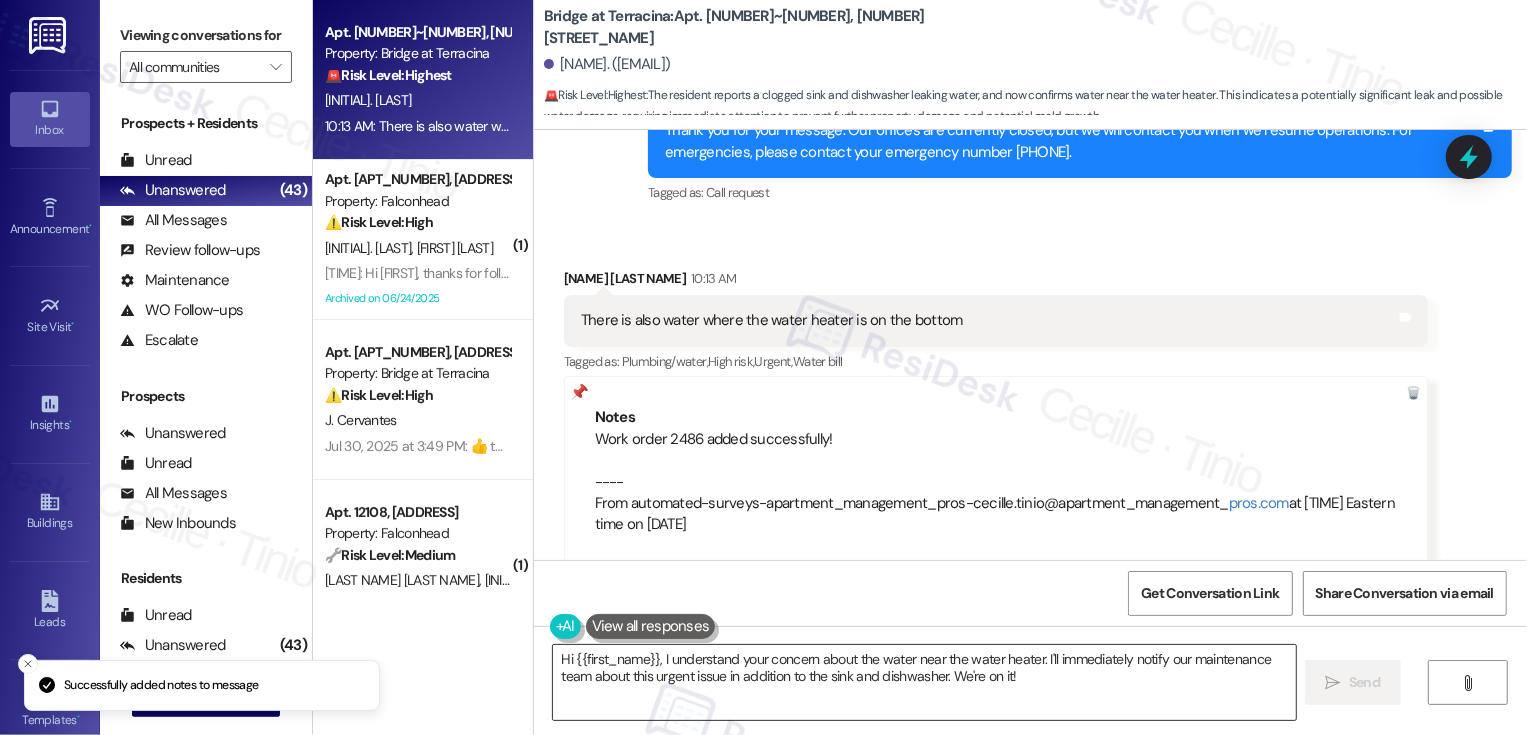 click on "Hi {{first_name}}, I understand your concern about the water near the water heater. I'll immediately notify our maintenance team about this urgent issue in addition to the sink and dishwasher. We're on it!" at bounding box center (924, 682) 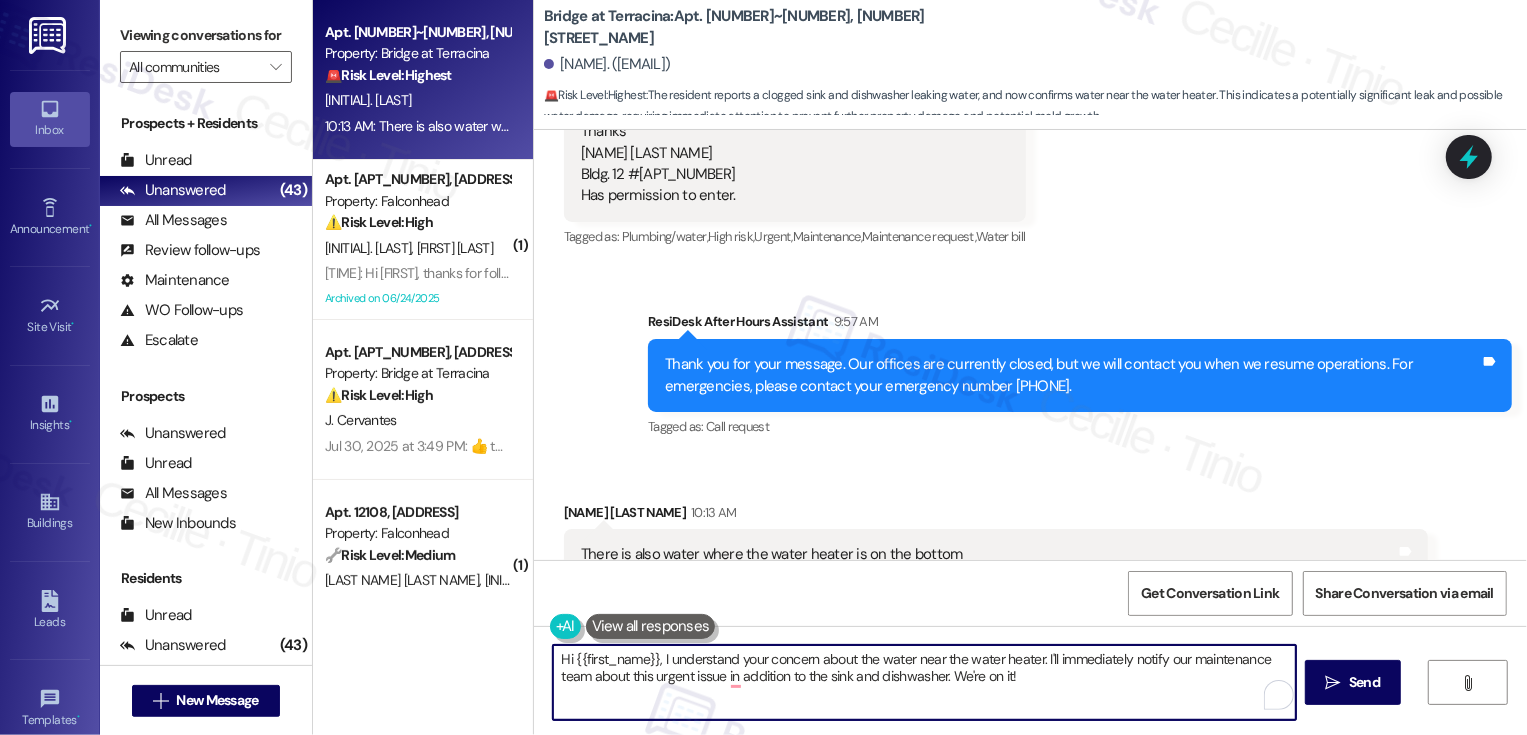 scroll, scrollTop: 1452, scrollLeft: 0, axis: vertical 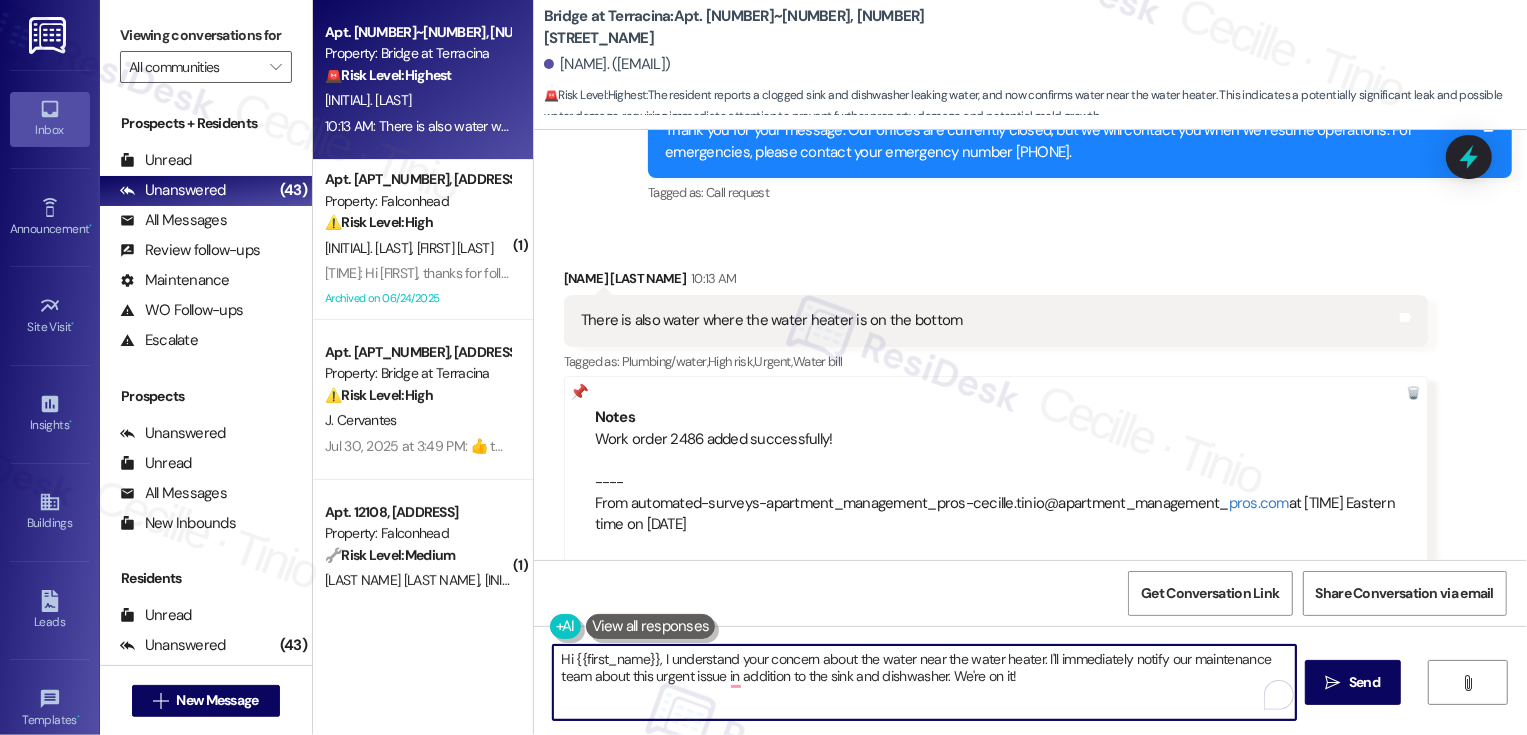 click on "Hi {{first_name}}, I understand your concern about the water near the water heater. I'll immediately notify our maintenance team about this urgent issue in addition to the sink and dishwasher. We're on it!" at bounding box center [924, 682] 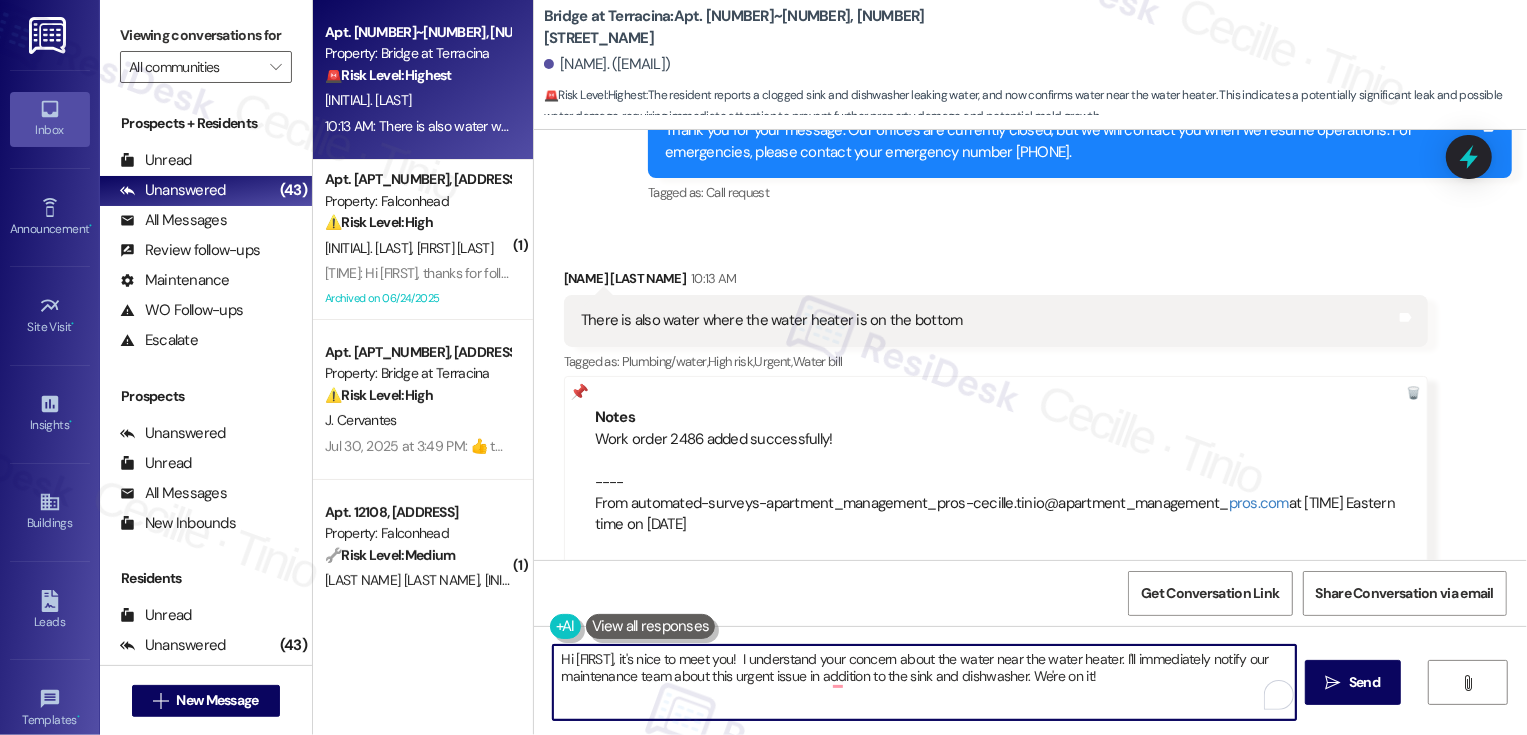 drag, startPoint x: 776, startPoint y: 660, endPoint x: 1144, endPoint y: 724, distance: 373.52377 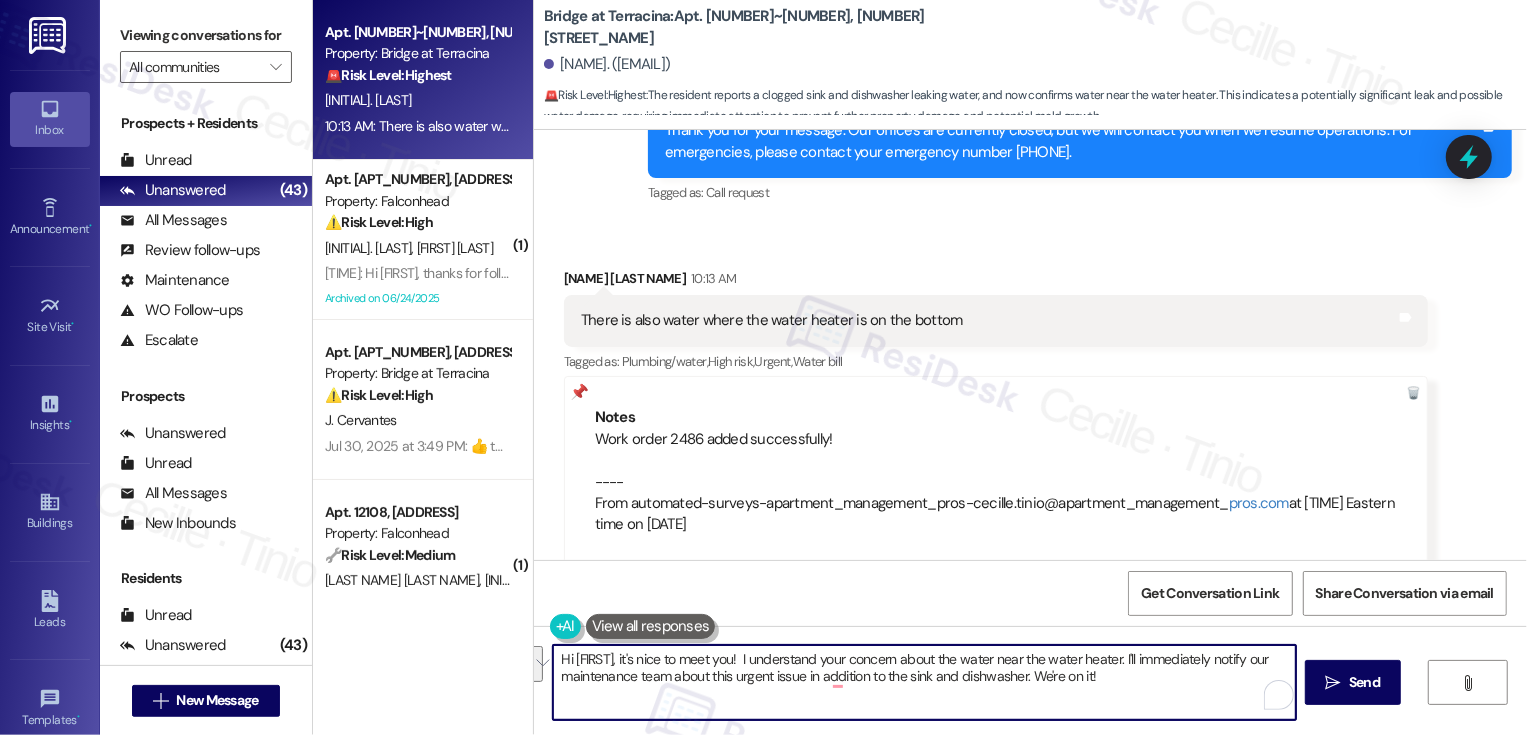 drag, startPoint x: 773, startPoint y: 654, endPoint x: 1158, endPoint y: 727, distance: 391.85968 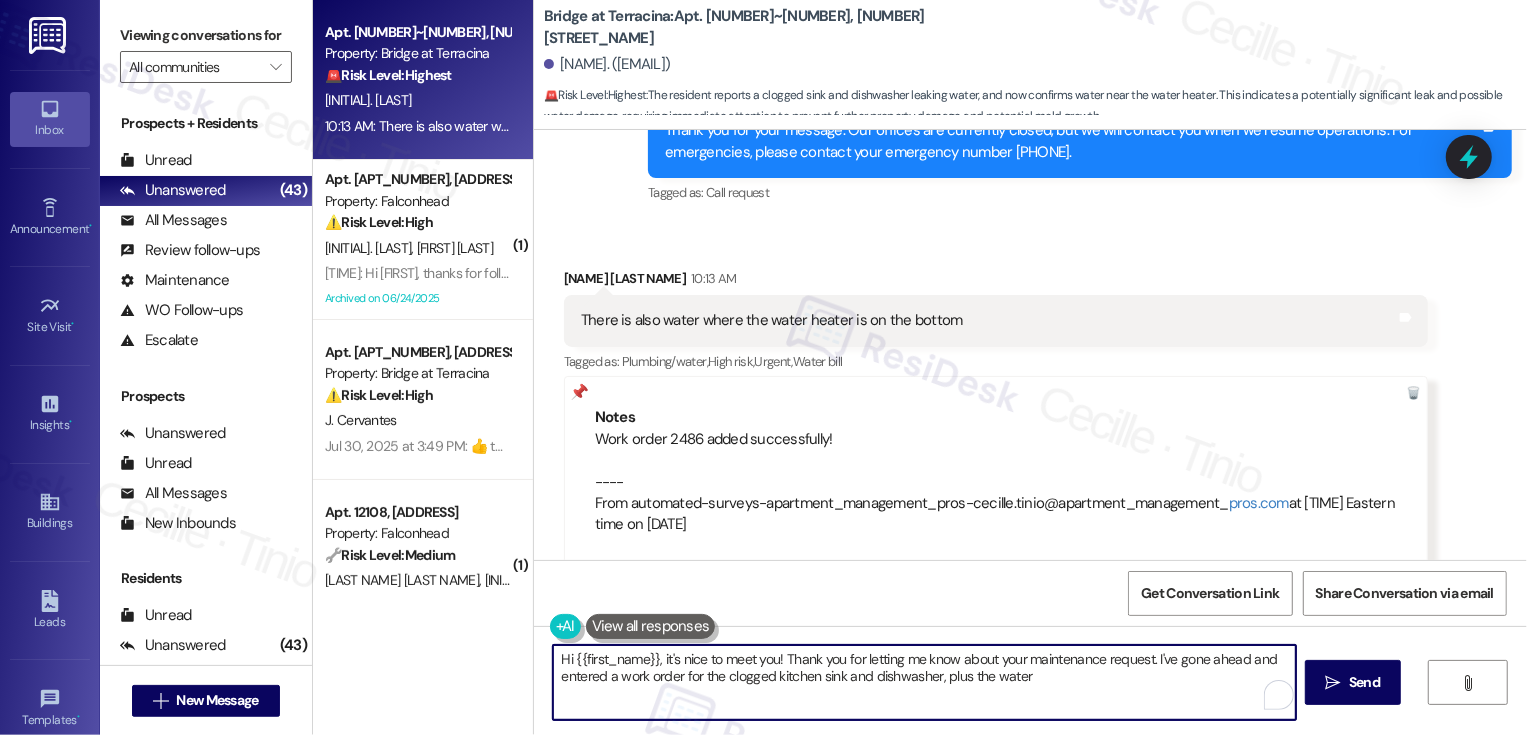 paste on "water pooling at the bottom where the water heater is located." 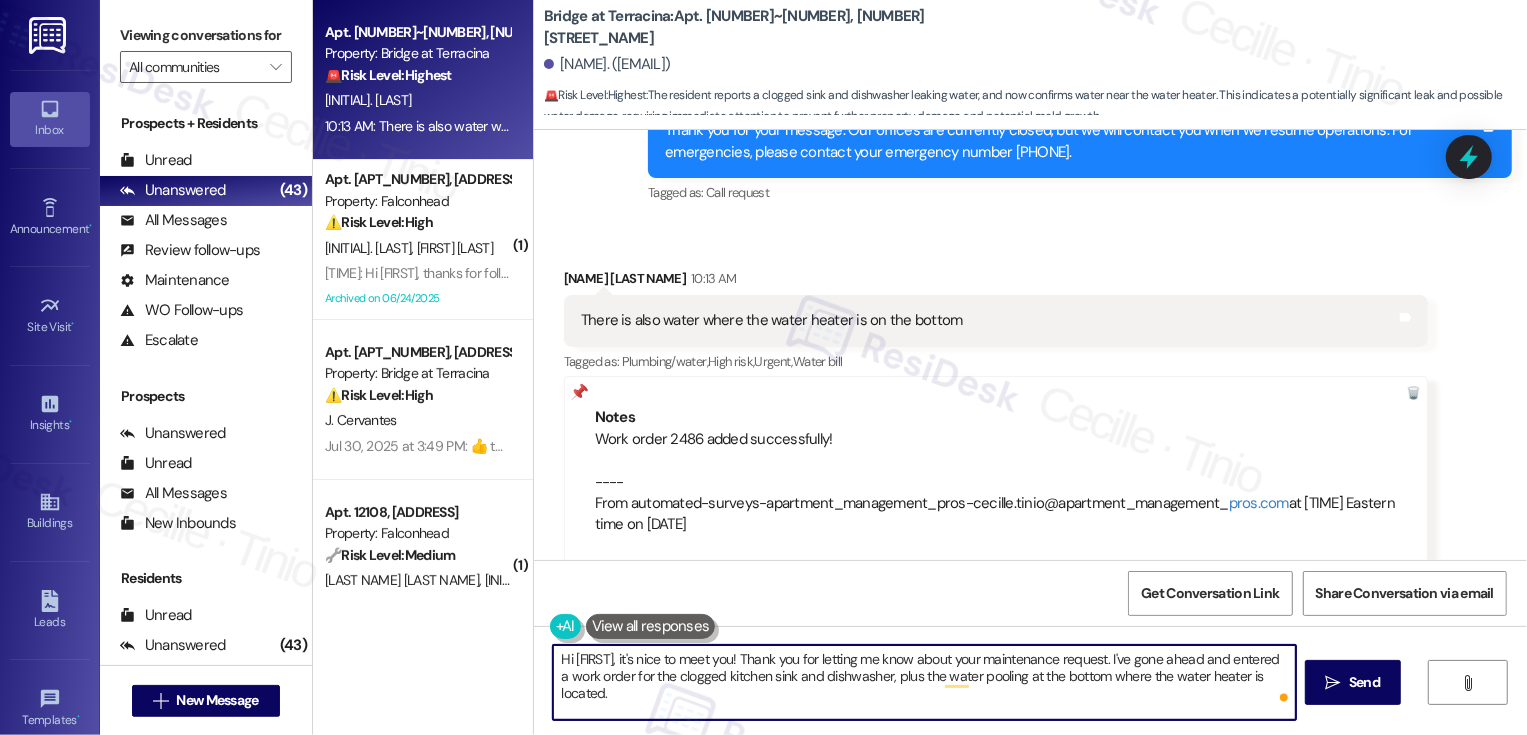 click on "Hi [FIRST], it's nice to meet you! Thank you for letting me know about your maintenance request. I've gone ahead and entered a work order for the clogged kitchen sink and dishwasher, plus the water pooling at the bottom where the water heater is located." at bounding box center (924, 682) 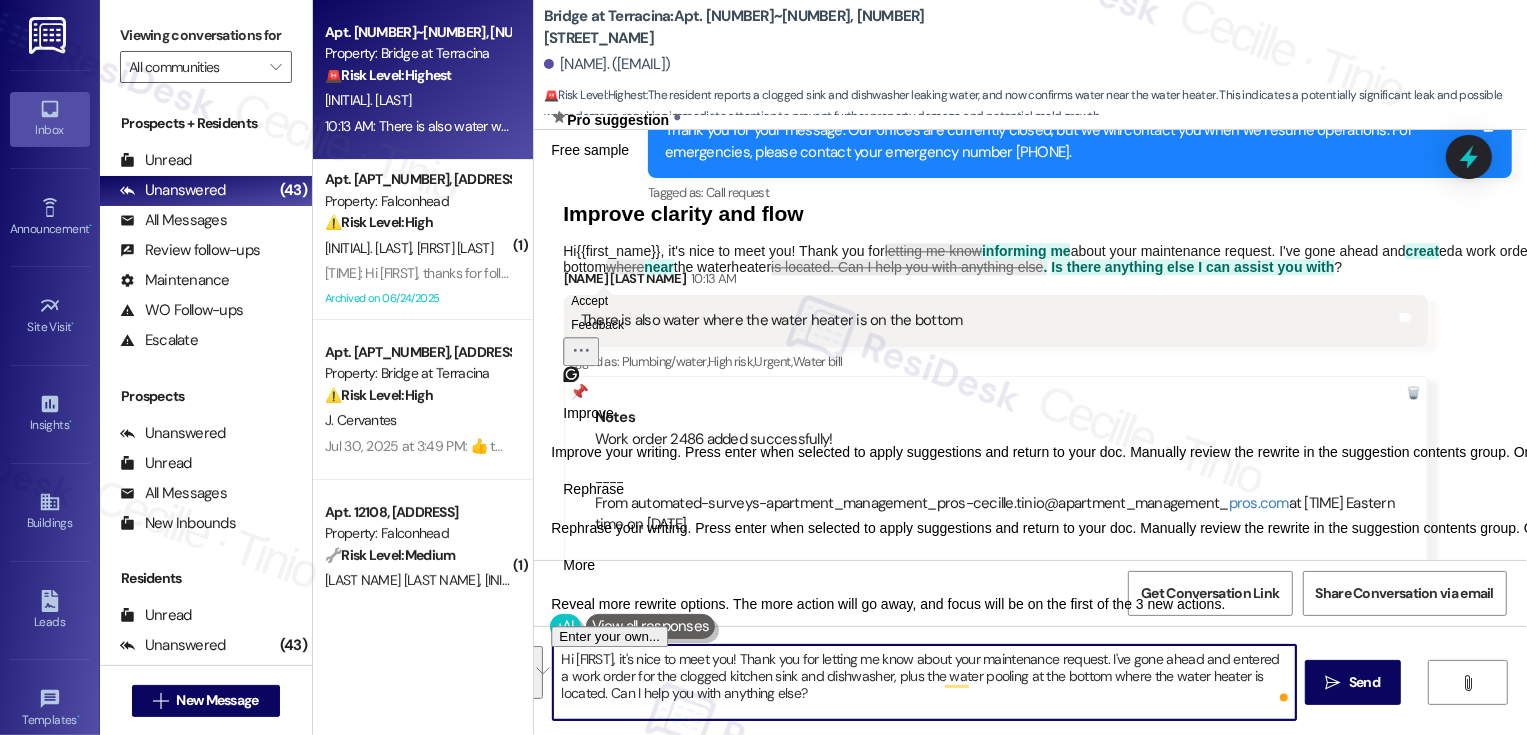 click on "Rephrase" at bounding box center [593, 489] 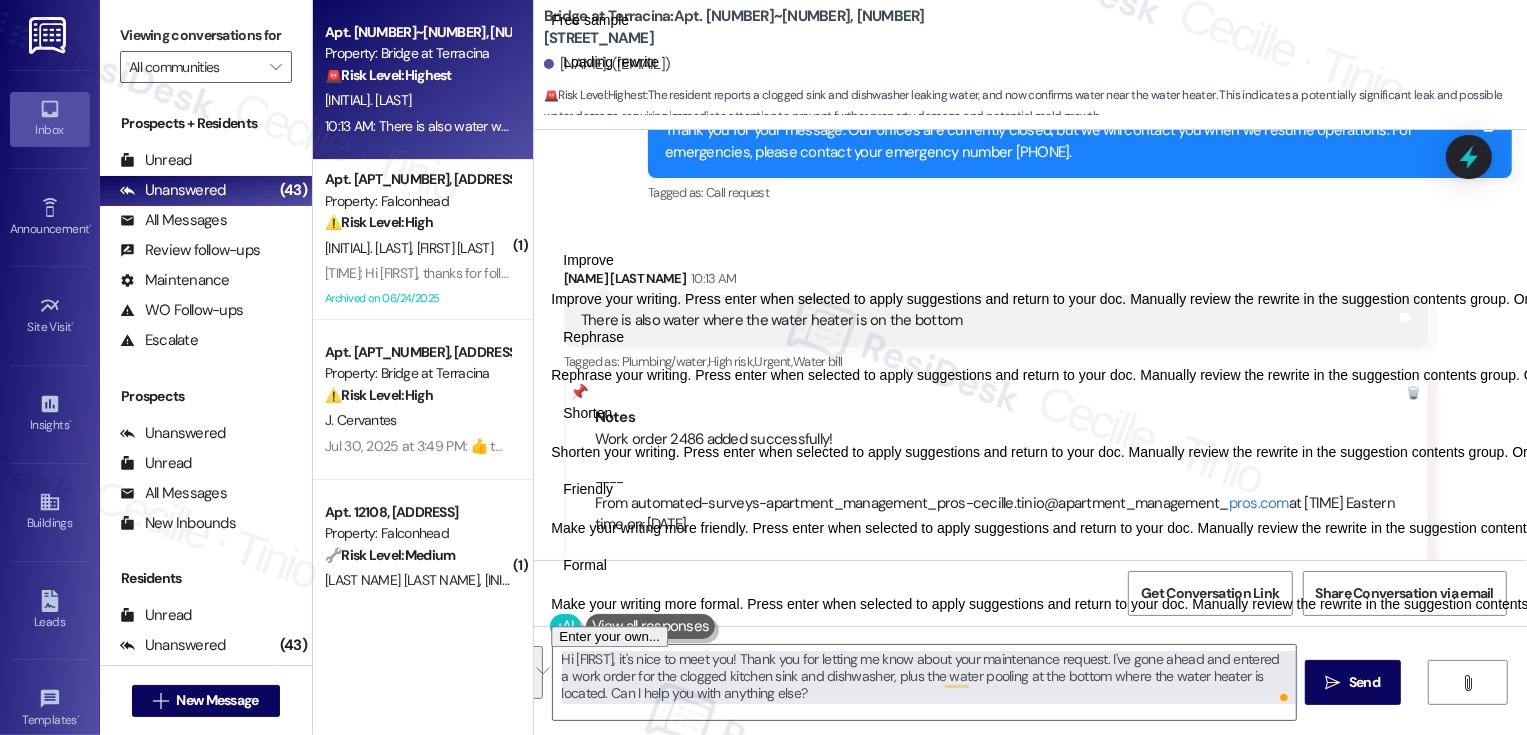 click on "Friendly" at bounding box center [588, 489] 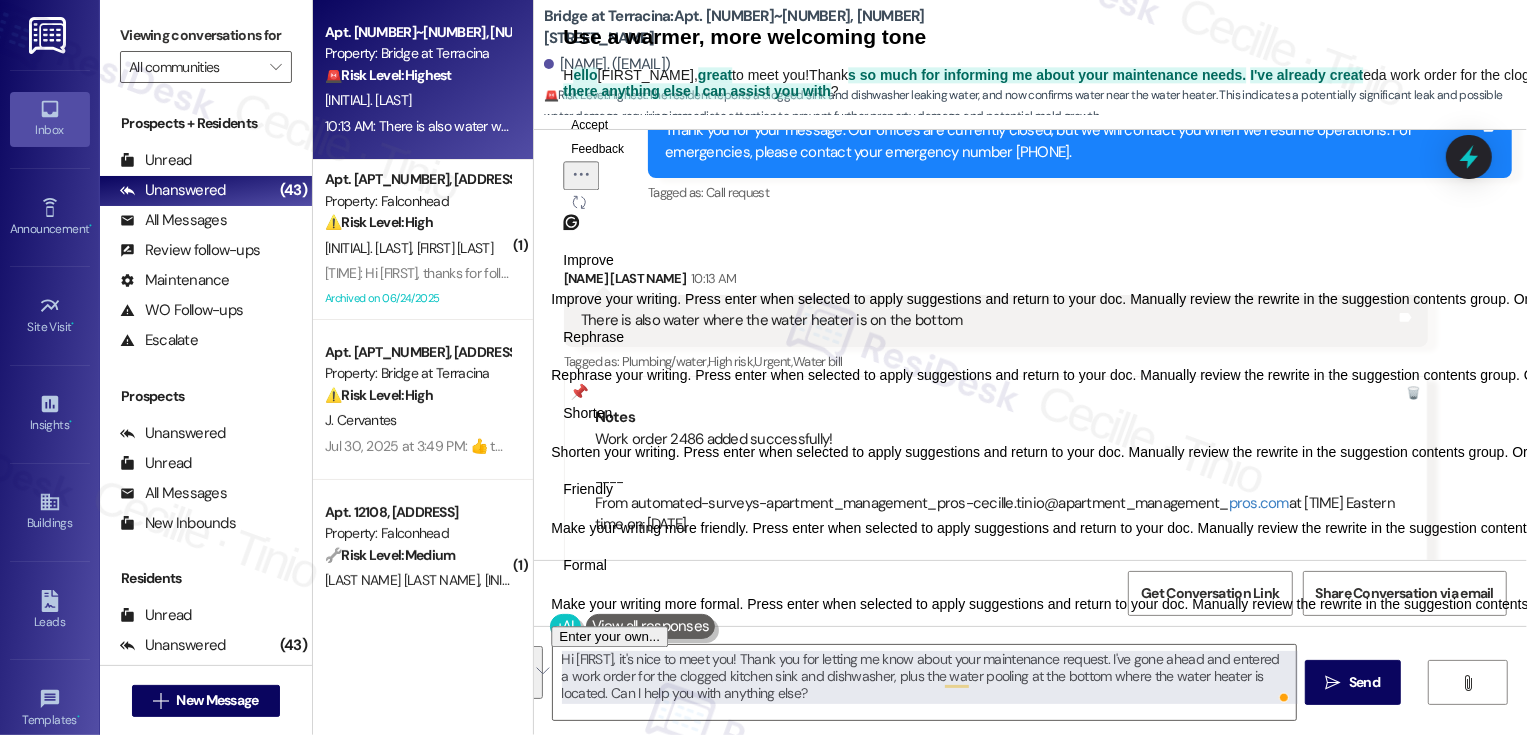 click 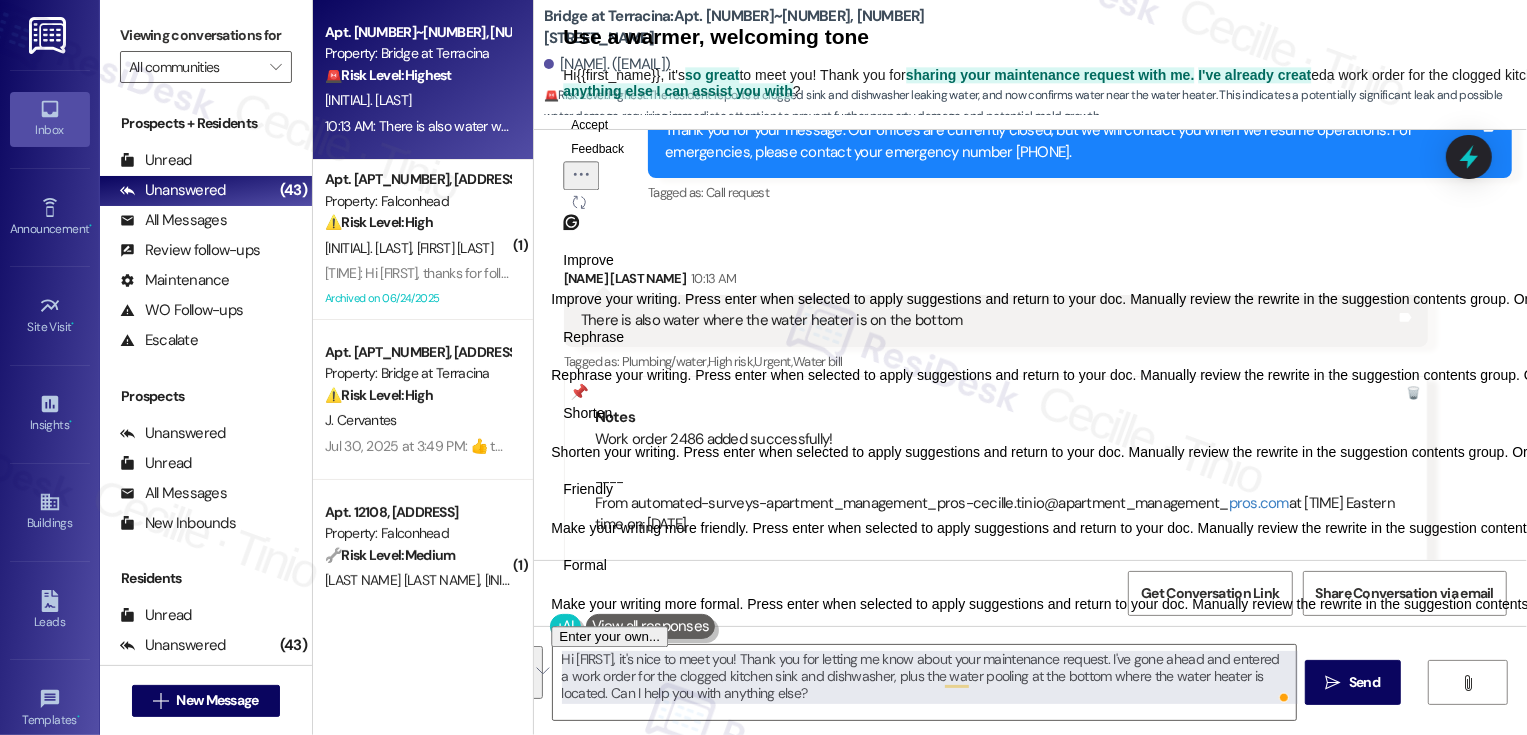 click on "Accept" 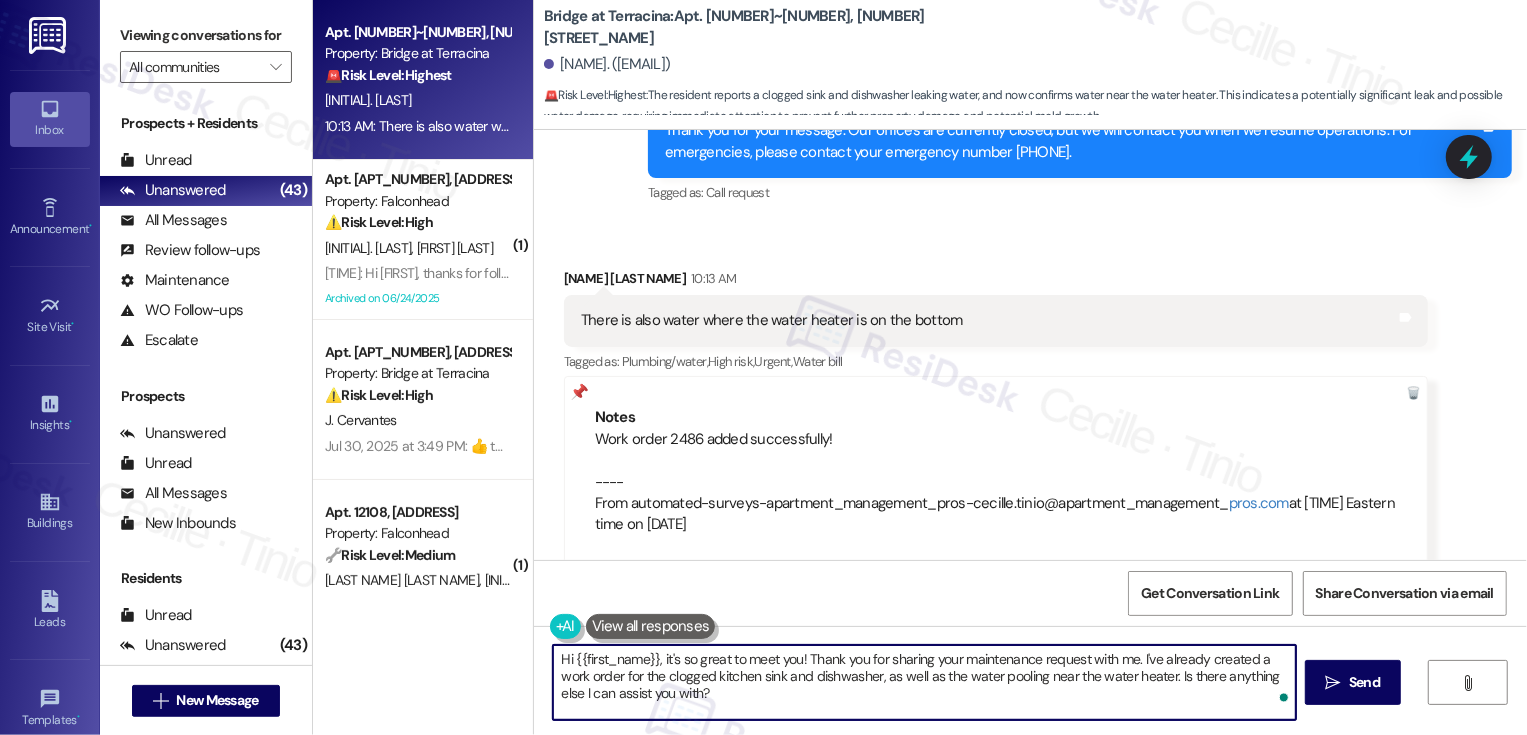 click on "Hi {{first_name}}, it's so great to meet you! Thank you for sharing your maintenance request with me. I've already created a work order for the clogged kitchen sink and dishwasher, as well as the water pooling near the water heater. Is there anything else I can assist you with?" at bounding box center (924, 682) 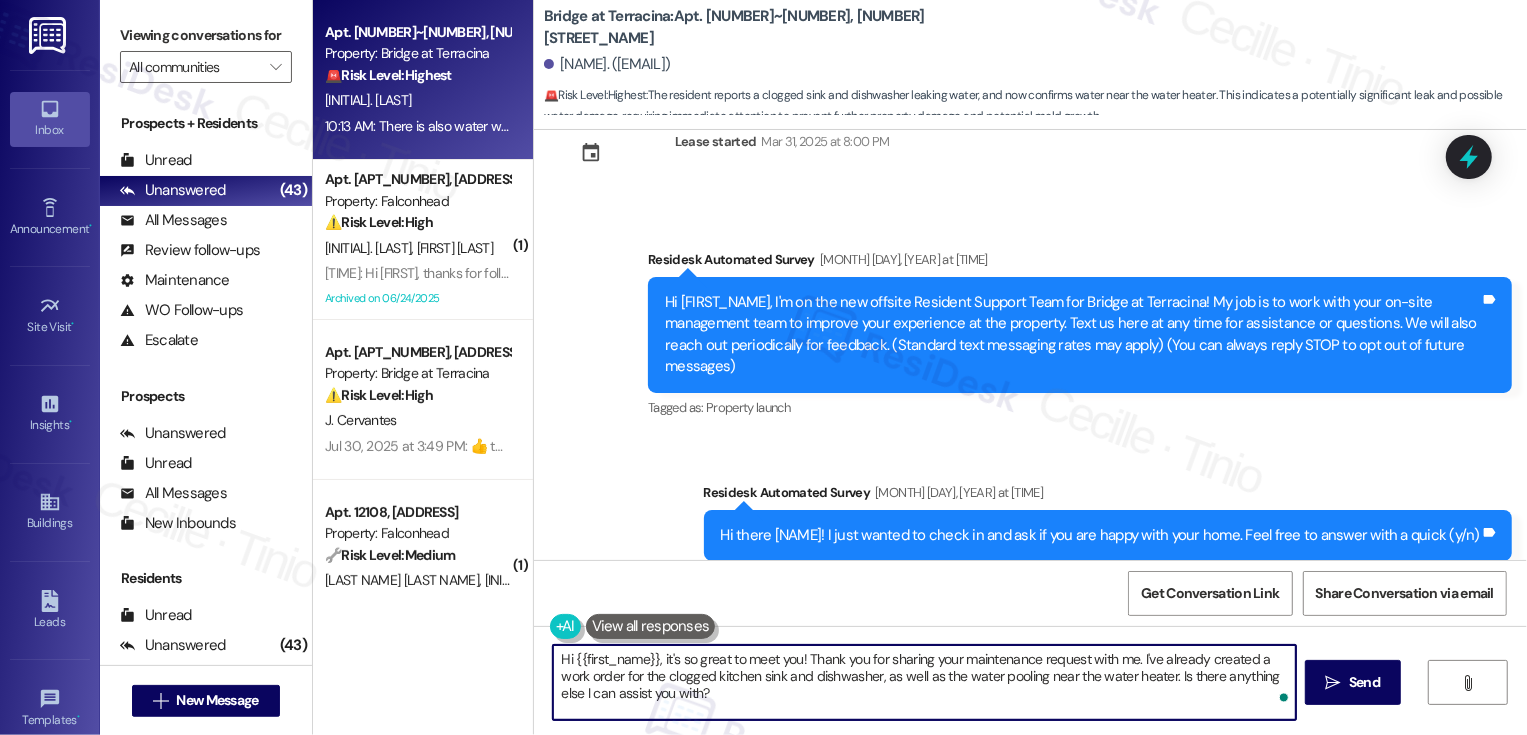 scroll, scrollTop: 0, scrollLeft: 0, axis: both 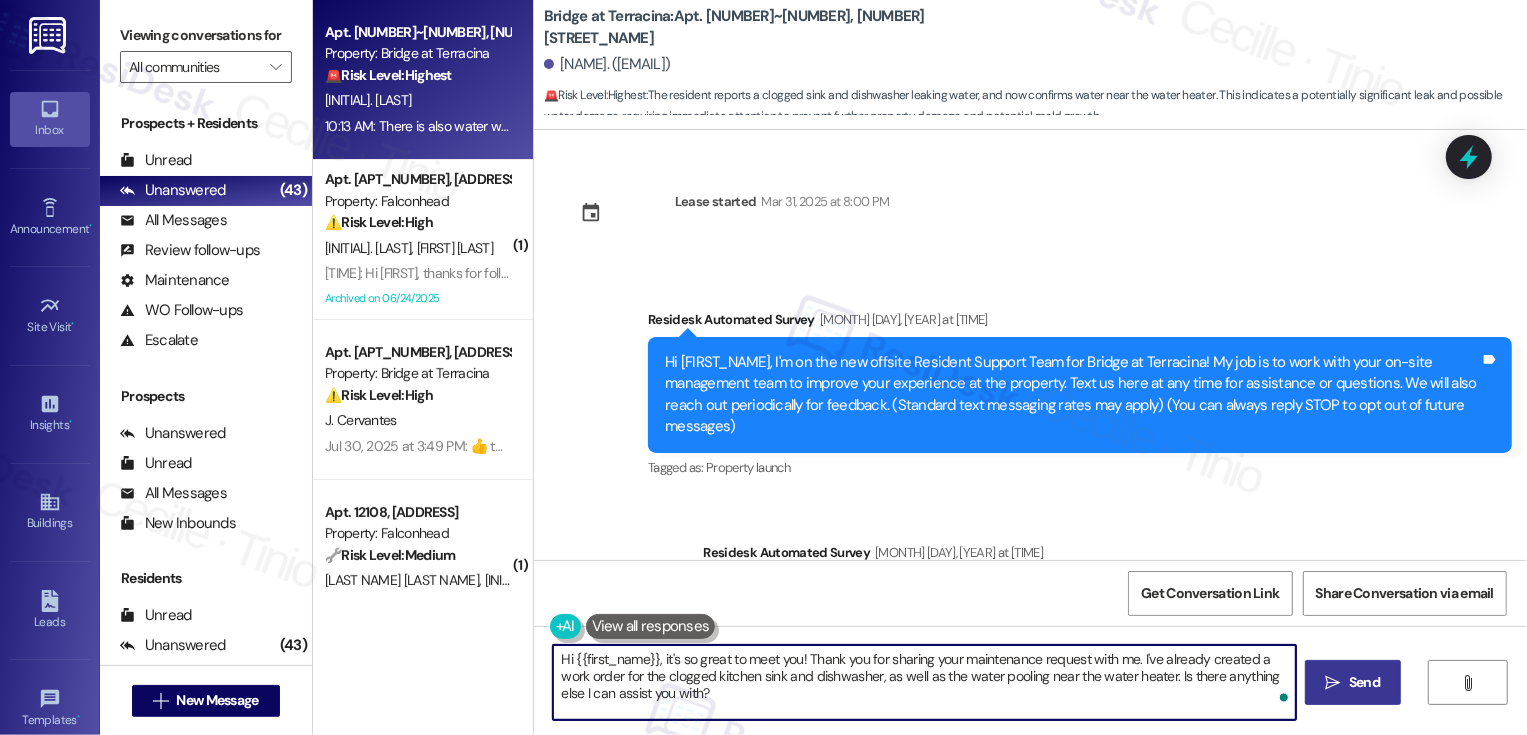 type on "Hi {{first_name}}, it's so great to meet you! Thank you for sharing your maintenance request with me. I've already created a work order for the clogged kitchen sink and dishwasher, as well as the water pooling near the water heater. Is there anything else I can assist you with?" 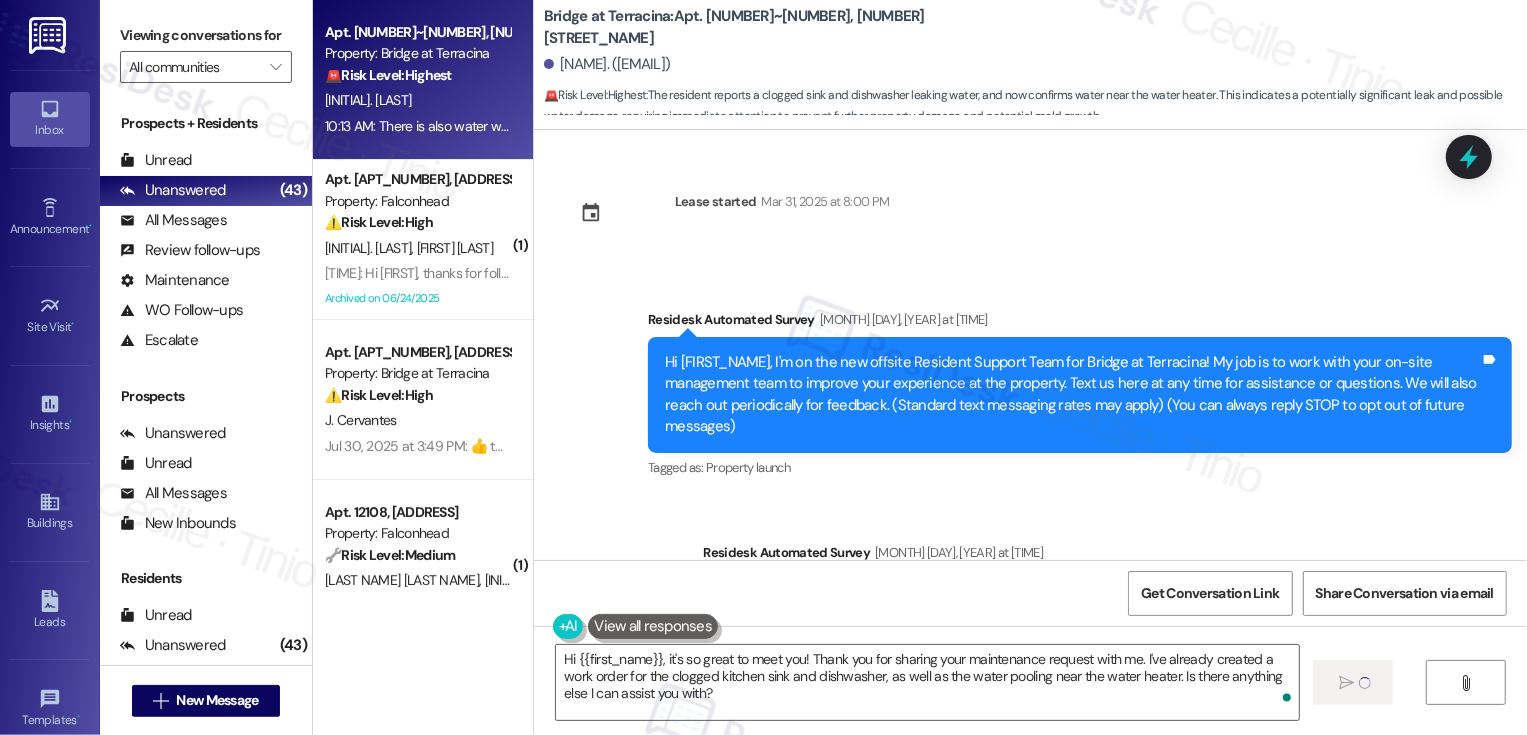 type 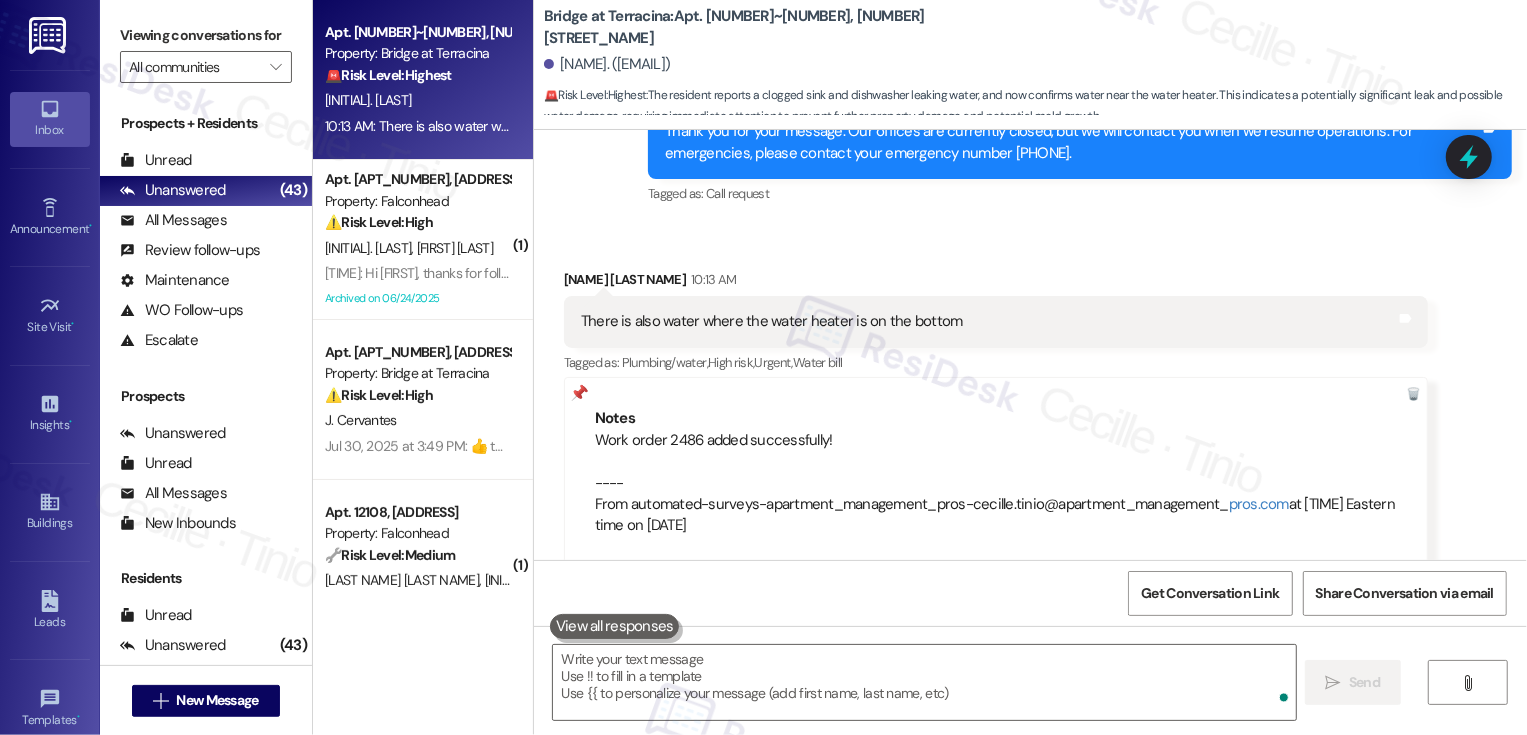 scroll, scrollTop: 1613, scrollLeft: 0, axis: vertical 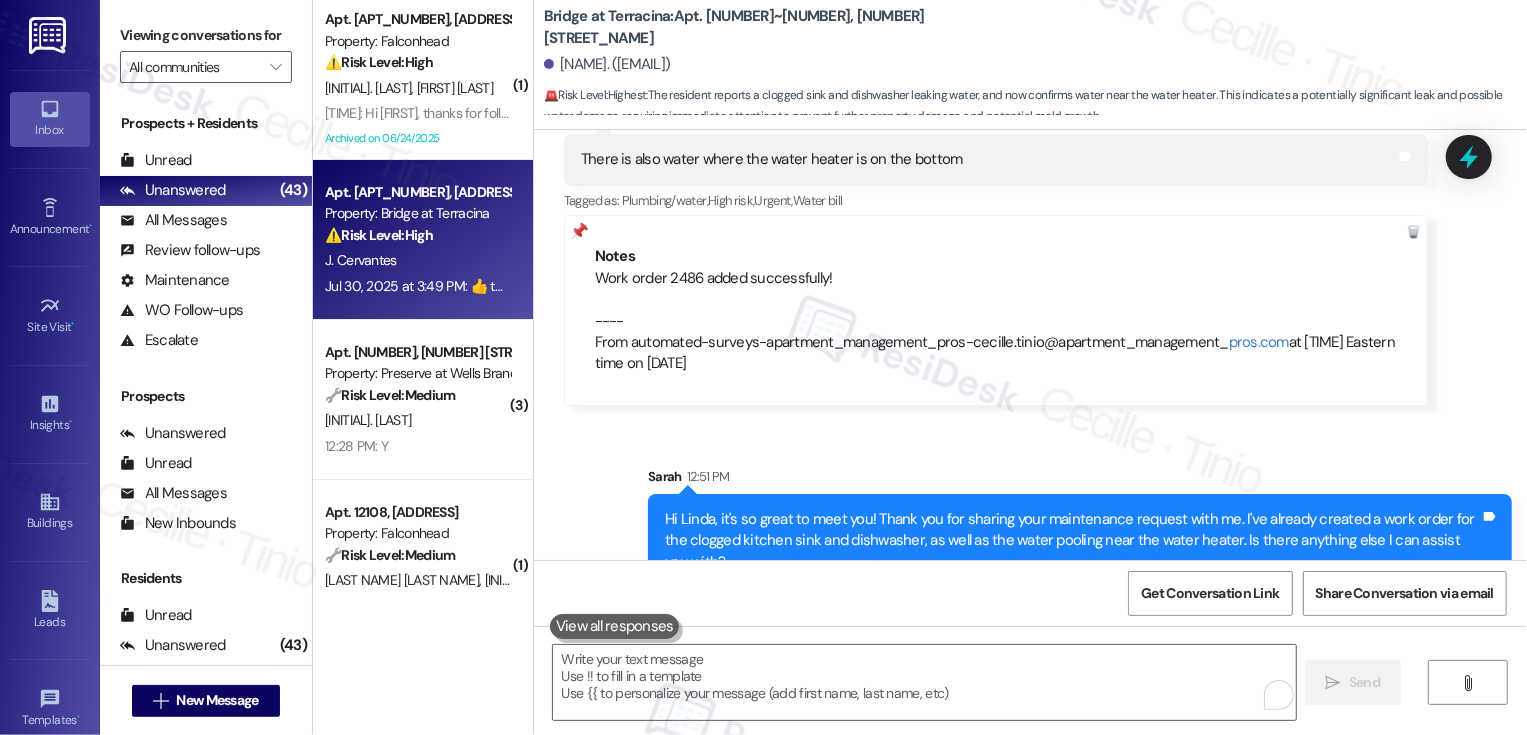 click on "Jul 30, 2025 at 3:49 PM:  ​👍​ to “ Sarah (Bridge at Terracina): I've submitted the service requests and has notified the team as well. I hope this gets resolved soon. If you need anything else, feel free to let me know ”  Jul 30, 2025 at 3:49 PM:  ​👍​ to “ Sarah (Bridge at Terracina): I've submitted the service requests and has notified the team as well. I hope this gets resolved soon. If you need anything else, feel free to let me know ”" at bounding box center [417, 286] 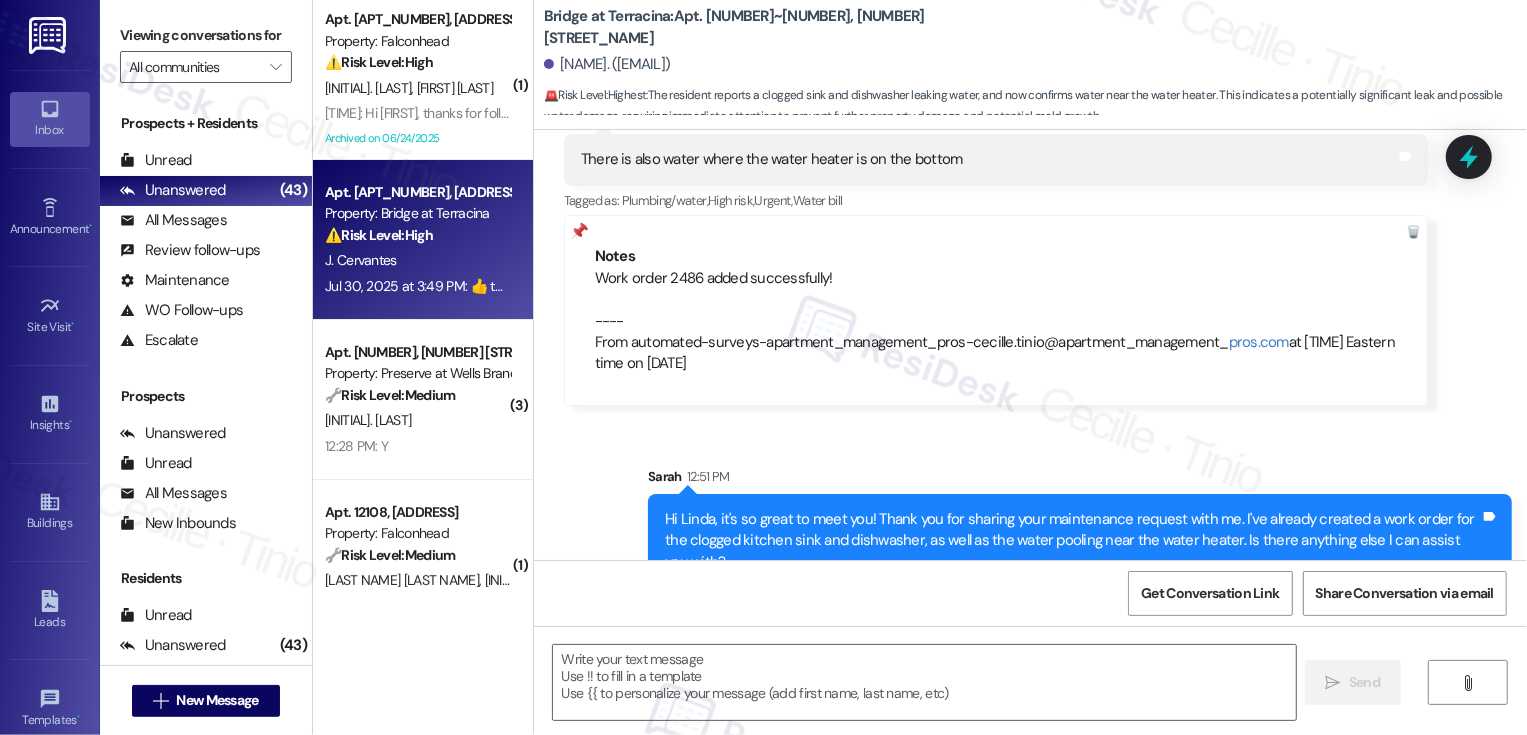 type on "Fetching suggested responses. Please feel free to read through the conversation in the meantime." 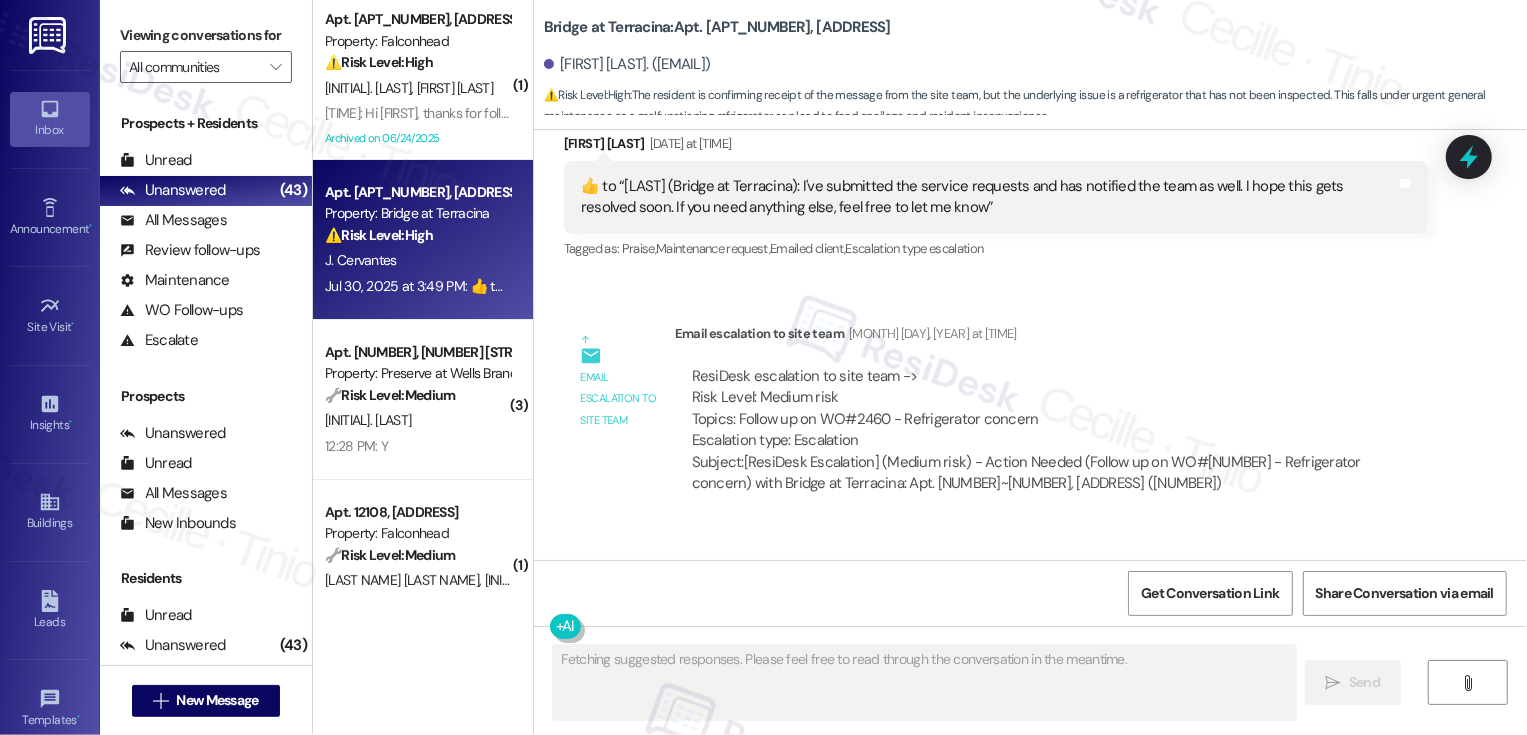 scroll, scrollTop: 5983, scrollLeft: 0, axis: vertical 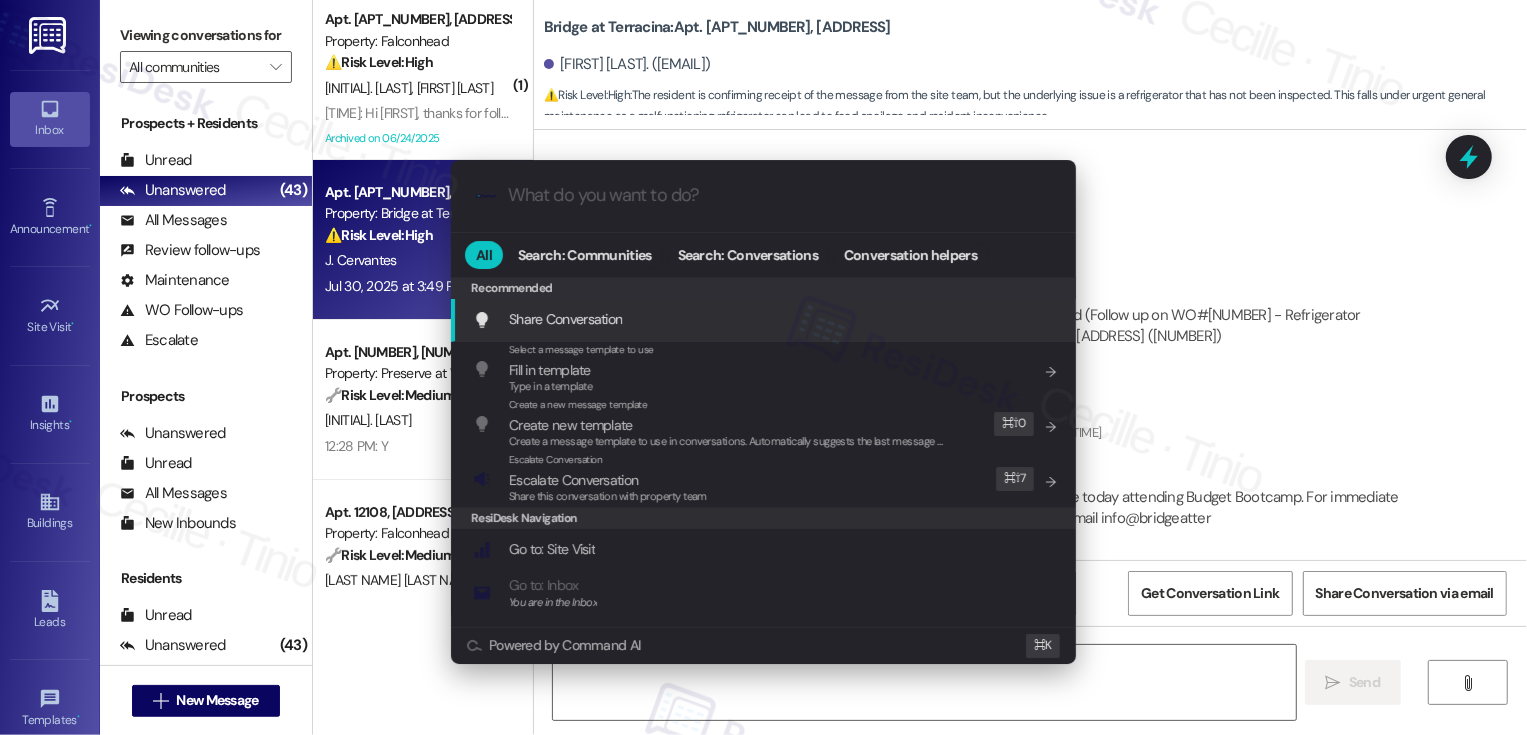 type on "Hi" 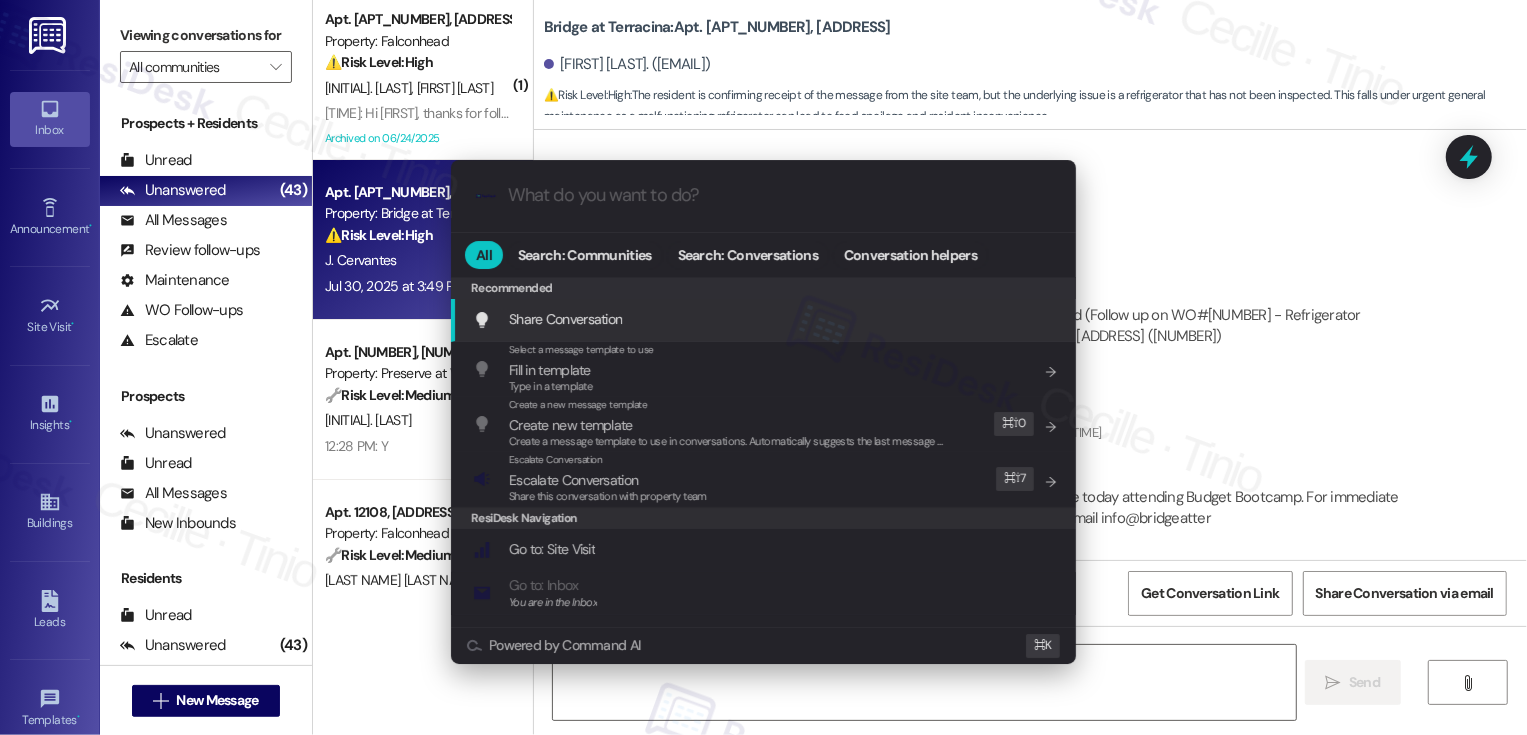 type on "a" 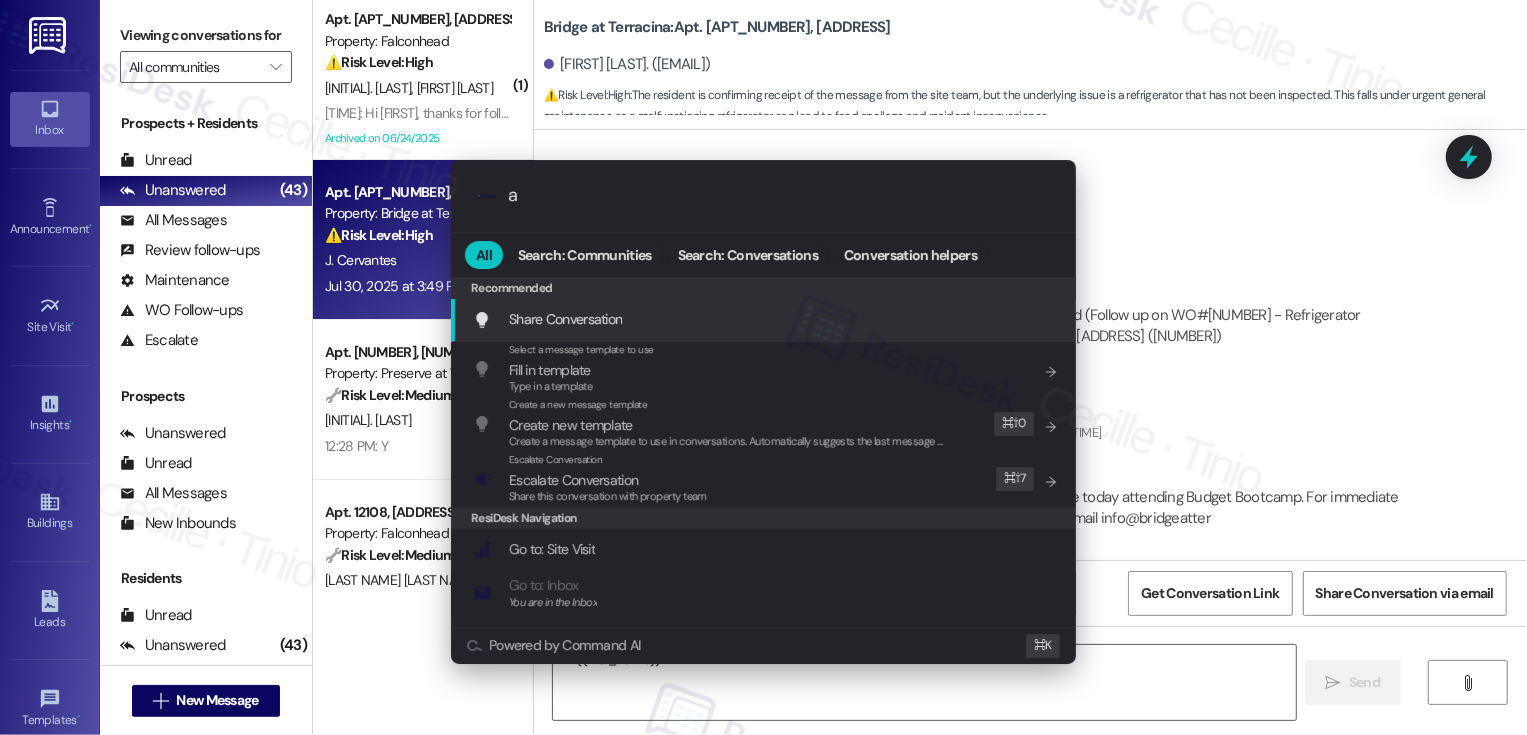 type on "ar" 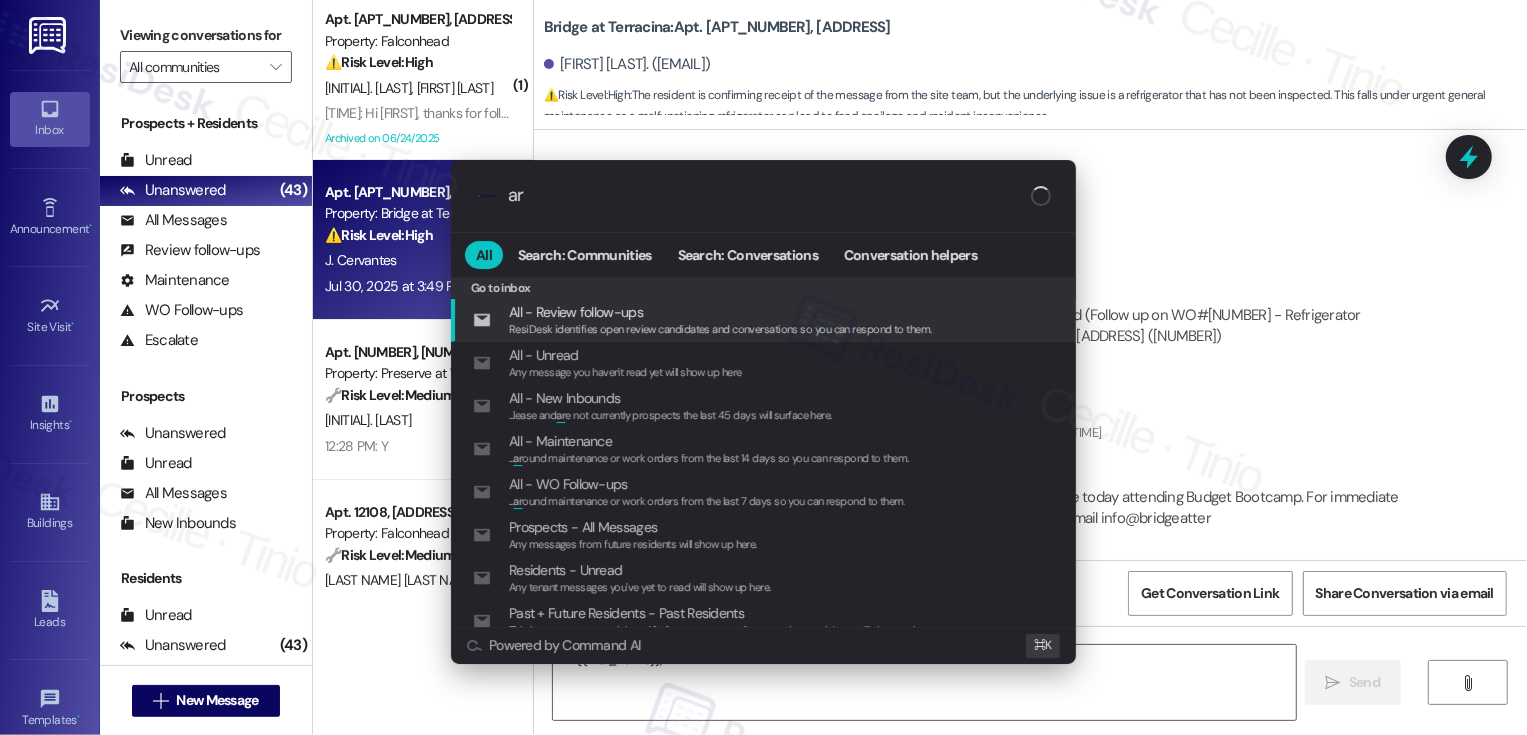 type on "Hi {{first_name}}, I" 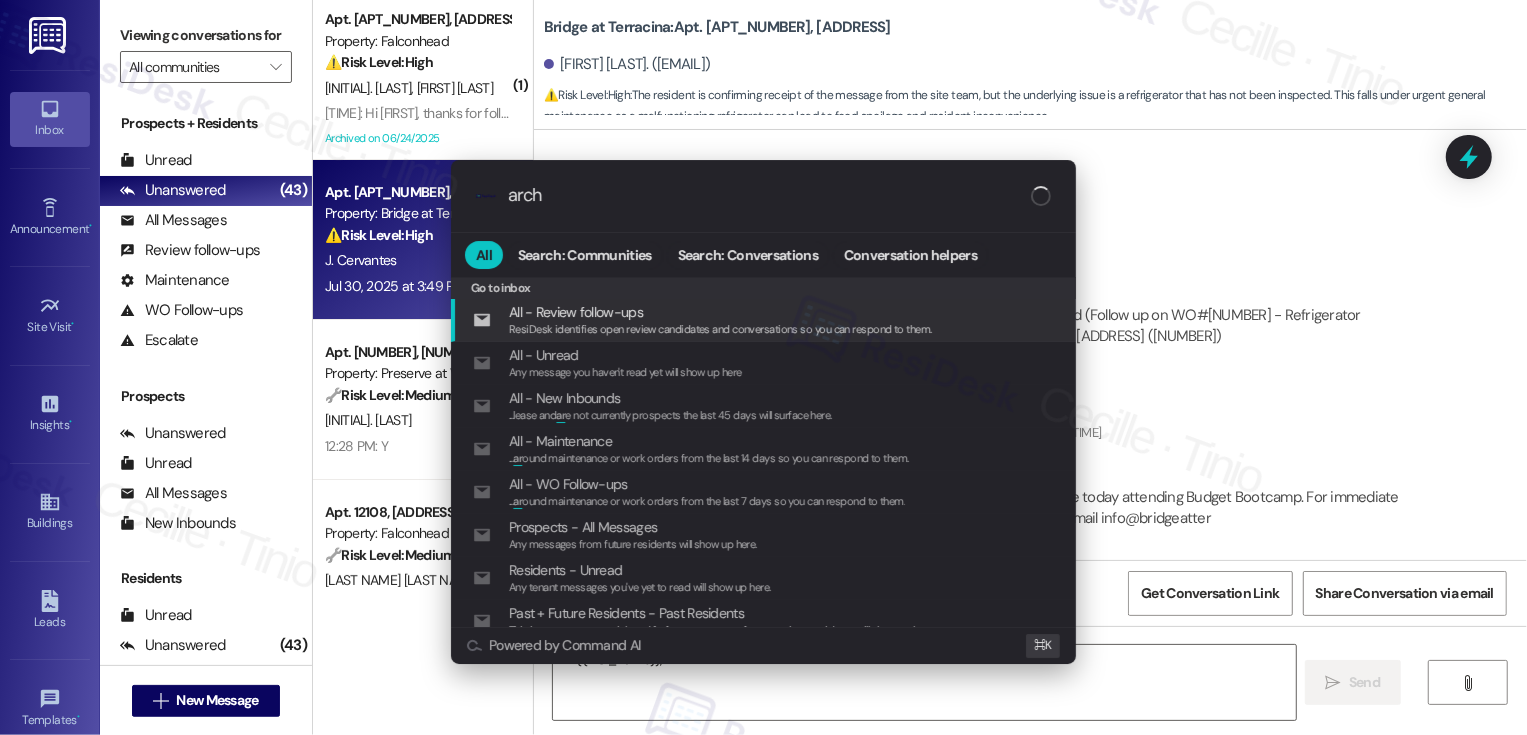 type on "archi" 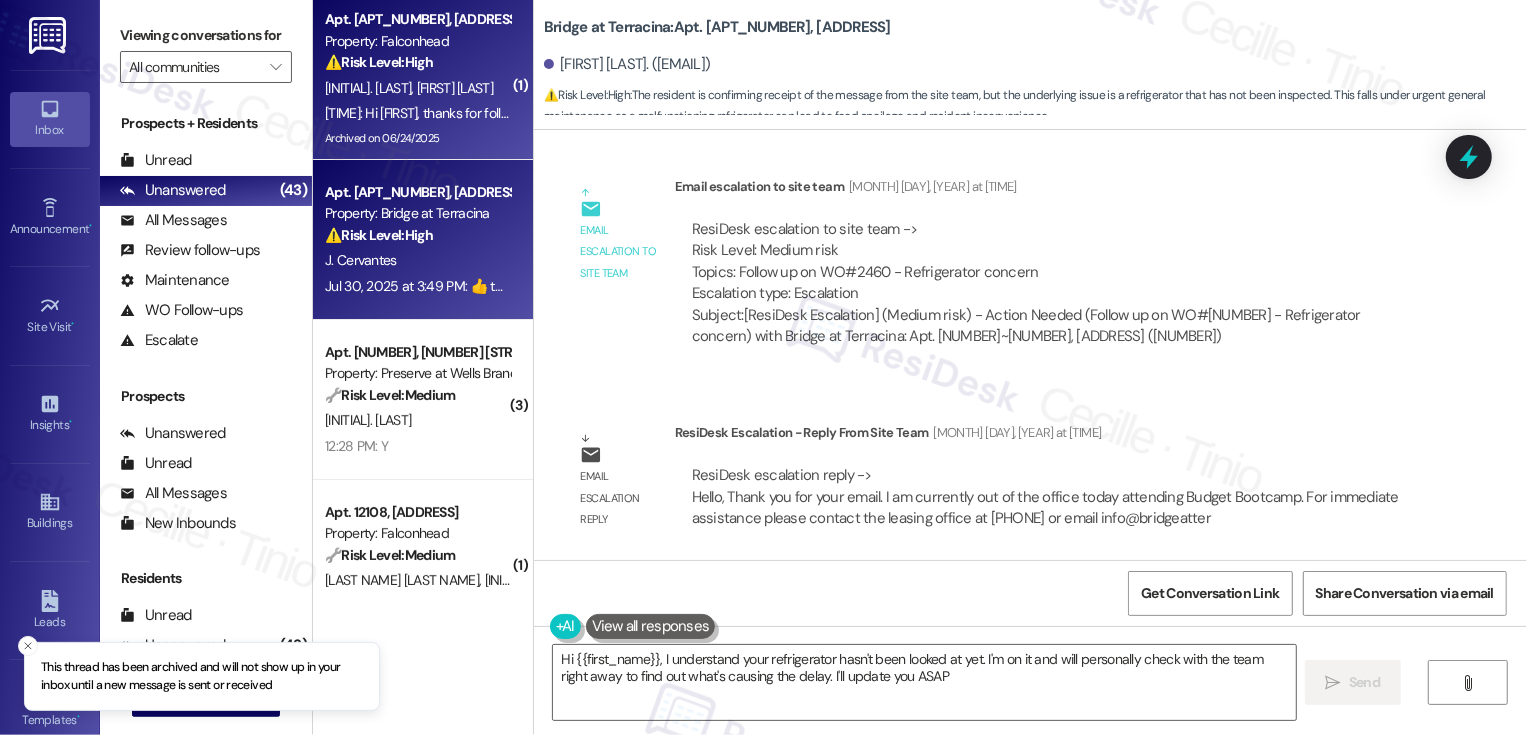 type on "Hi [FIRST], I understand your refrigerator hasn't been looked at yet. I'm on it and will personally check with the team right away to find out what's causing the delay. I'll update you ASAP!" 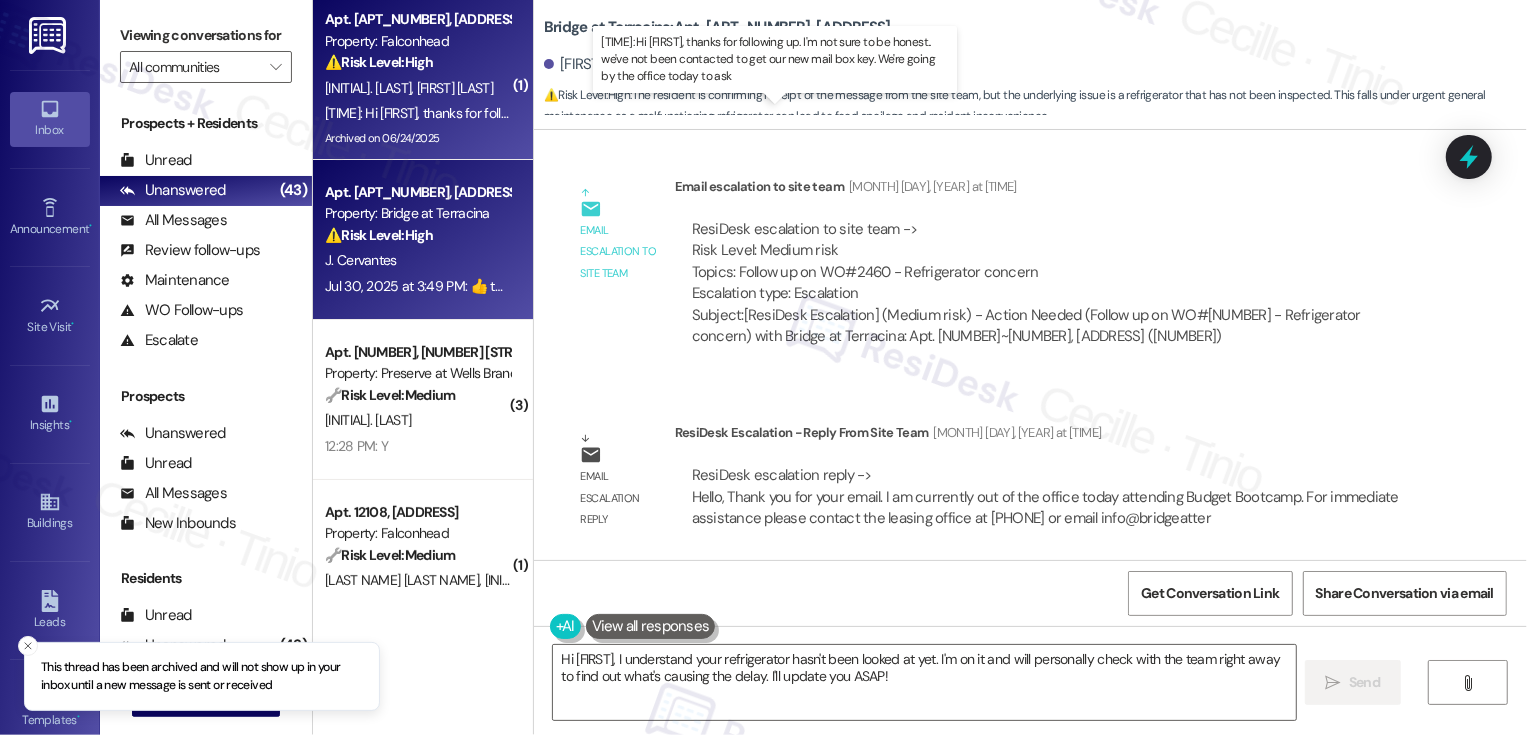 click on "12:20 PM: Hi Sarah, thanks for following up. I'm not sure to be honest.. we've not been contacted to get our new mail box key. We're going by the office today to ask 12:20 PM: Hi Sarah, thanks for following up. I'm not sure to be honest.. we've not been contacted to get our new mail box key. We're going by the office today to ask" at bounding box center [786, 113] 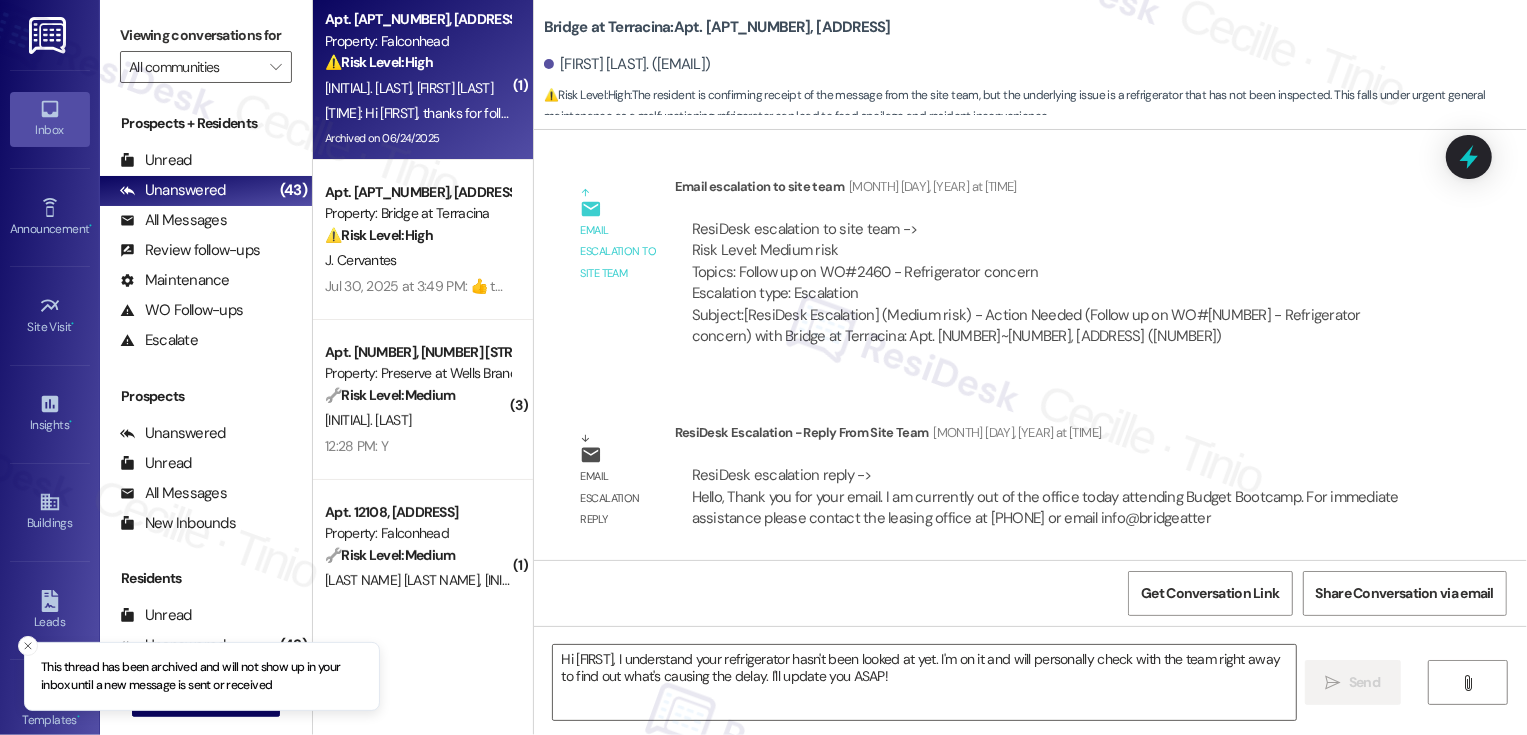 type on "Fetching suggested responses. Please feel free to read through the conversation in the meantime." 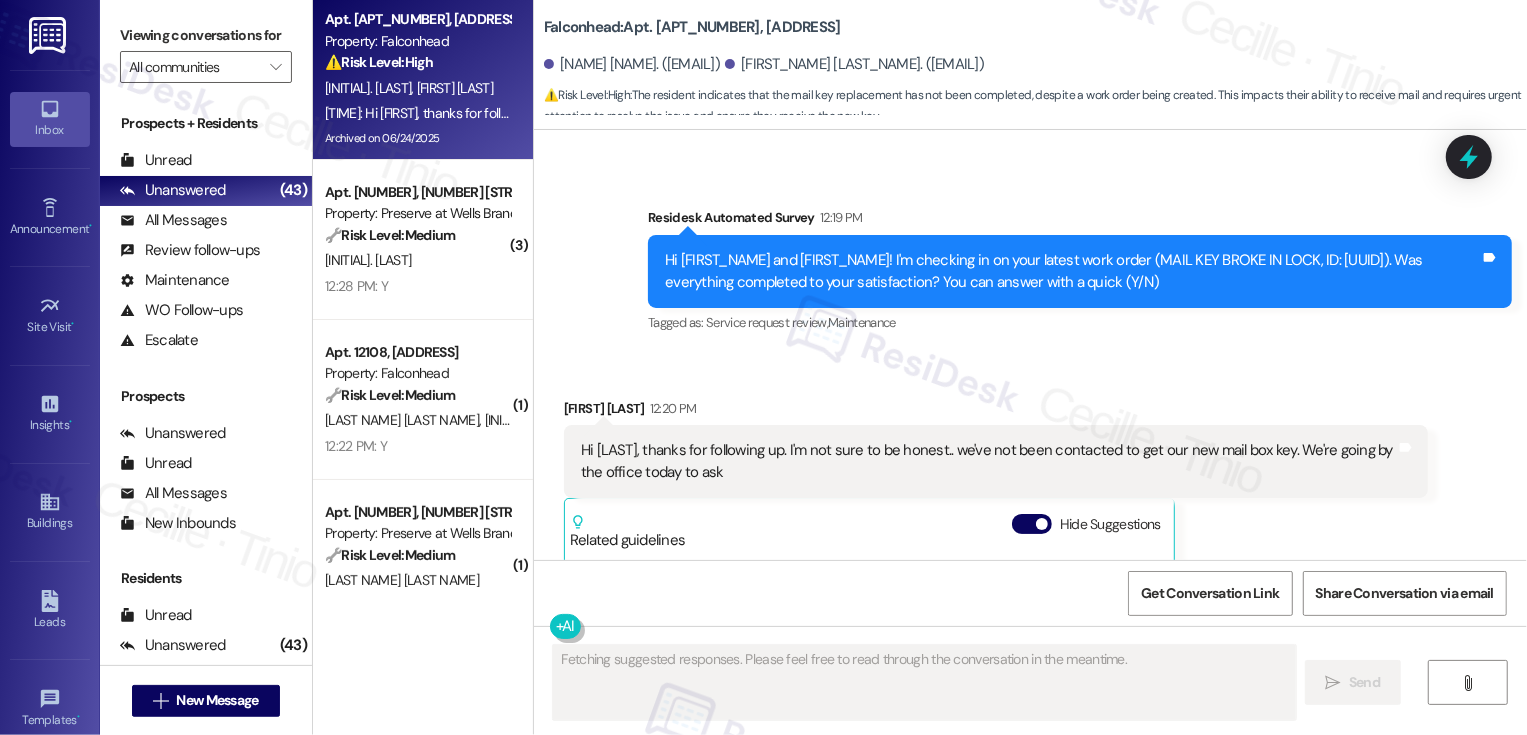 scroll, scrollTop: 4409, scrollLeft: 0, axis: vertical 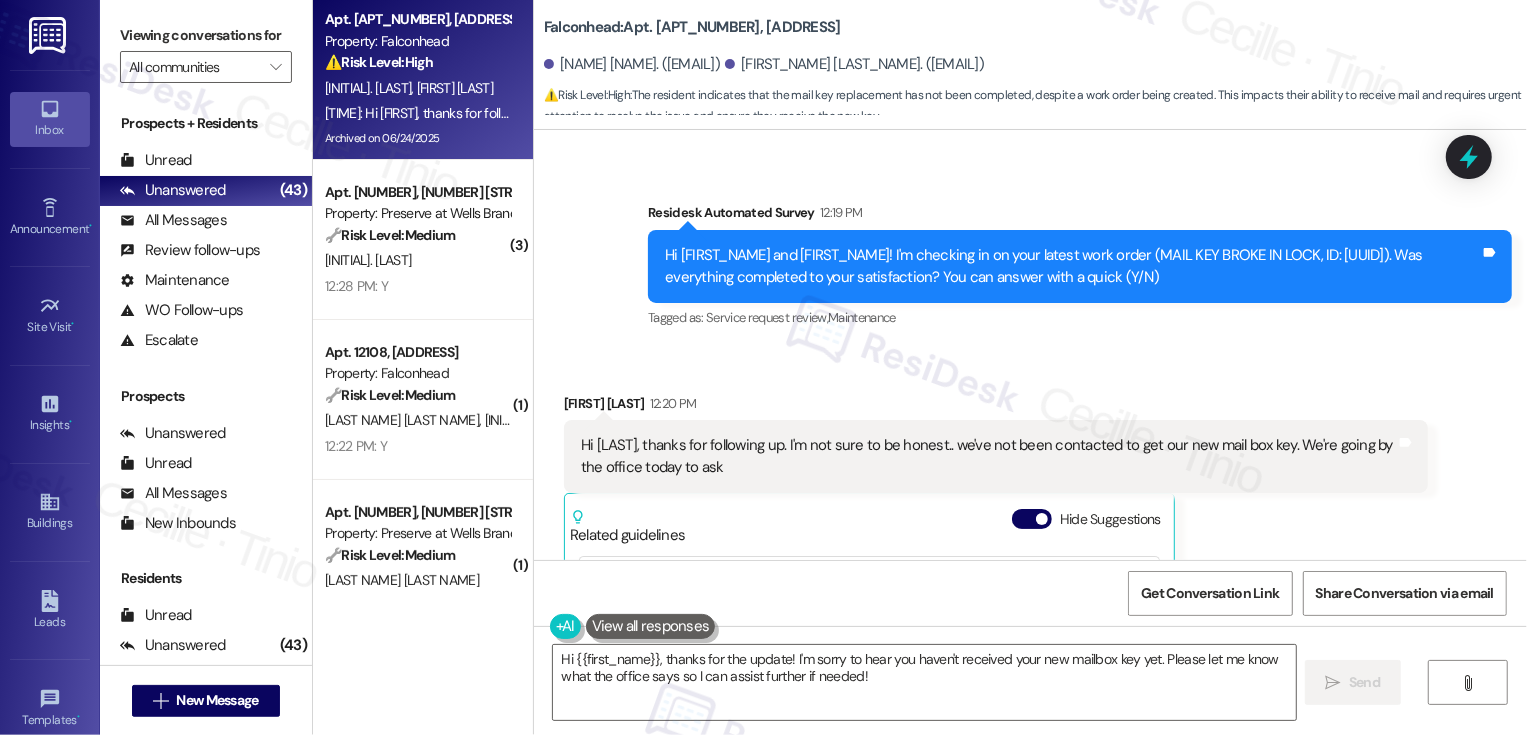 click on "Falconhead:  Apt. [NUMBER], [NUMBER] [STREET] [NUMBER]" at bounding box center (692, 27) 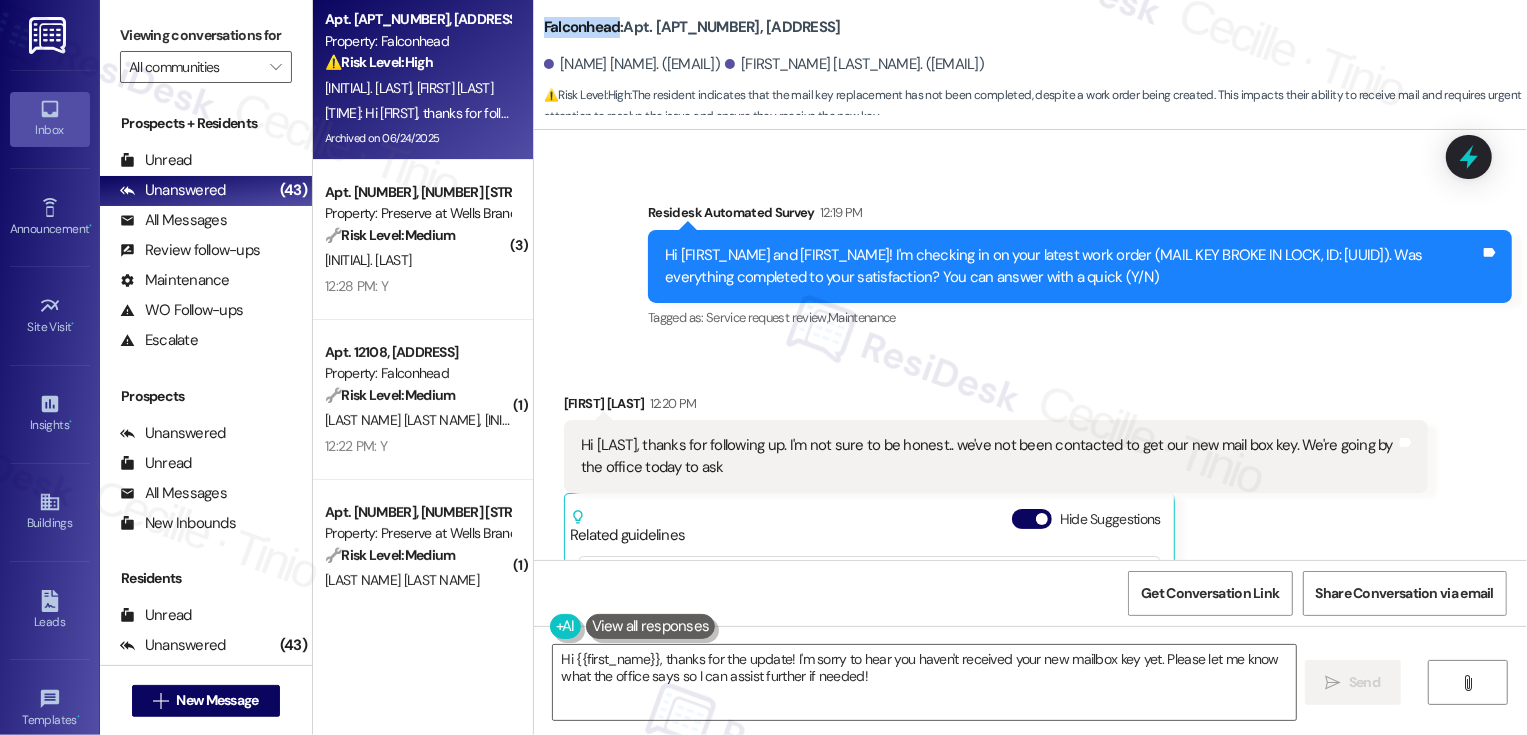 copy on "Falconhead" 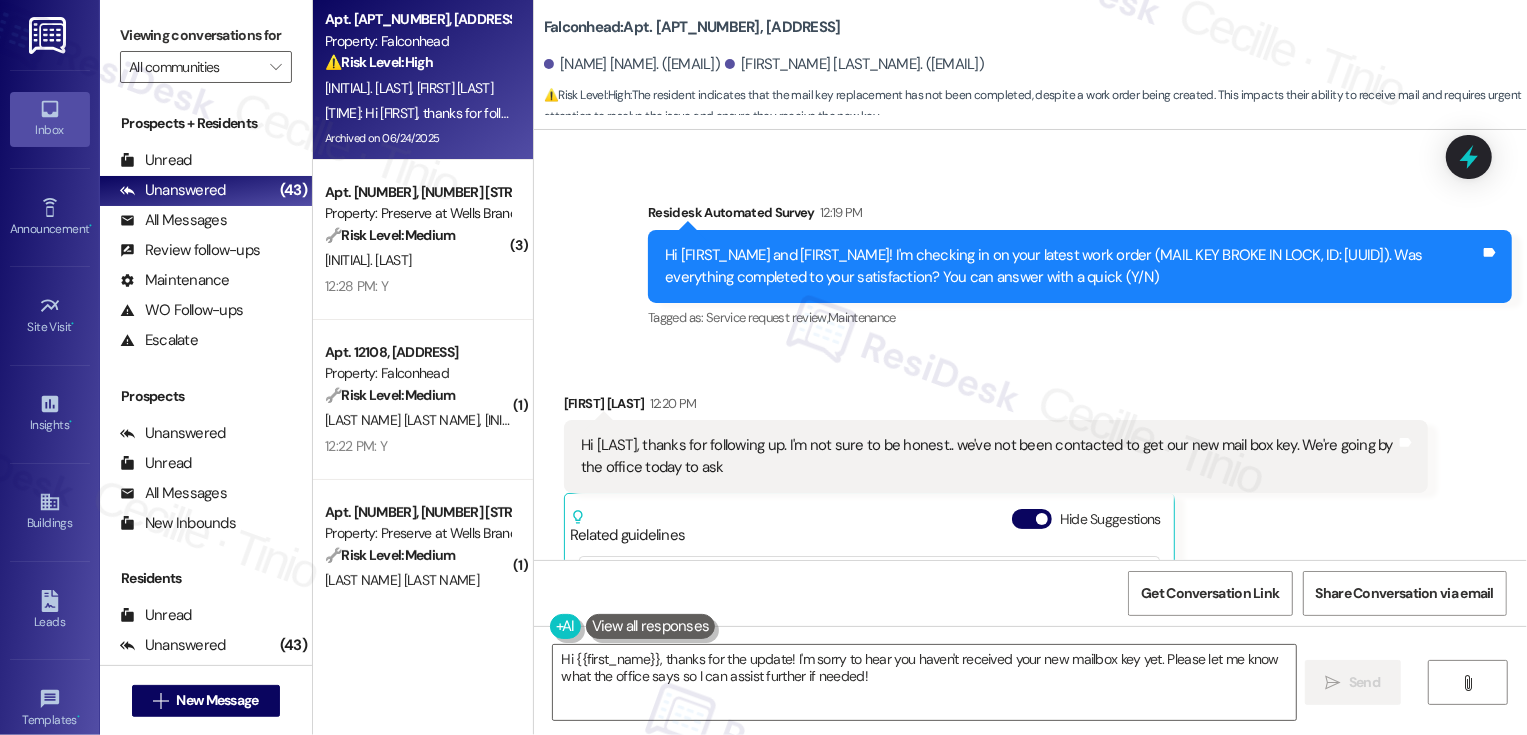click on "Falconhead:  Apt. [NUMBER], [NUMBER] [STREET] [NUMBER]" at bounding box center (692, 27) 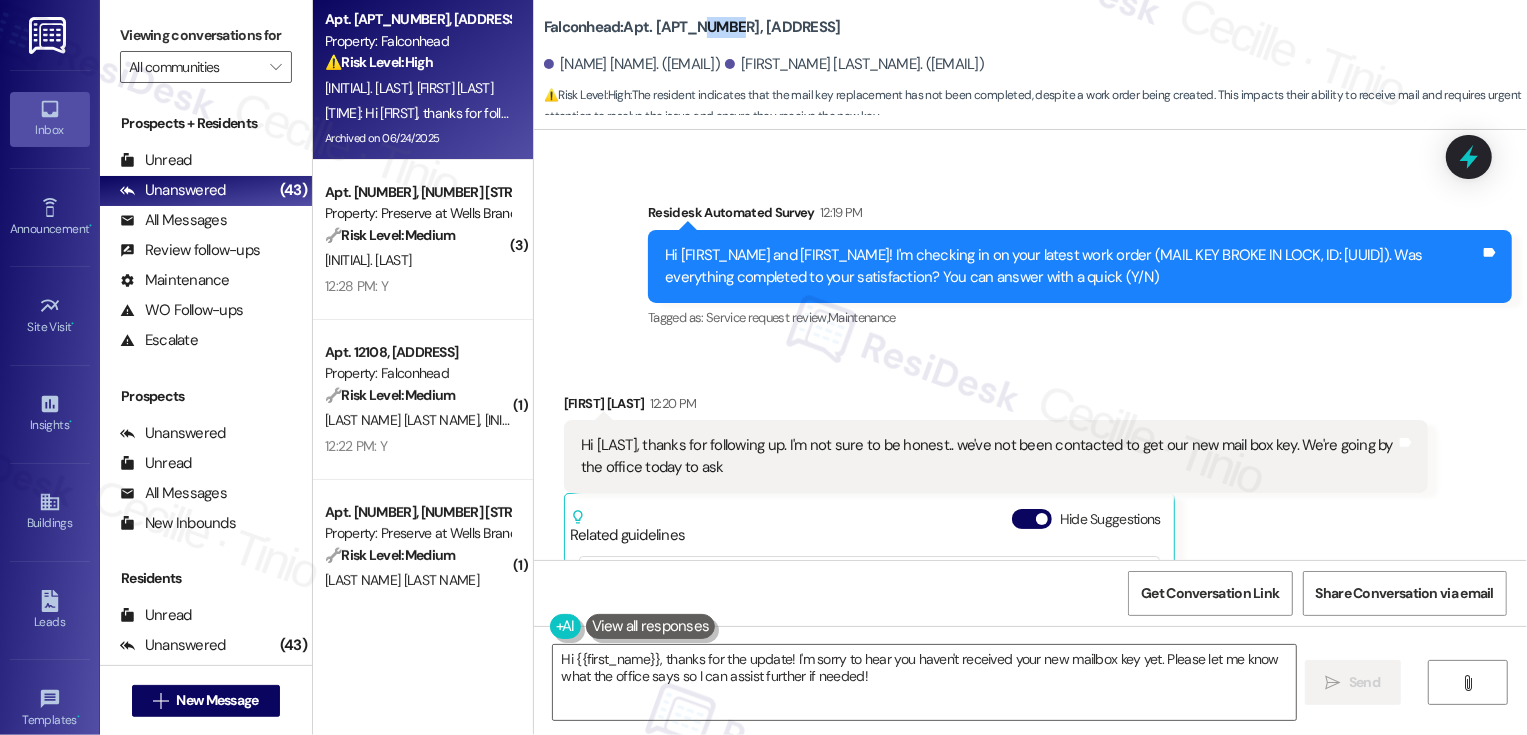 click on "Falconhead:  Apt. [NUMBER], [NUMBER] [STREET] [NUMBER]" at bounding box center (692, 27) 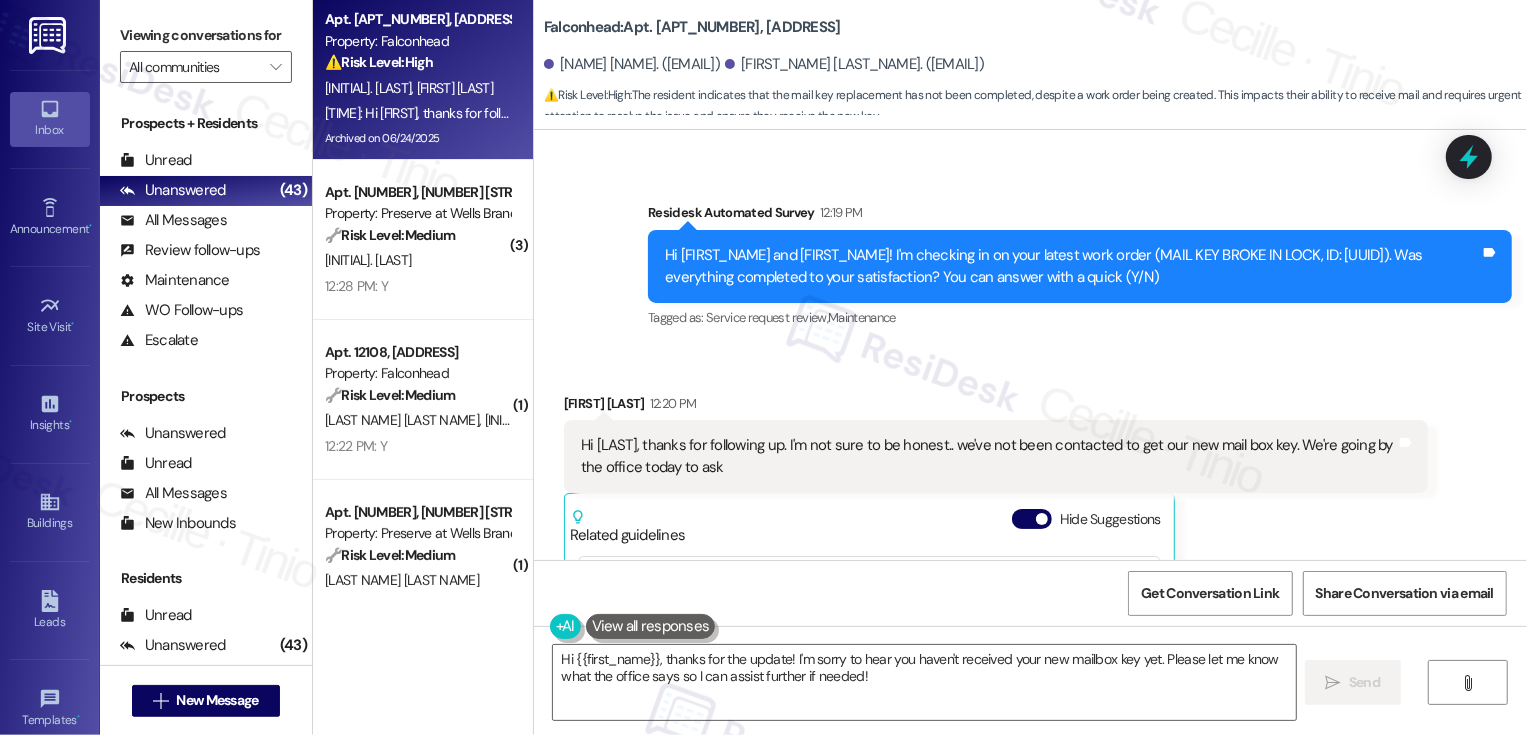 click on "Falconhead:  Apt. [NUMBER], [NUMBER] [STREET] [NUMBER]" at bounding box center [692, 27] 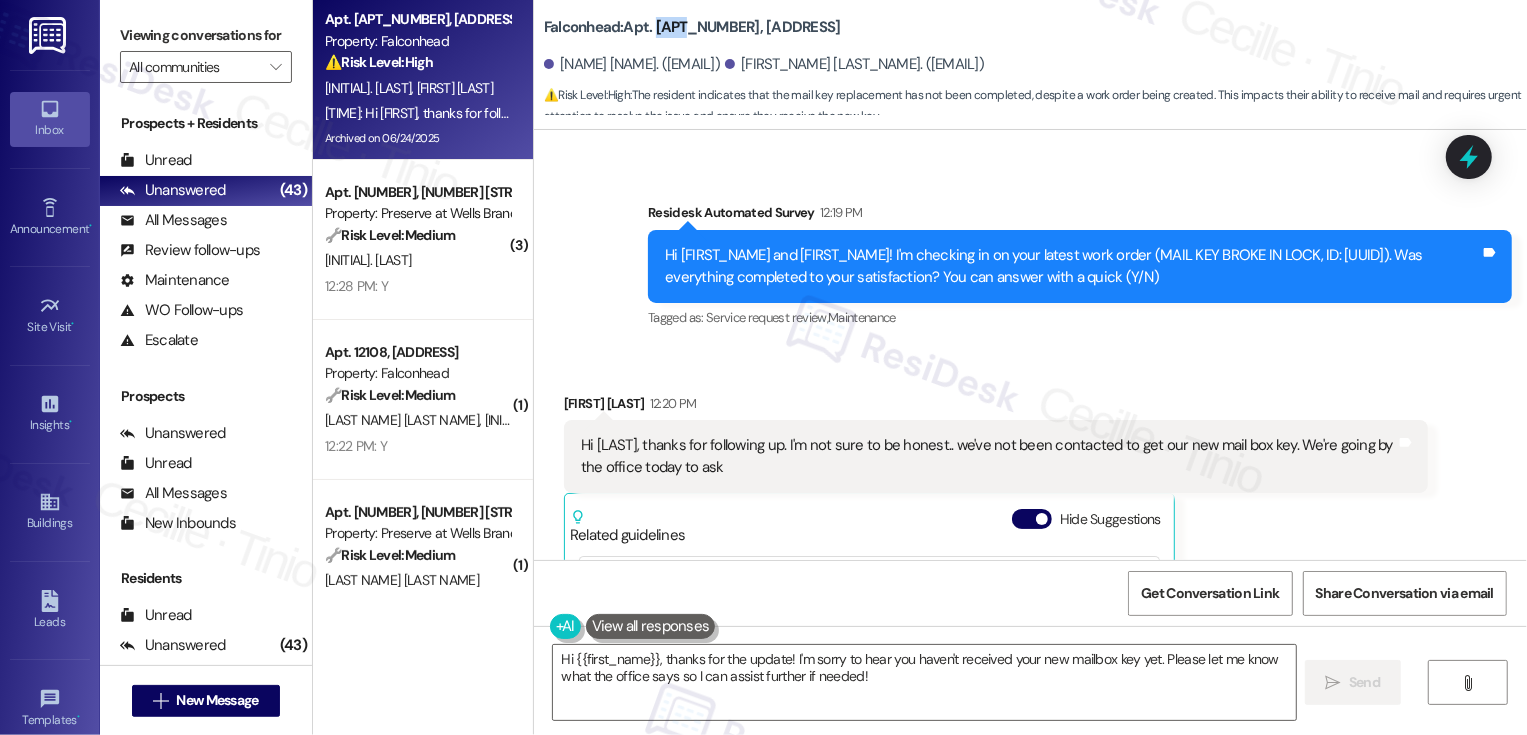 copy on "7205" 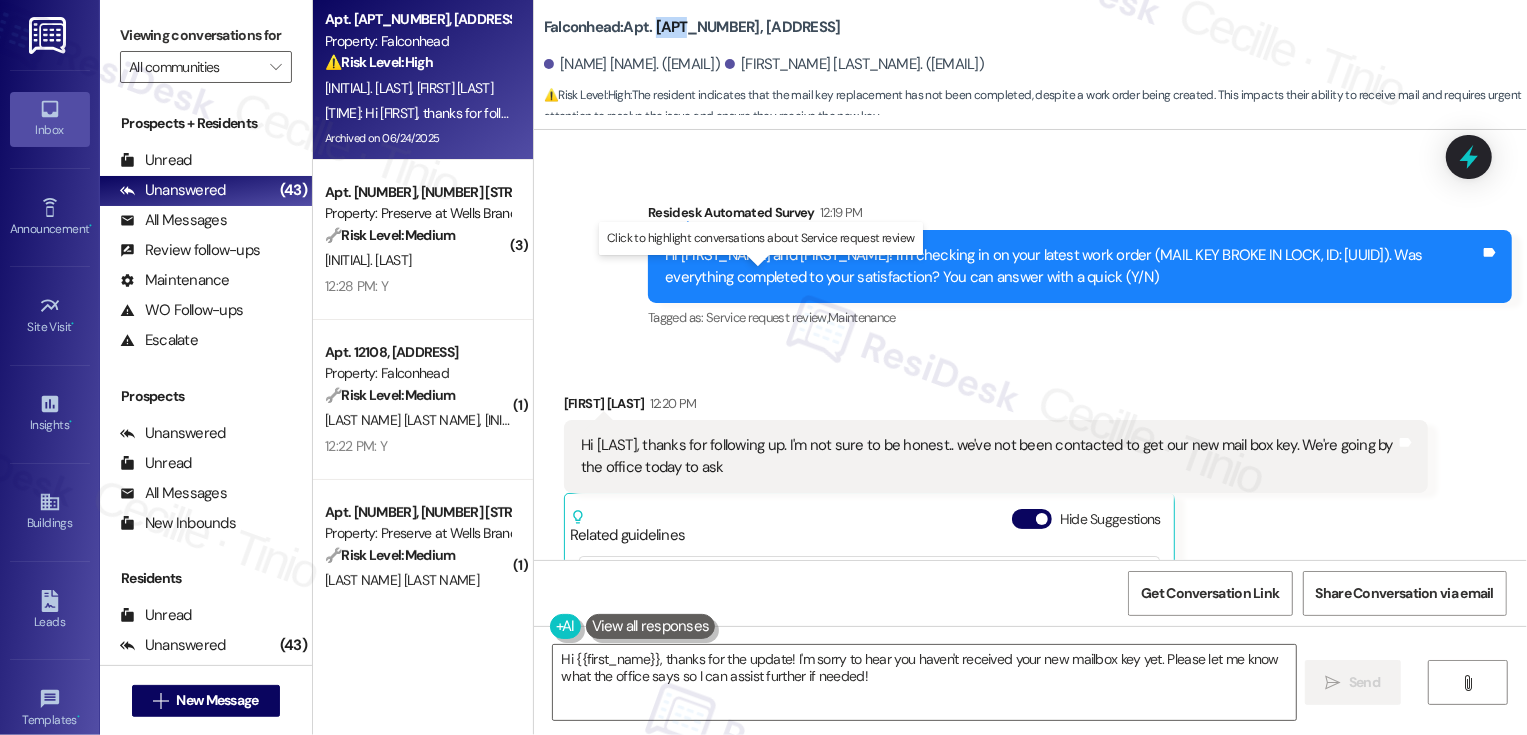 click on "Service request review ," at bounding box center (767, 317) 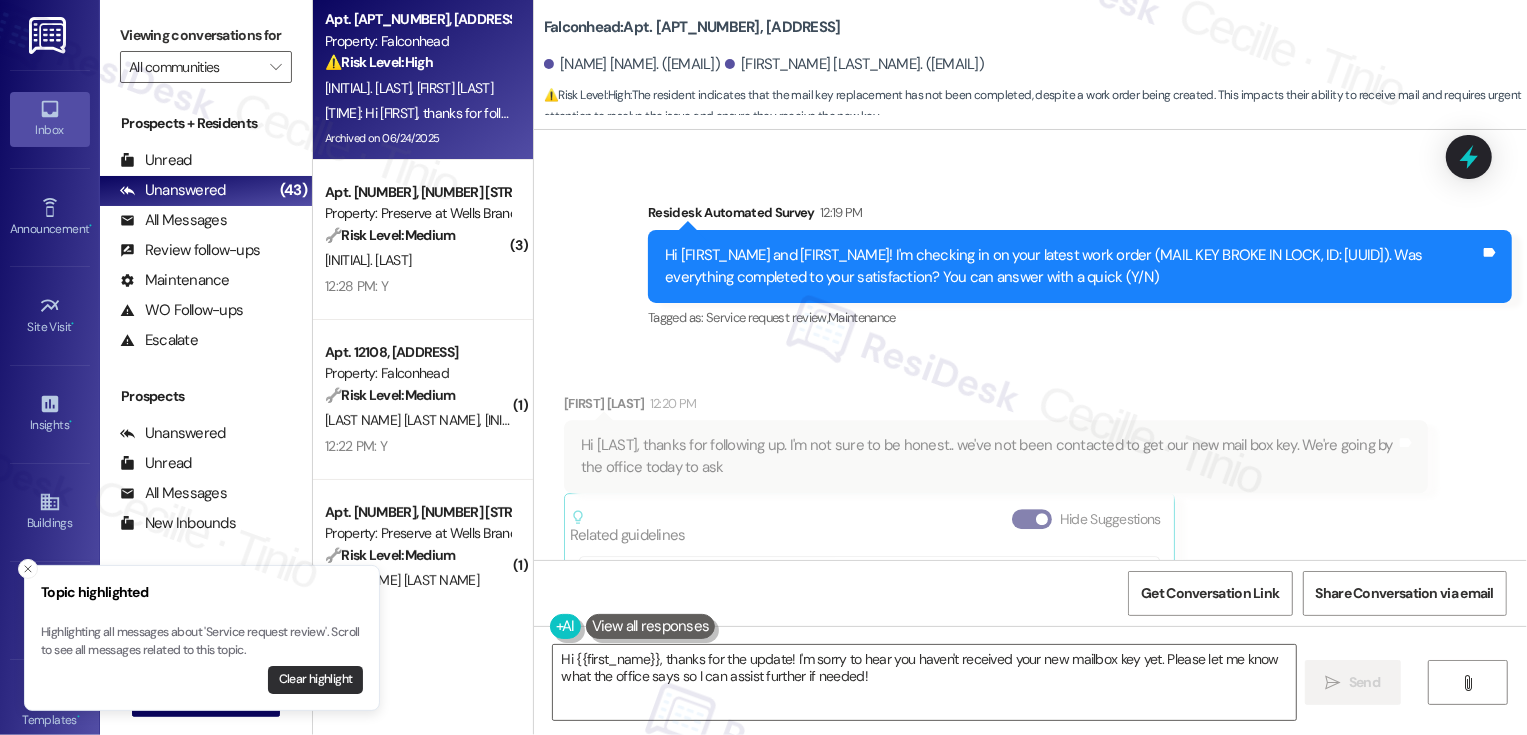 click on "Clear highlight" at bounding box center (315, 680) 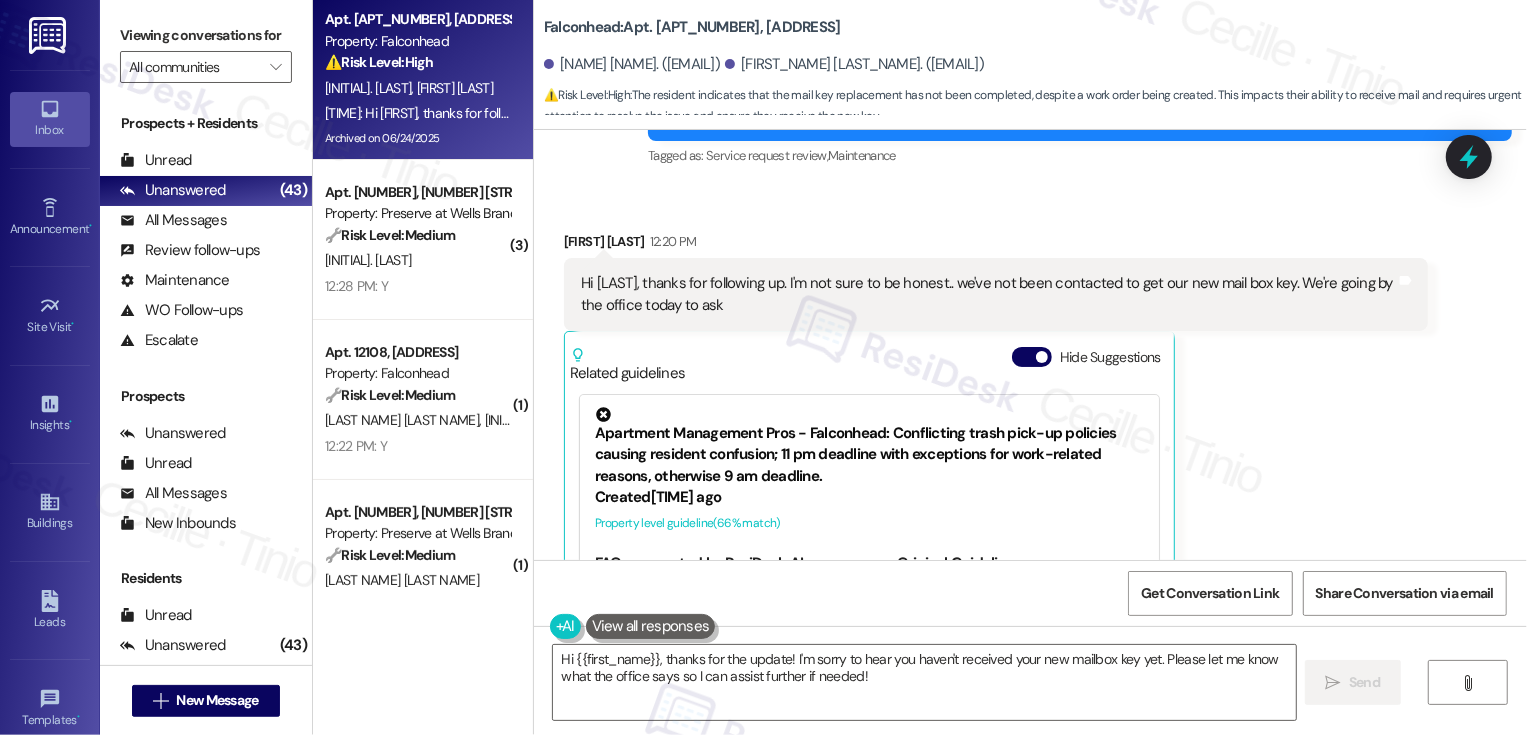 scroll, scrollTop: 4576, scrollLeft: 0, axis: vertical 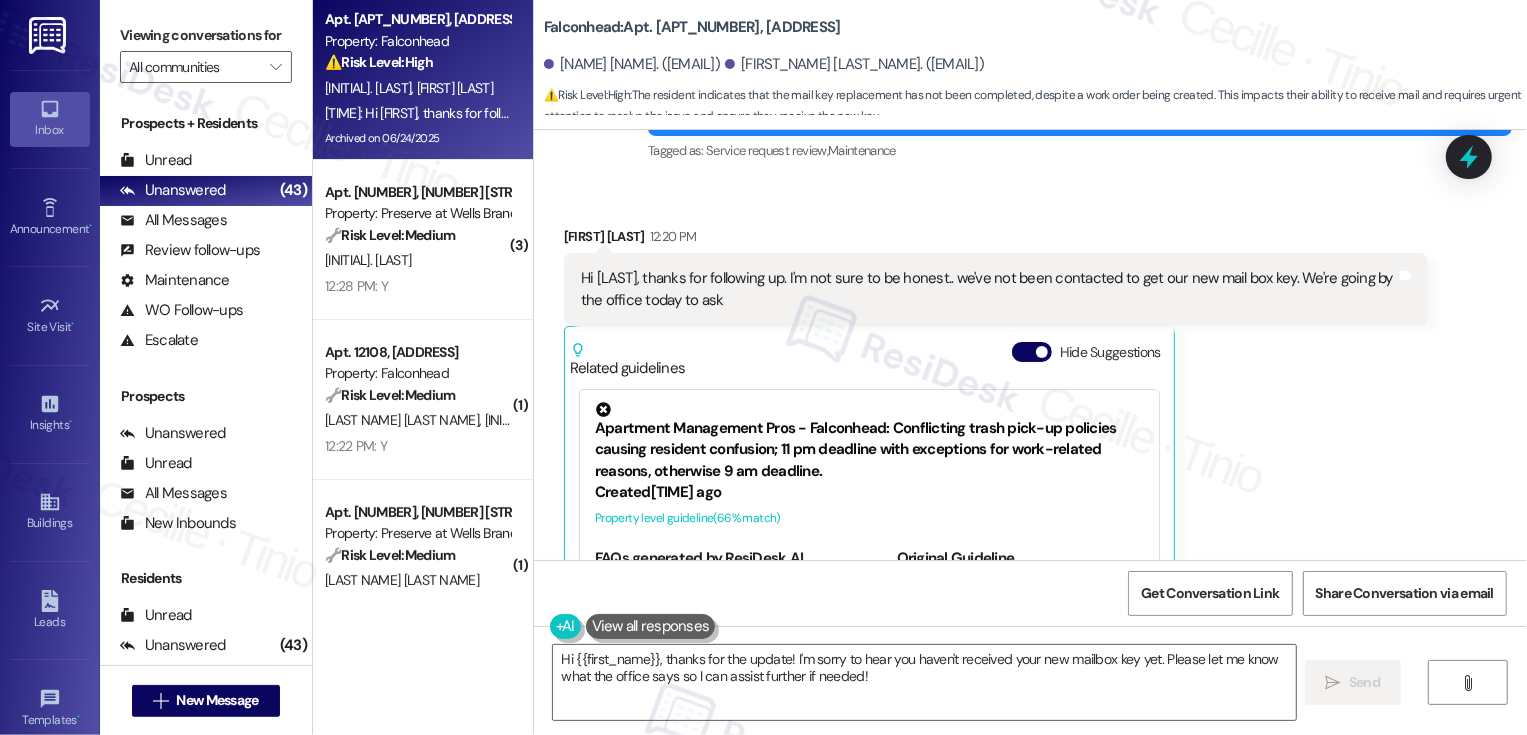 click on "[NAME] [LAST NAME] [TIME]" at bounding box center [996, 240] 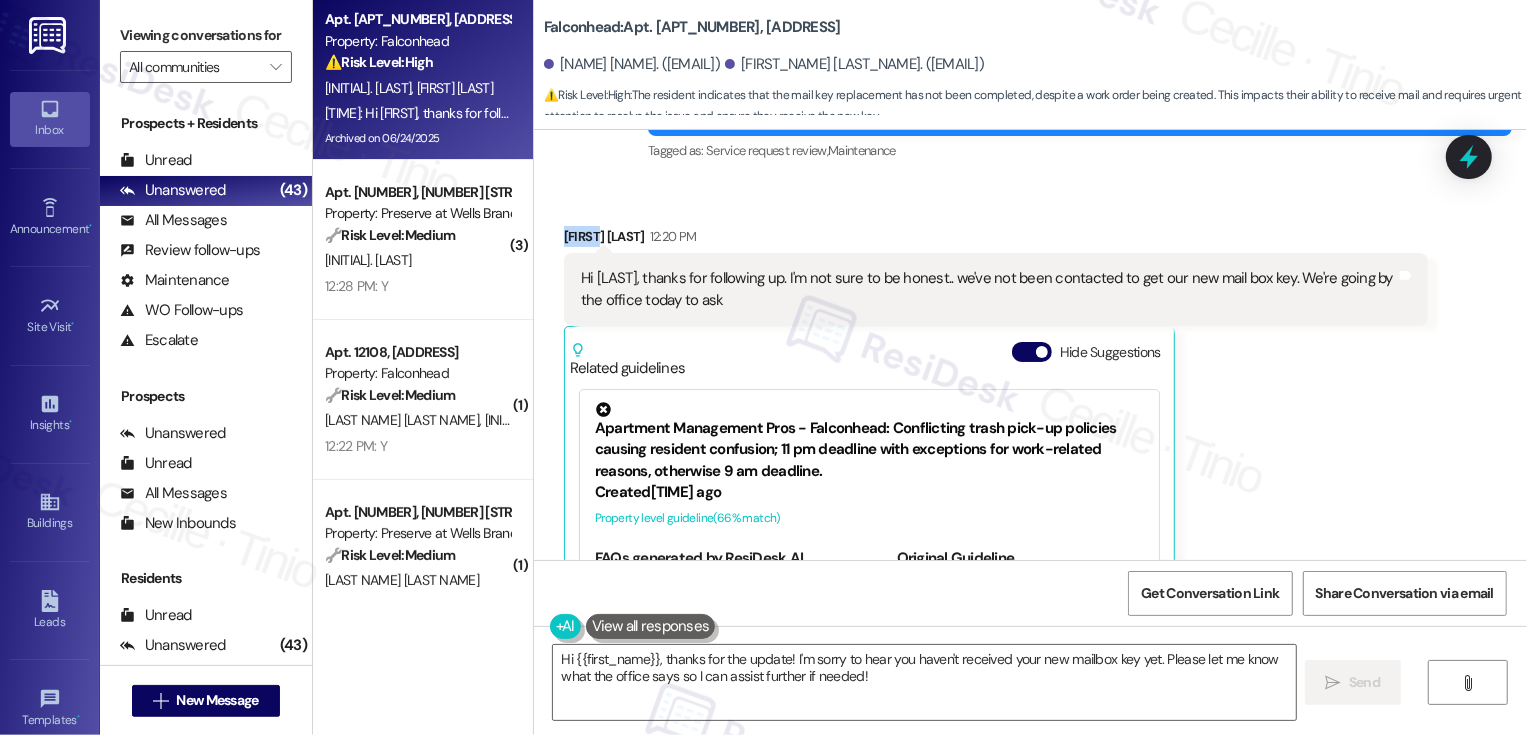 copy on "[NAME]" 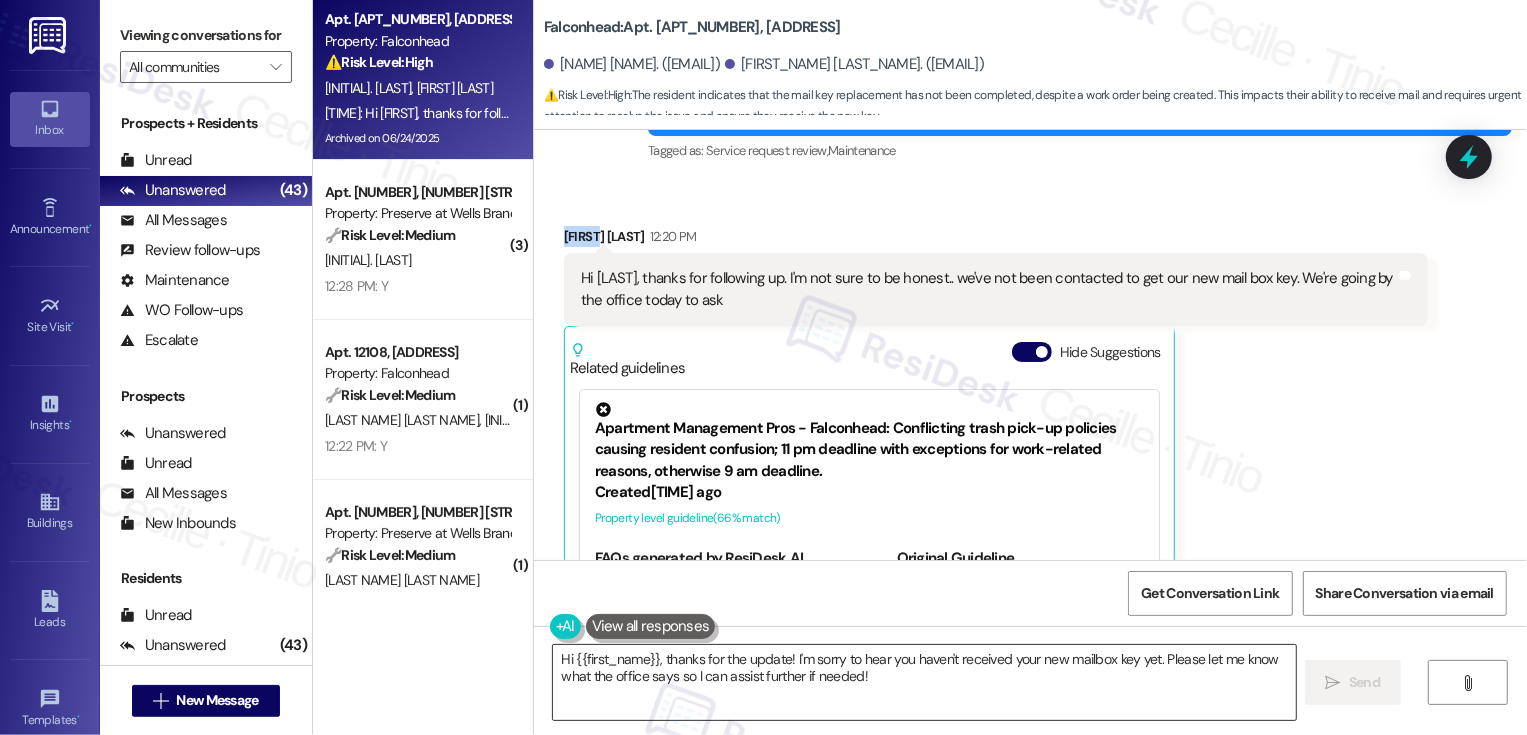 click on "Hi {{first_name}}, thanks for the update! I'm sorry to hear you haven't received your new mailbox key yet. Please let me know what the office says so I can assist further if needed!" at bounding box center (924, 682) 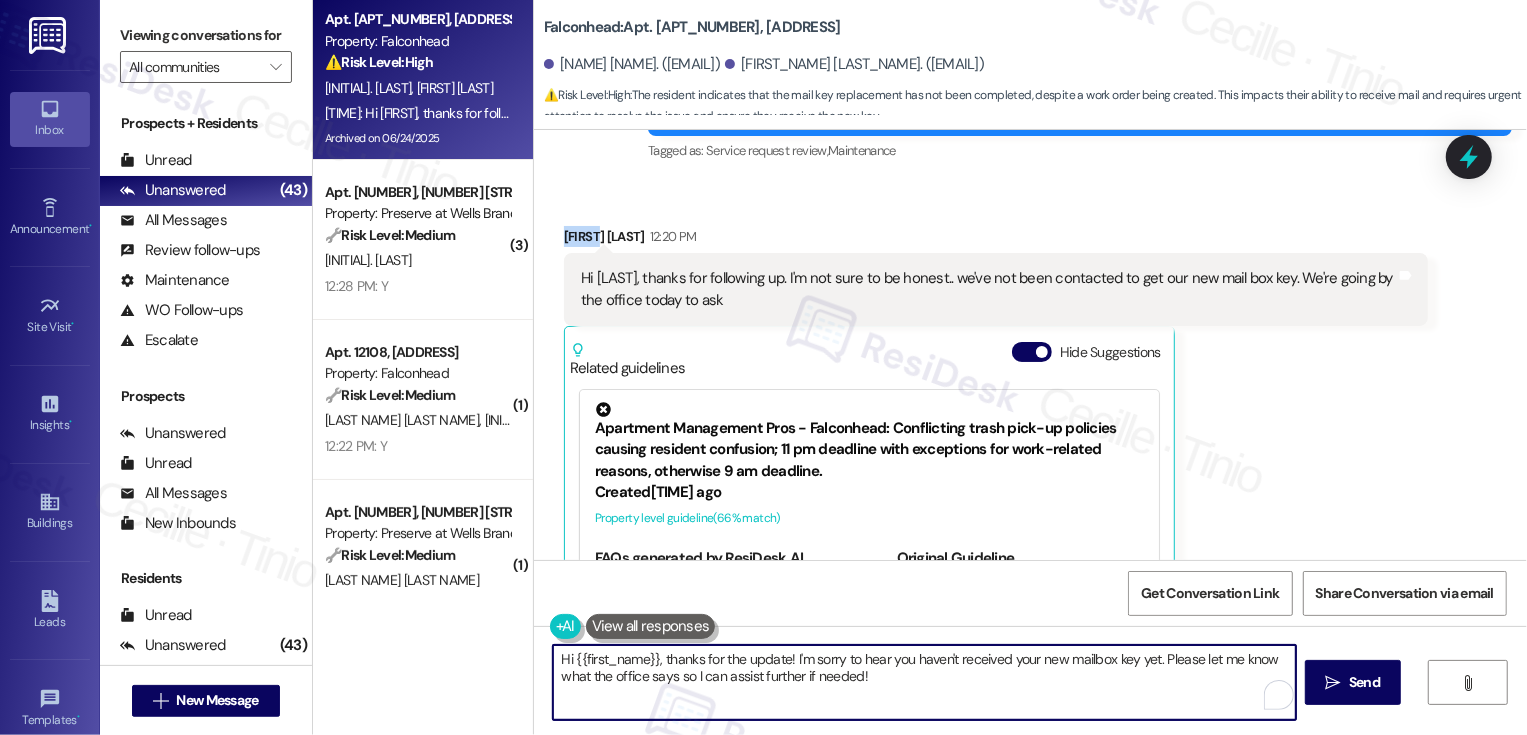 click on "Hi {{first_name}}, thanks for the update! I'm sorry to hear you haven't received your new mailbox key yet. Please let me know what the office says so I can assist further if needed!" at bounding box center (924, 682) 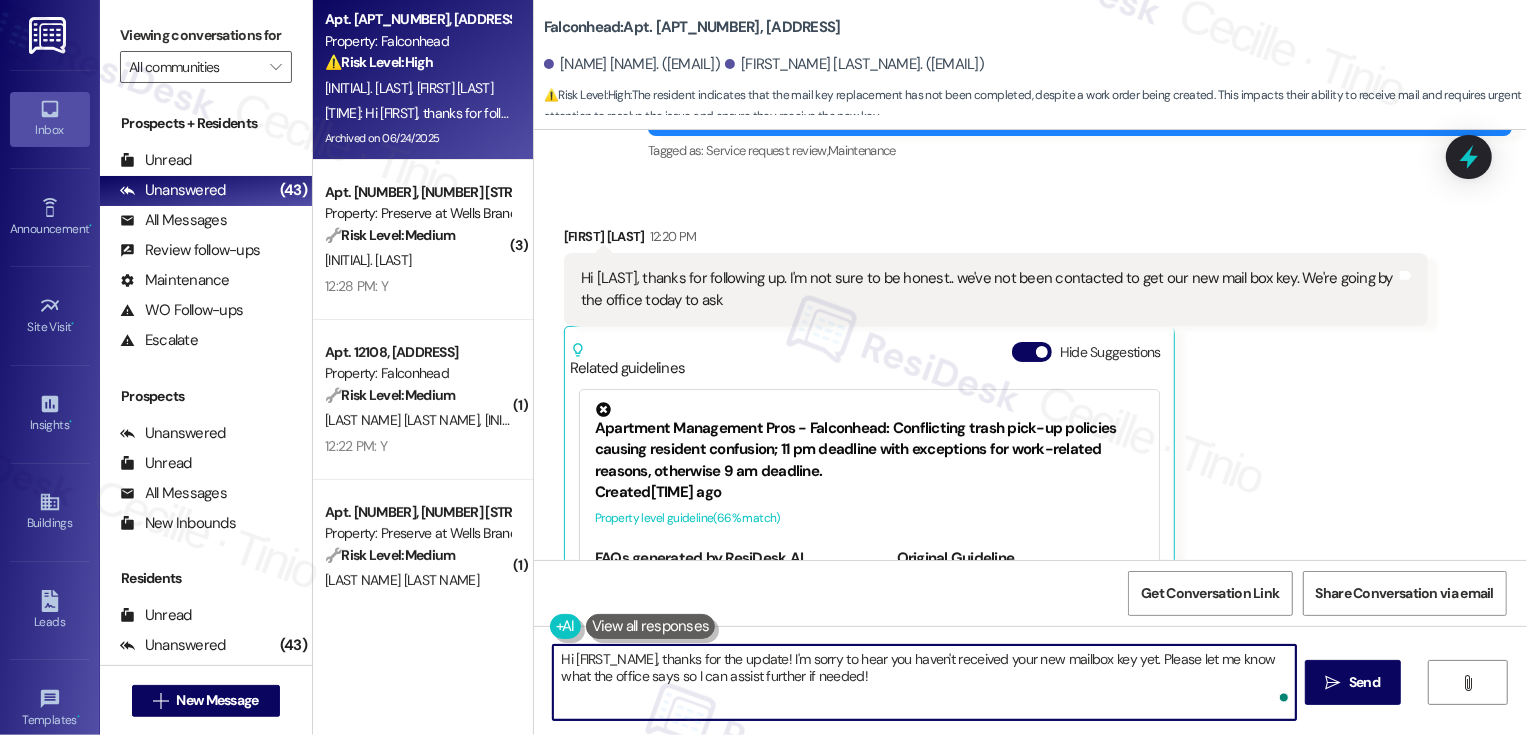 paste on "[NAME]" 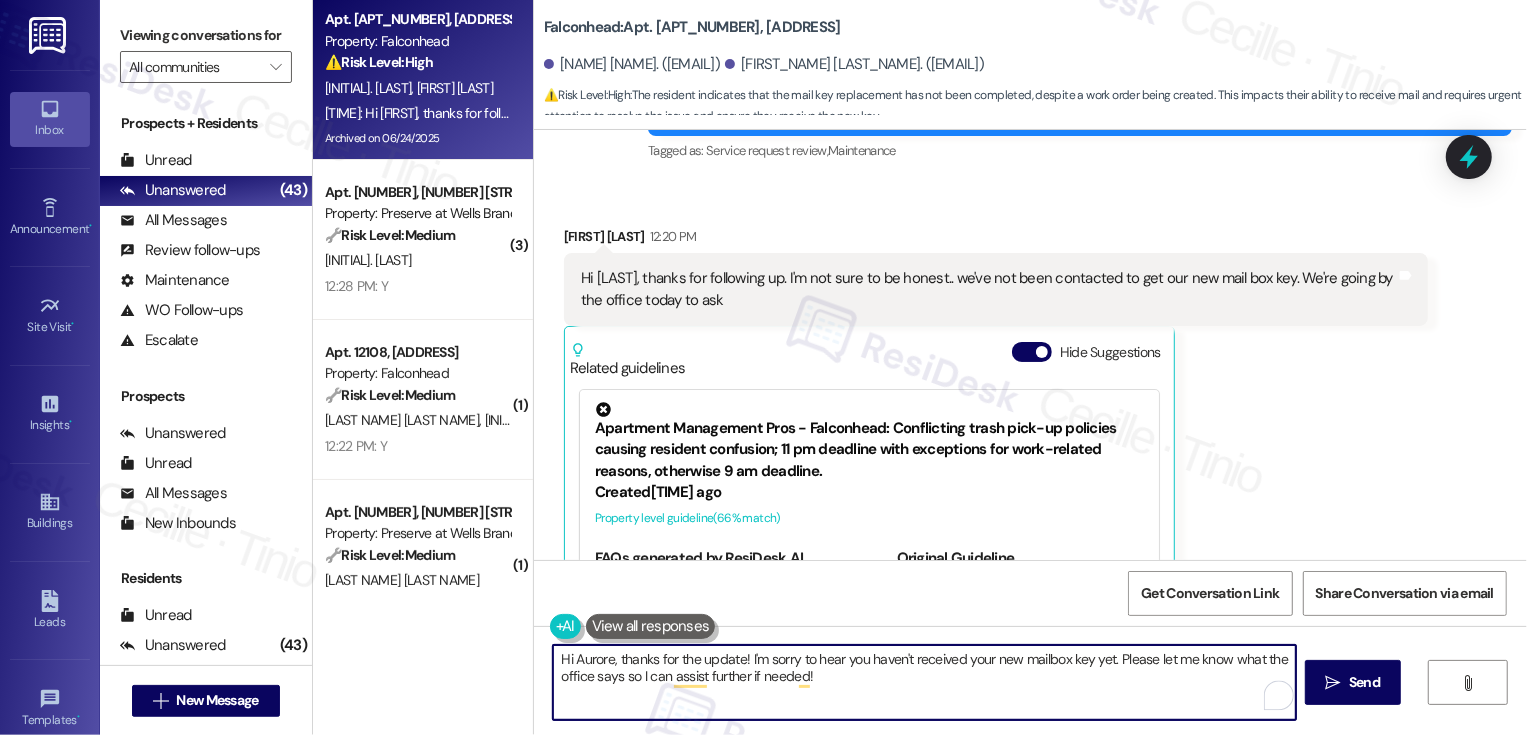 drag, startPoint x: 1108, startPoint y: 657, endPoint x: 1107, endPoint y: 755, distance: 98.005104 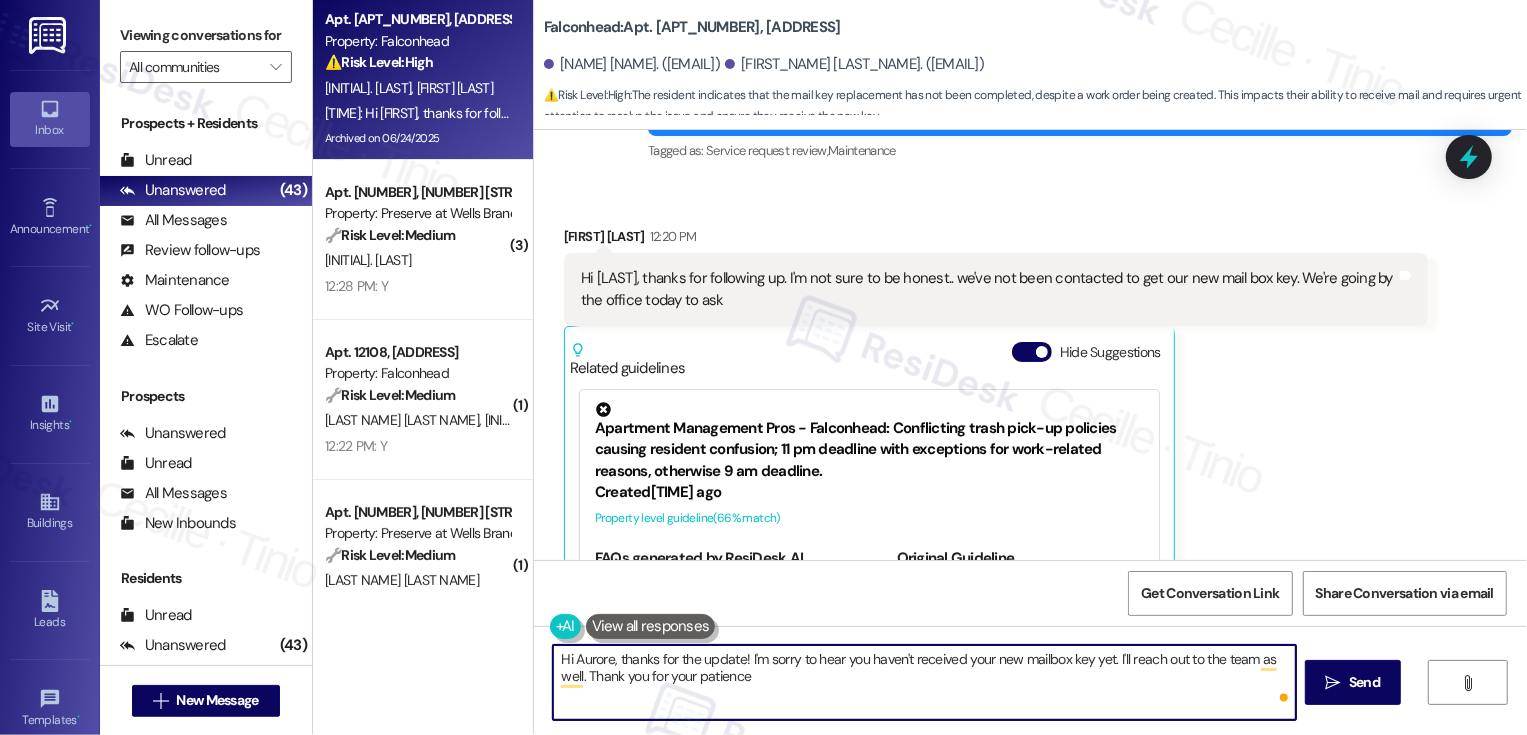 type on "Hi [FIRST], thanks for the update! I'm sorry to hear you haven't received your new mailbox key yet. I'll reach out to the team as well. Thank you for your patience!" 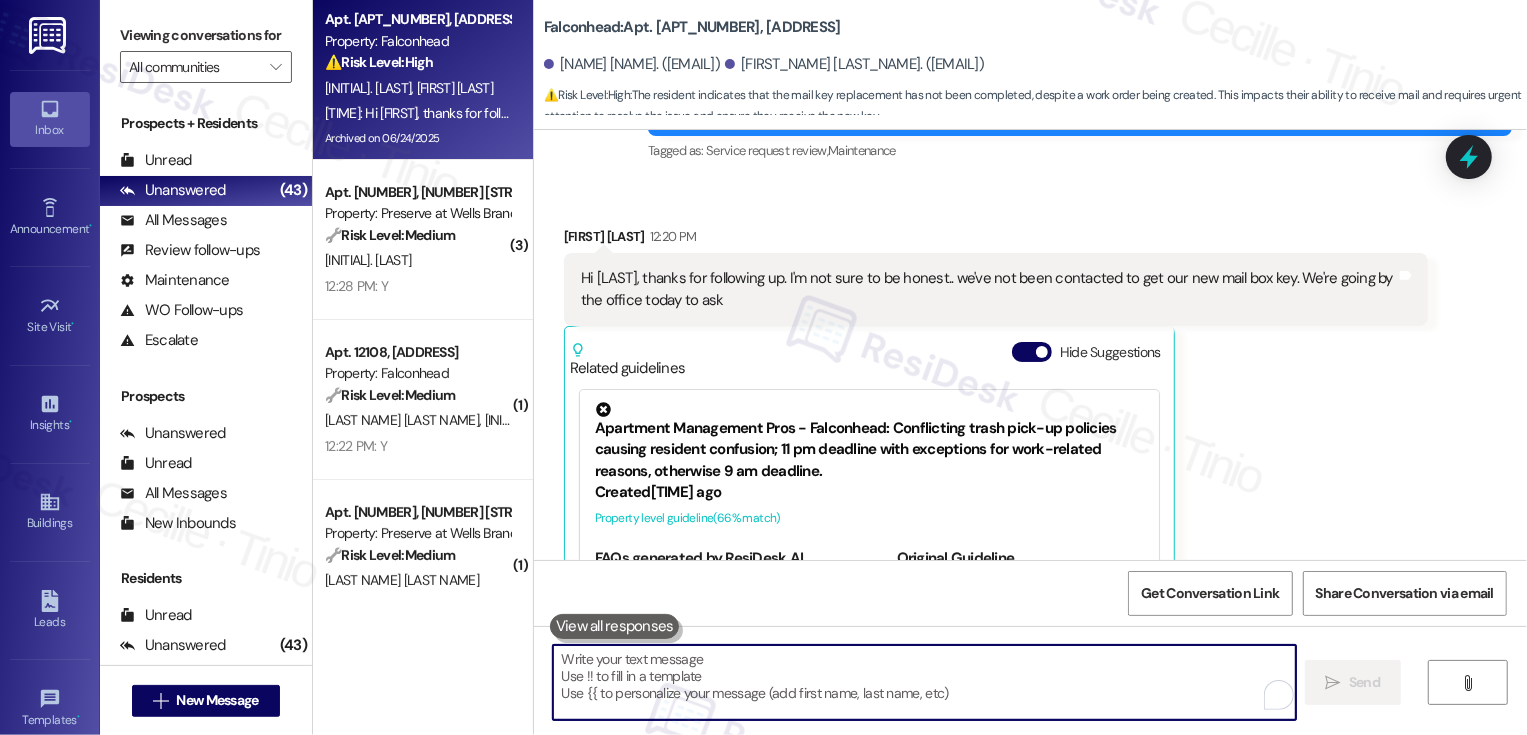 scroll, scrollTop: 4667, scrollLeft: 0, axis: vertical 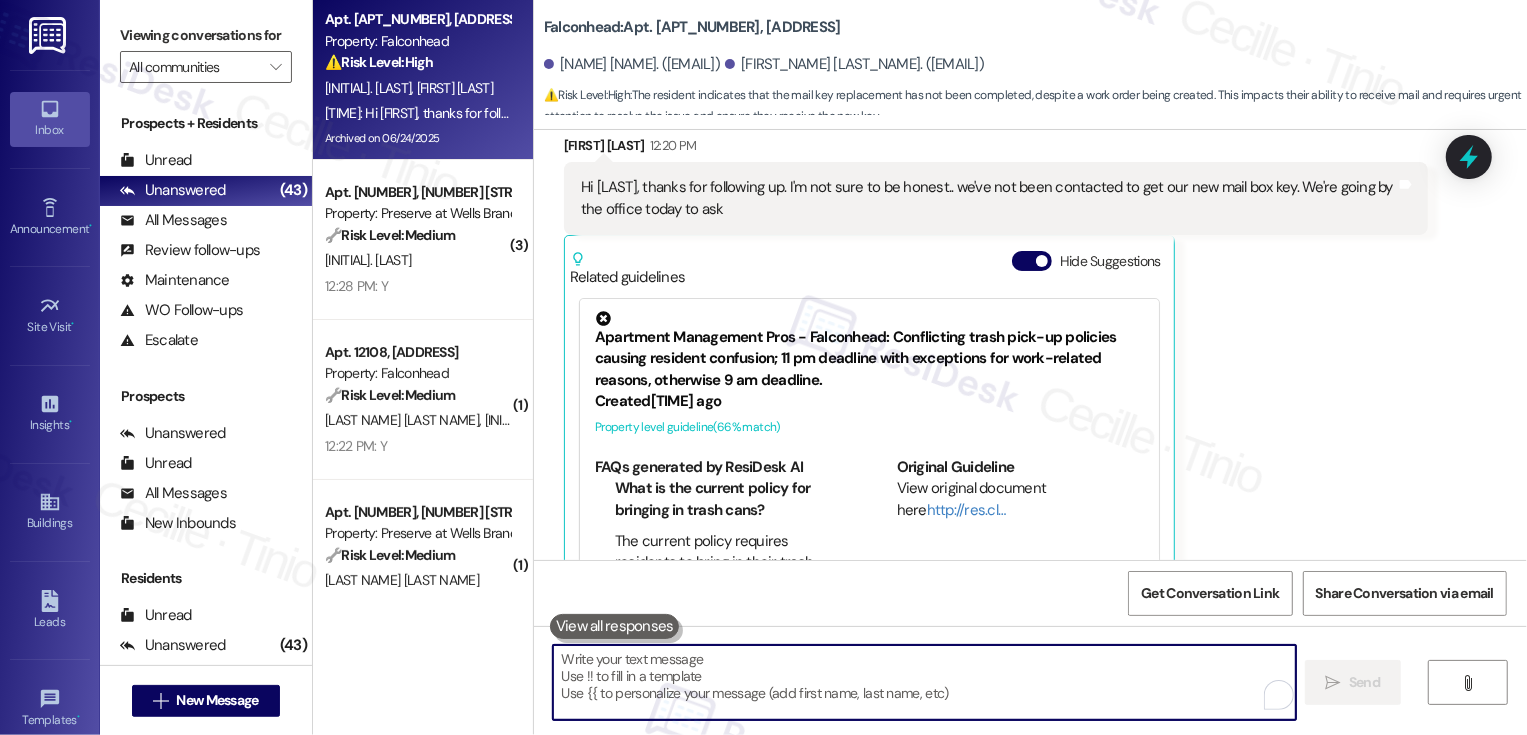 type 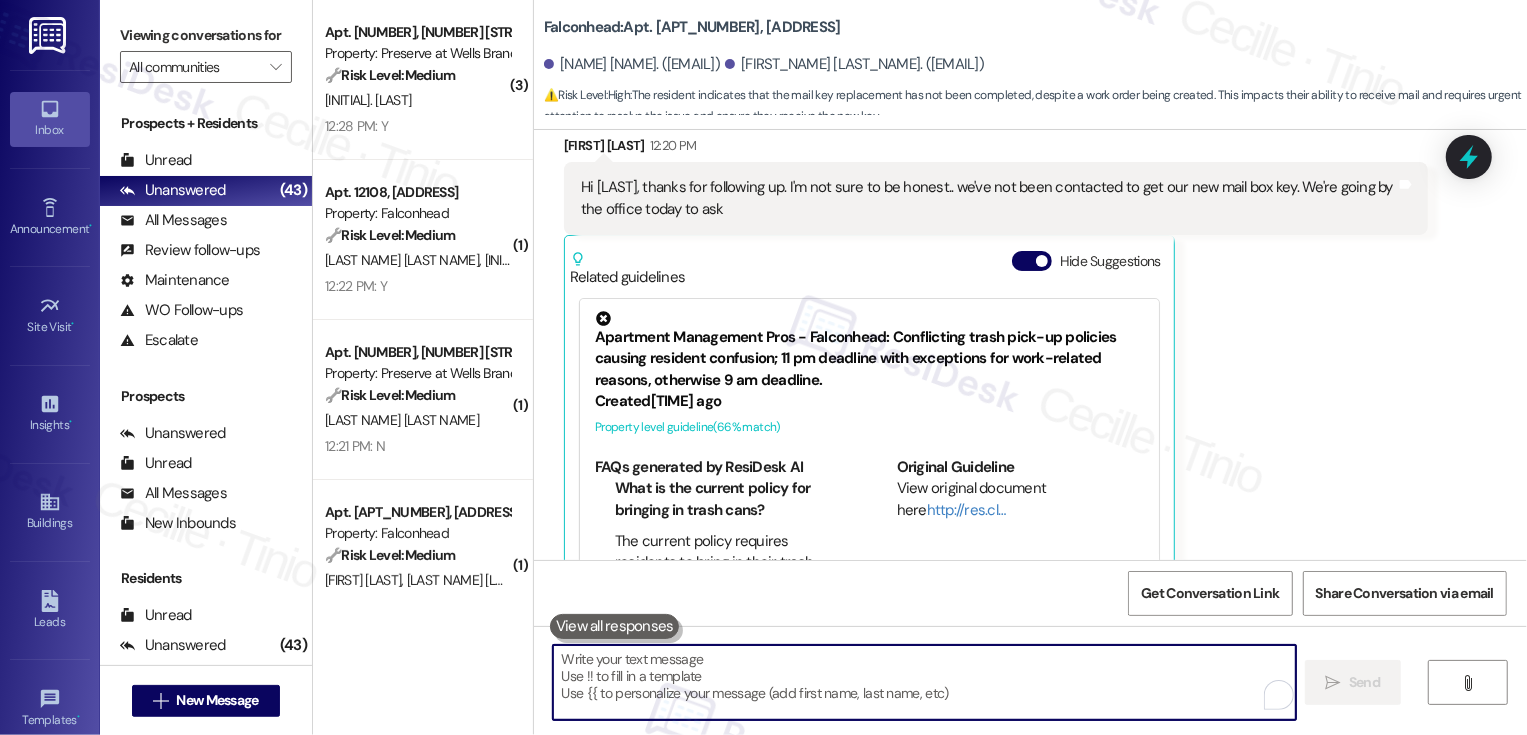 click on "[FIRST_NAME] [LAST_NAME] 12:20 PM Hi [FIRST_NAME], thanks for following up. I'm not sure to be honest.. we've not been contacted to get our new mail box key. We're going by the office today to ask Tags and notes Related guidelines Hide Suggestions [BRAND_NAME]: Conflicting trash pick-up policies causing resident confusion; 11 pm deadline with exceptions for work-related reasons, otherwise 9 am deadline.
Created 12 days ago Property level guideline ( 66 % match) FAQs generated by ResiDesk AI What is the current policy for bringing in trash cans? The current policy requires residents to bring in their trash cans by 11pm on the day of trash pickup. Can I still bring in my trash can at 9am the next morning? Exceptions can be made for work-related reasons. If you cannot bring in your trash can by 11pm, you may be allowed to bring it in by 9am the next morning. How do I request an exception to the trash can policy? What is the fee for not bringing in the trash can on time? Original Guideline Created" at bounding box center (996, 362) 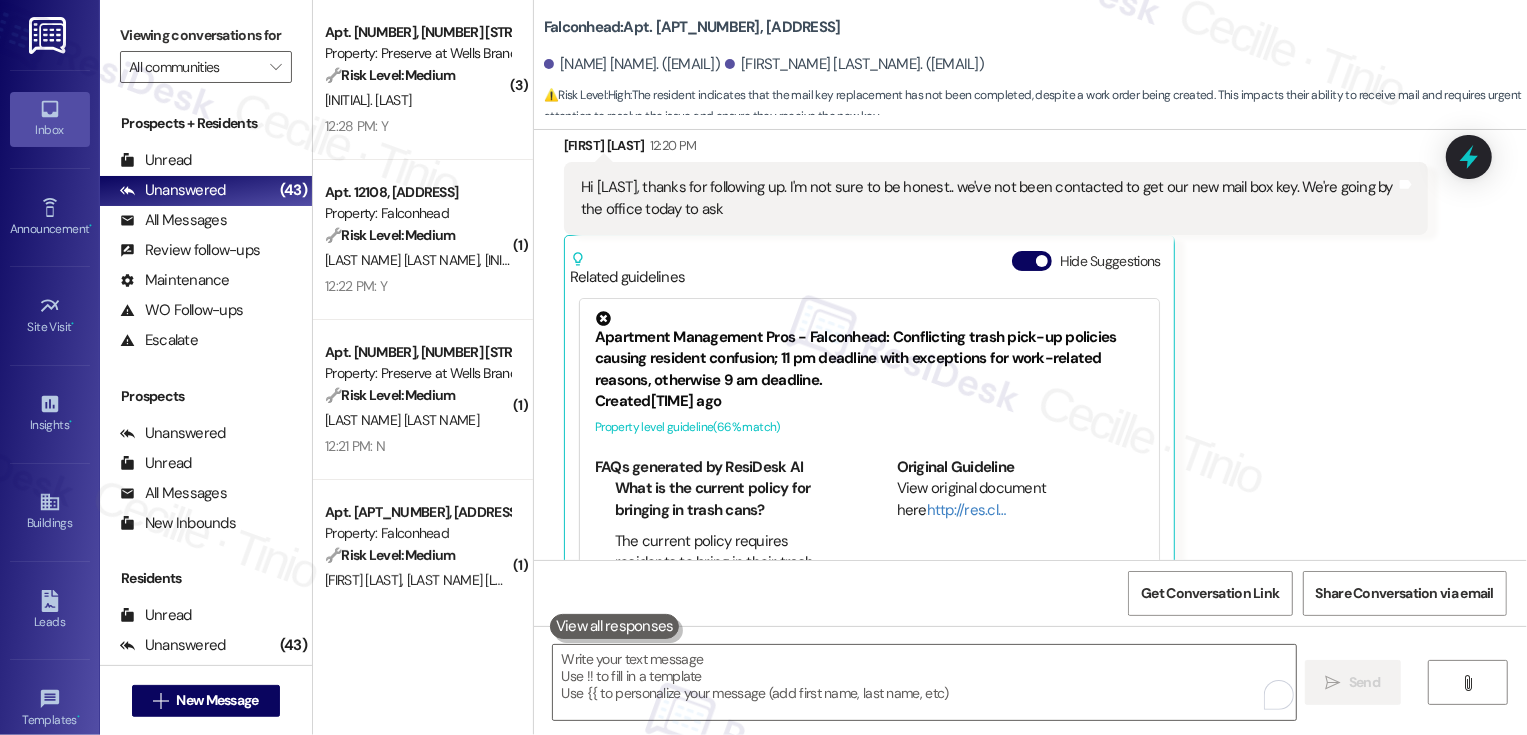 scroll, scrollTop: 4829, scrollLeft: 0, axis: vertical 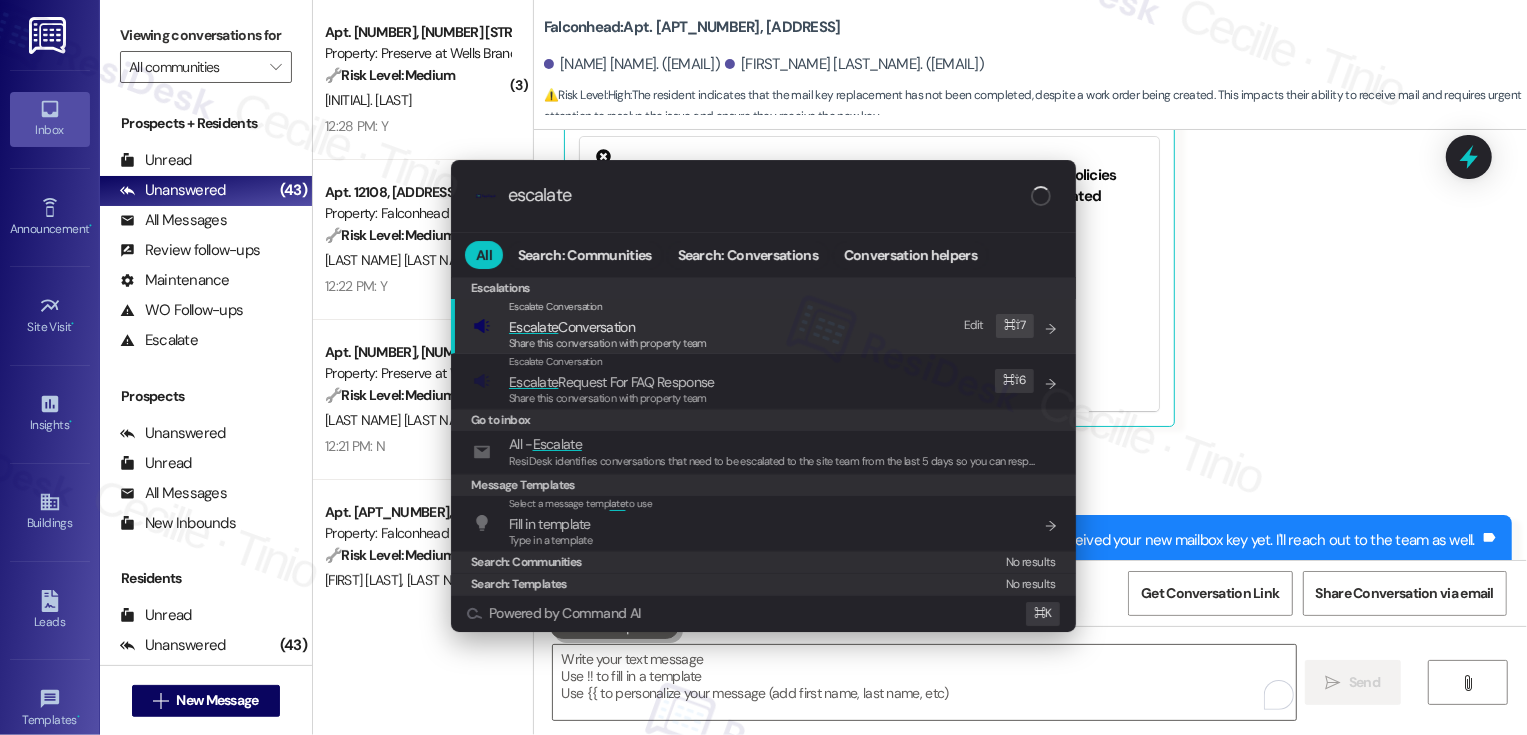 type on "escalate" 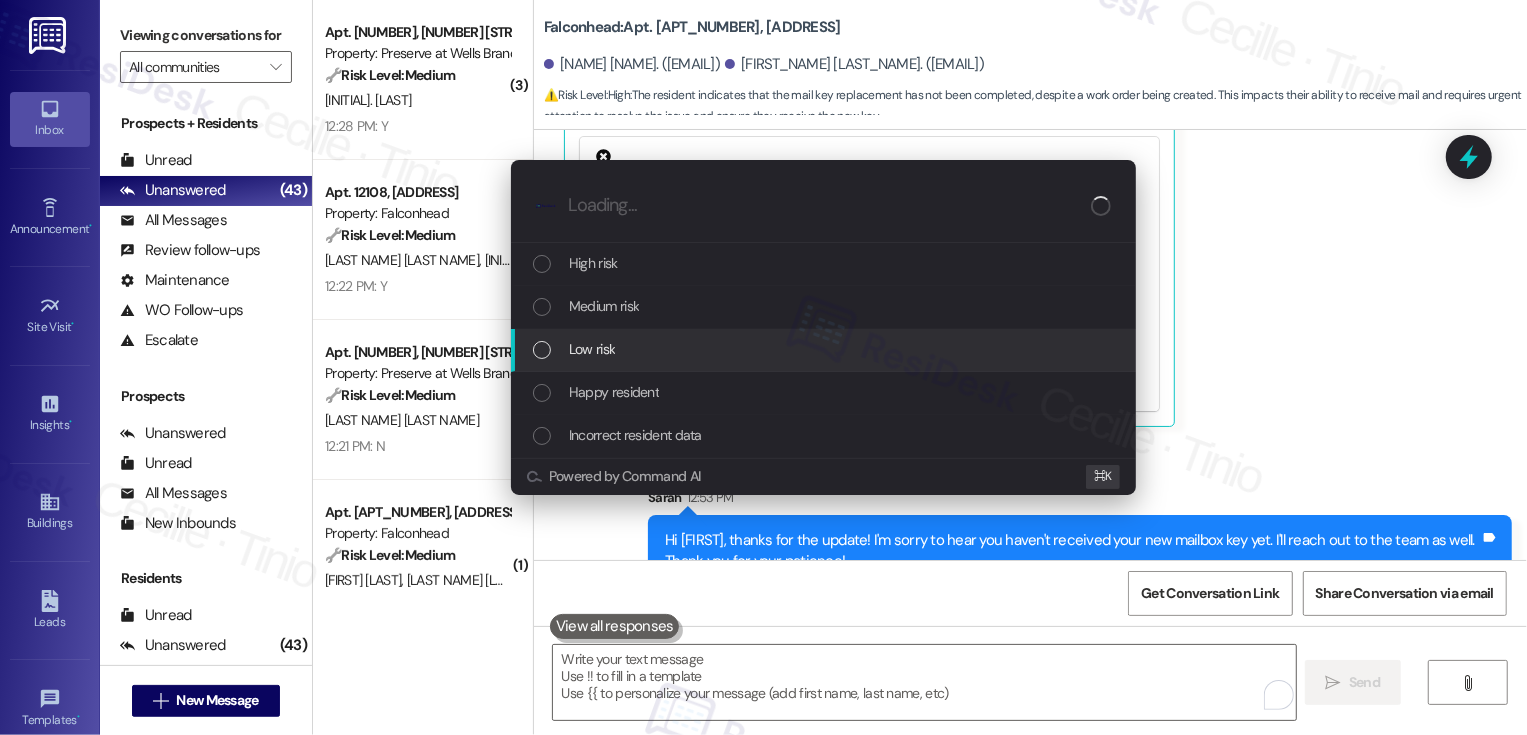 click on "Low risk" at bounding box center [592, 349] 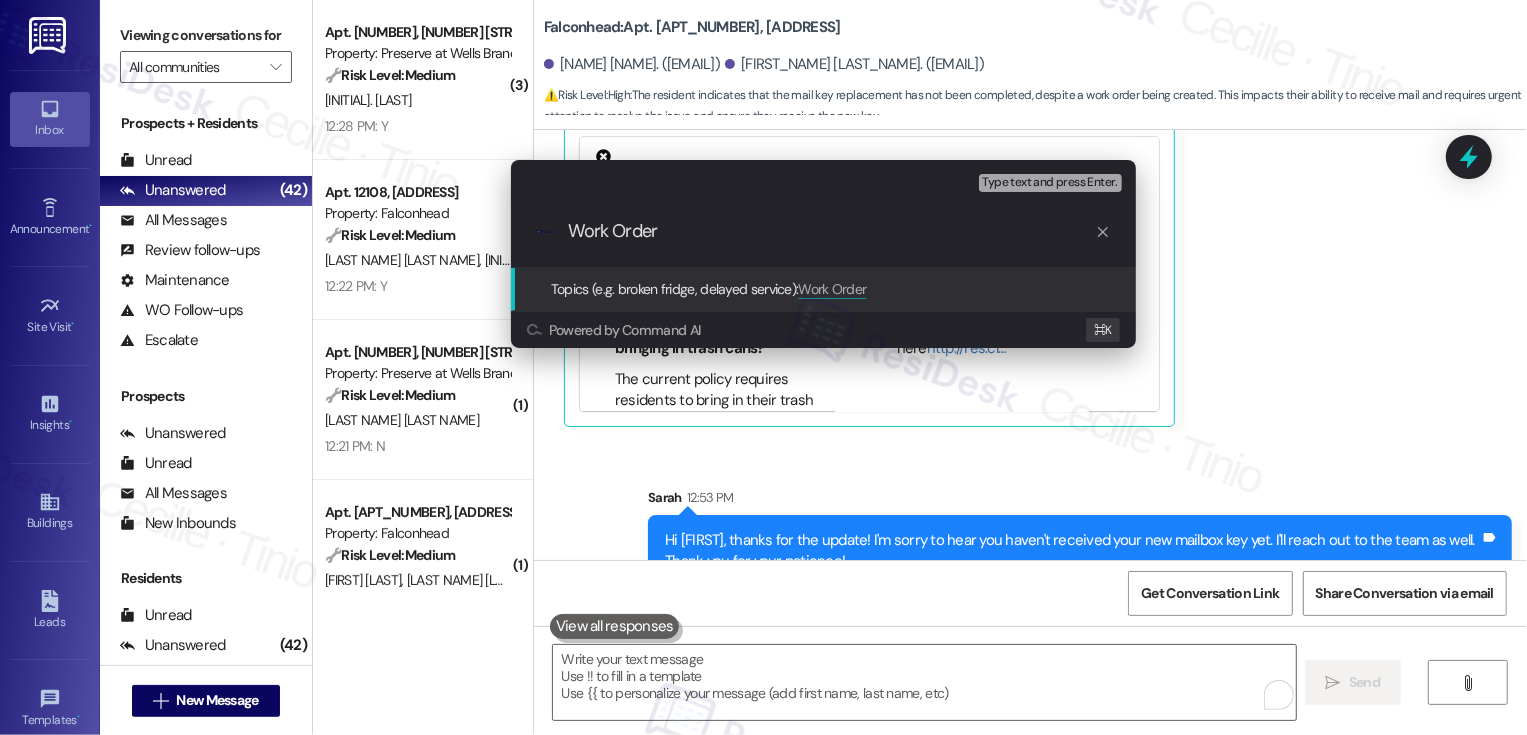 paste on "[NUMBER]" 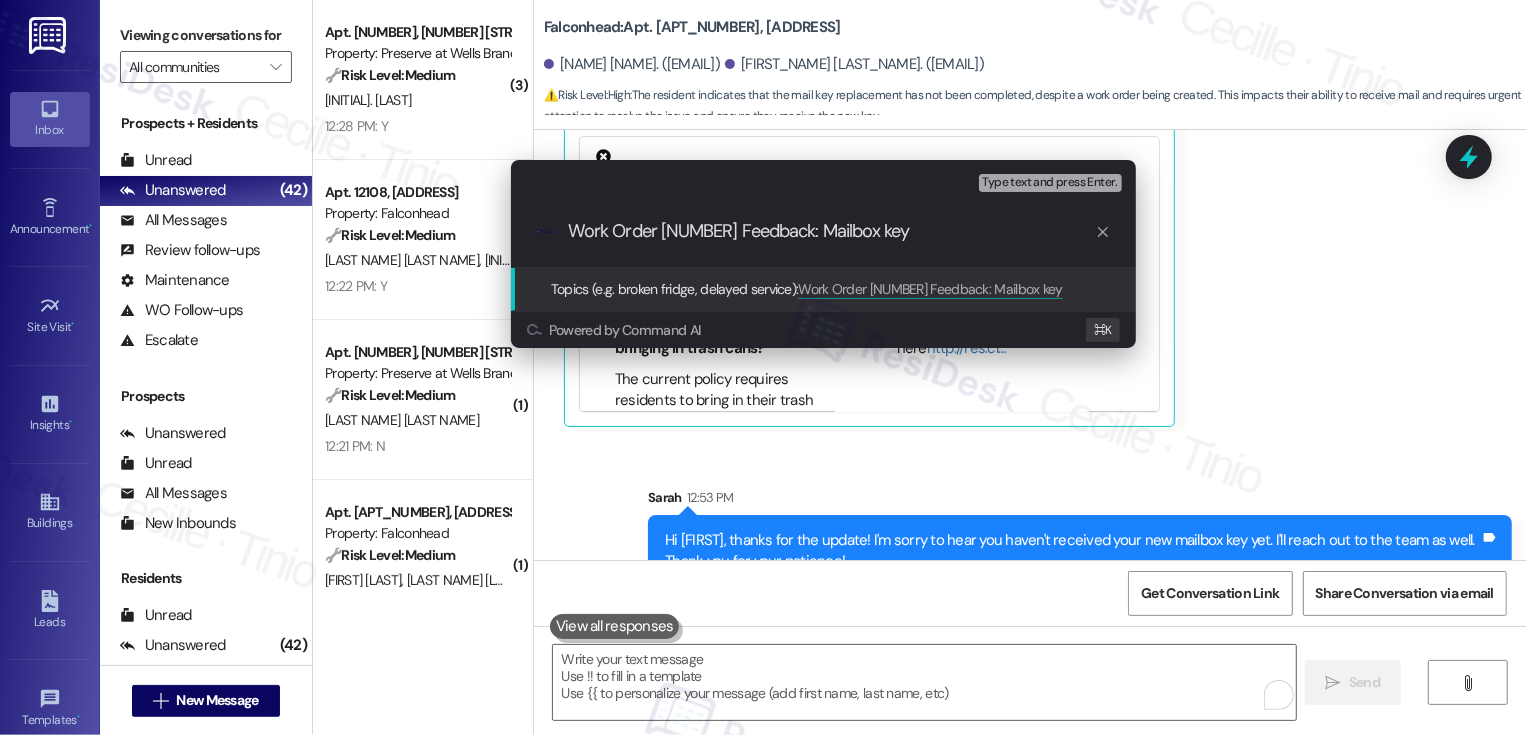 click on "Work Order [NUMBER] Feedback: Mailbox key" at bounding box center [831, 231] 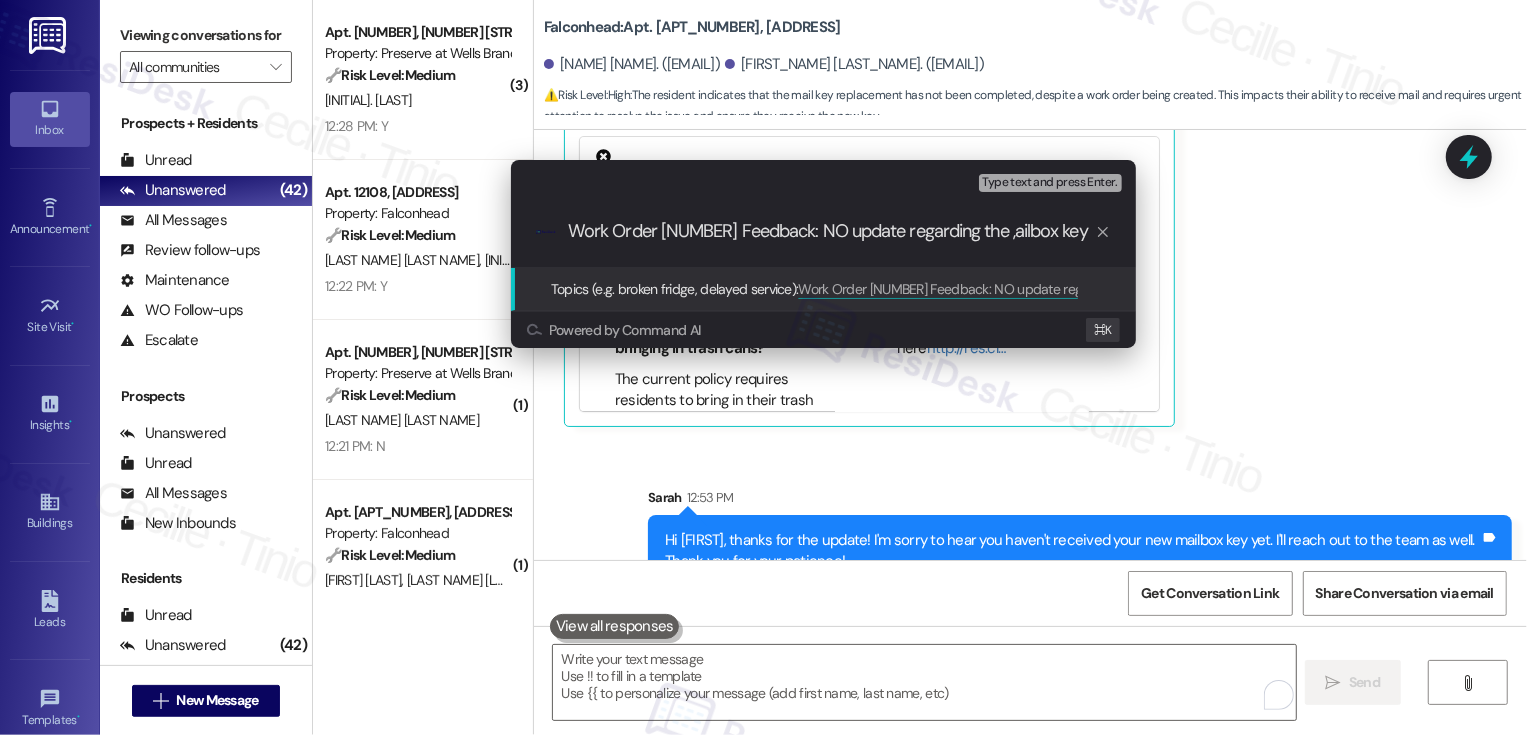 click on "Work Order [NUMBER] Feedback: NO update regarding the ,ailbox key" at bounding box center [831, 231] 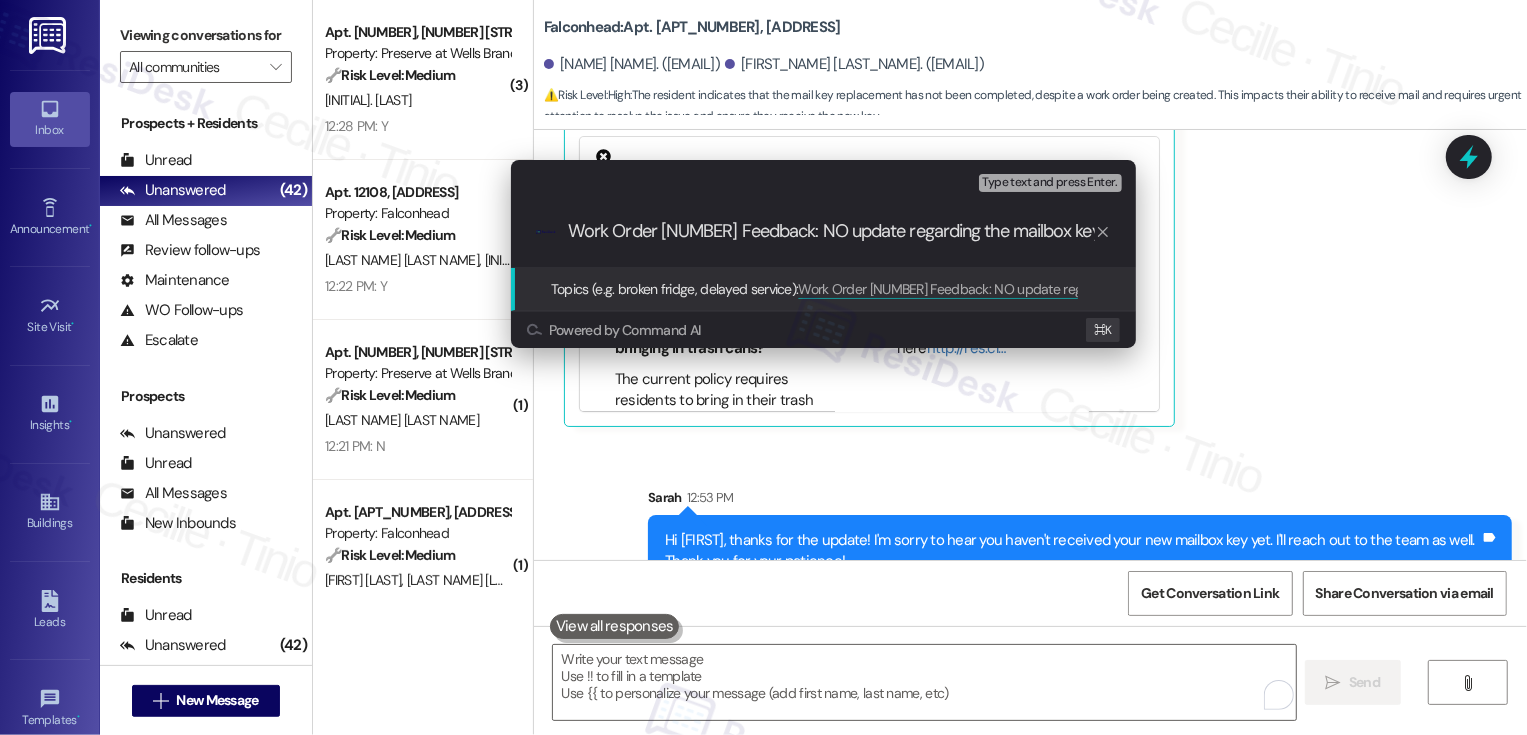 click on ".cls-1{fill:#0a055f;}.cls-2{fill:#0cc4c4;} resideskLogoBlueOrange Work Order [NUMBER] Feedback: NO update regarding the mailbox key" at bounding box center [823, 231] 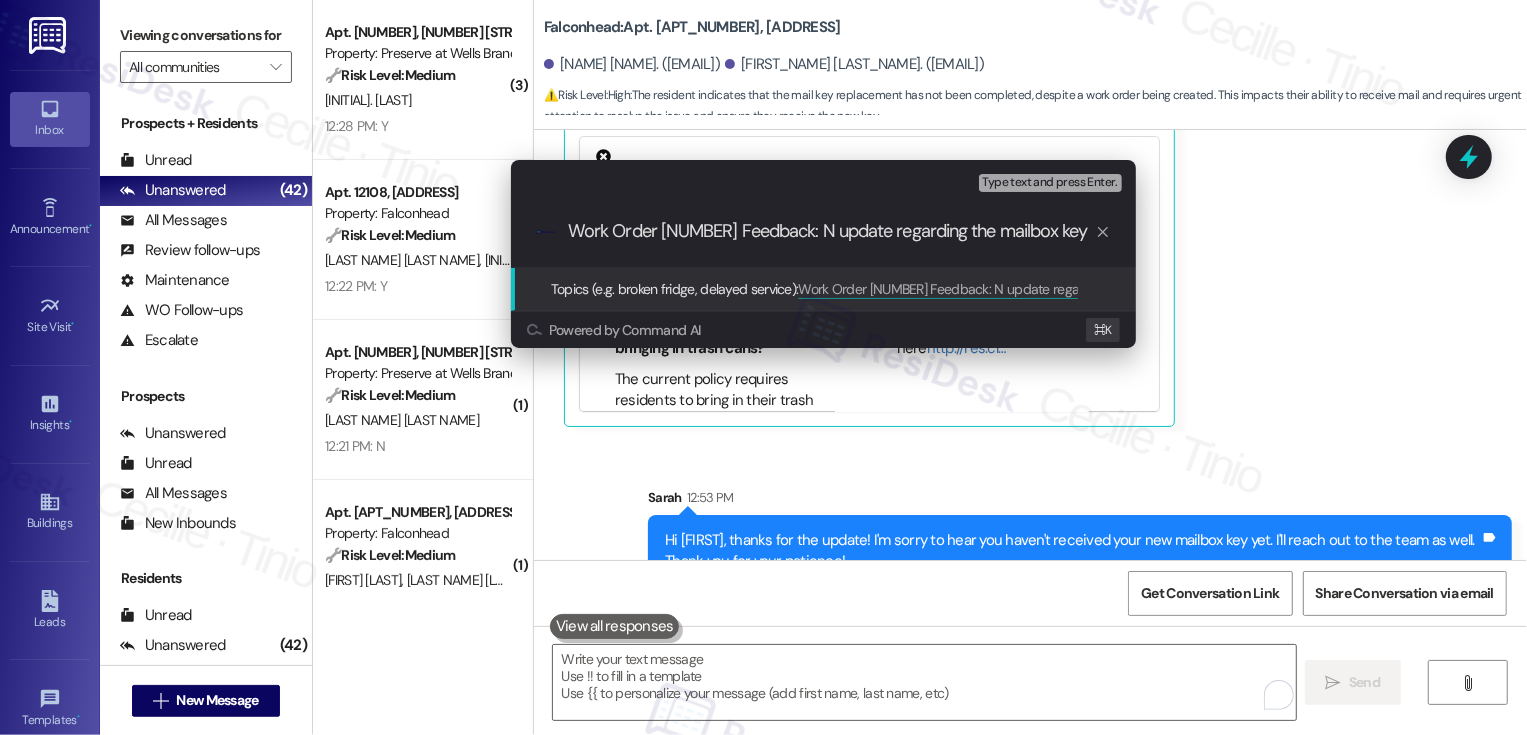 type on "Work Order [NUMBER] Feedback: No update regarding the mailbox key" 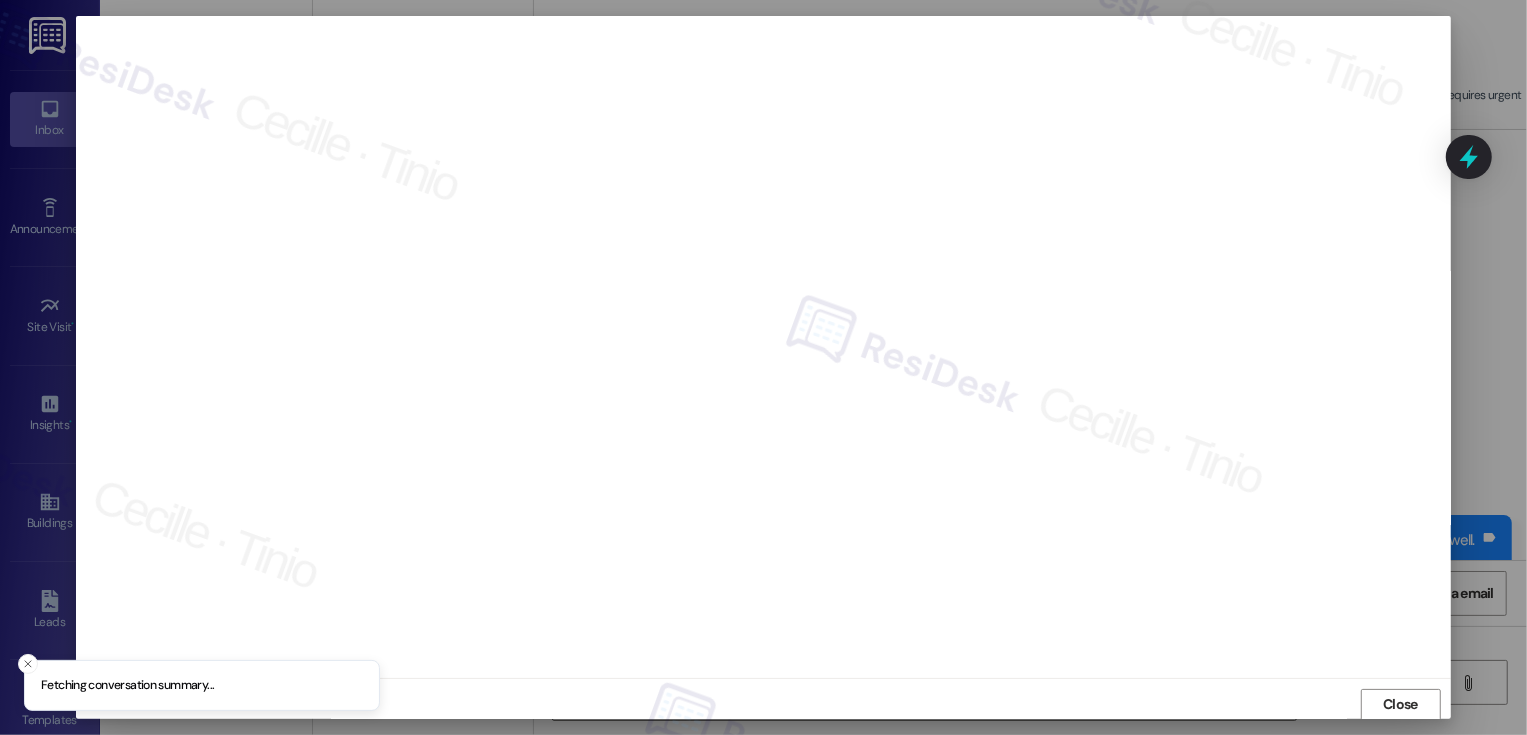 scroll, scrollTop: 1, scrollLeft: 0, axis: vertical 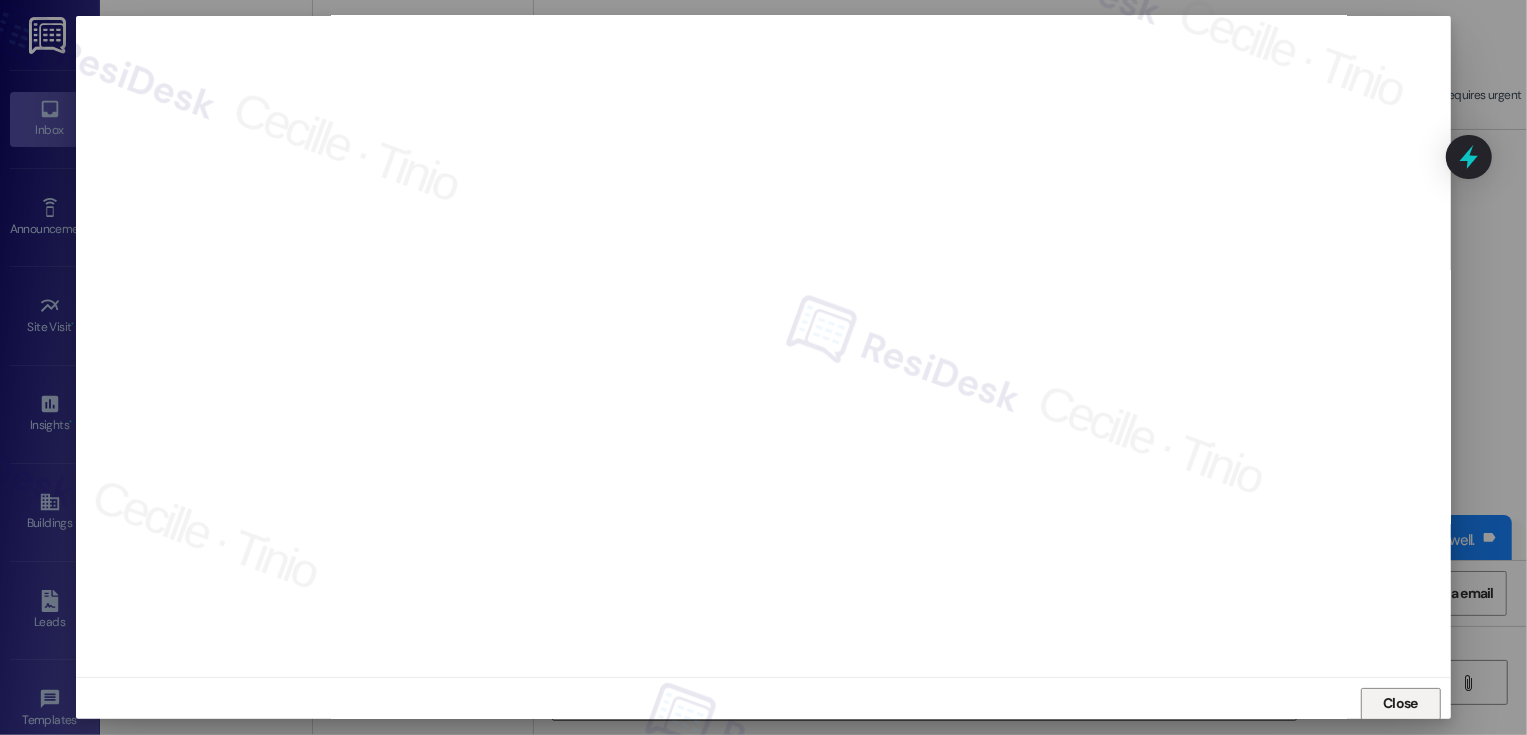 click on "Close" at bounding box center (1401, 704) 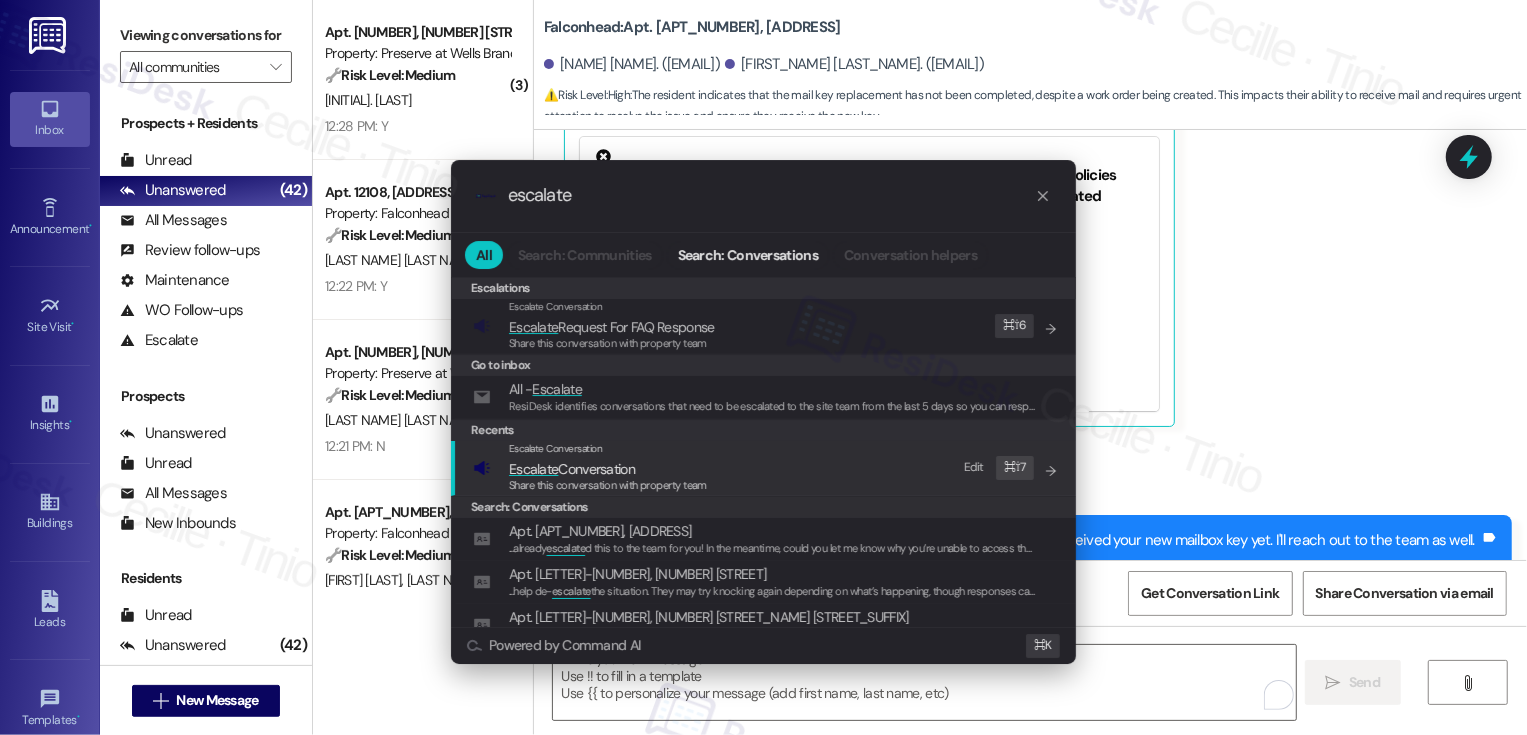 type on "escalate" 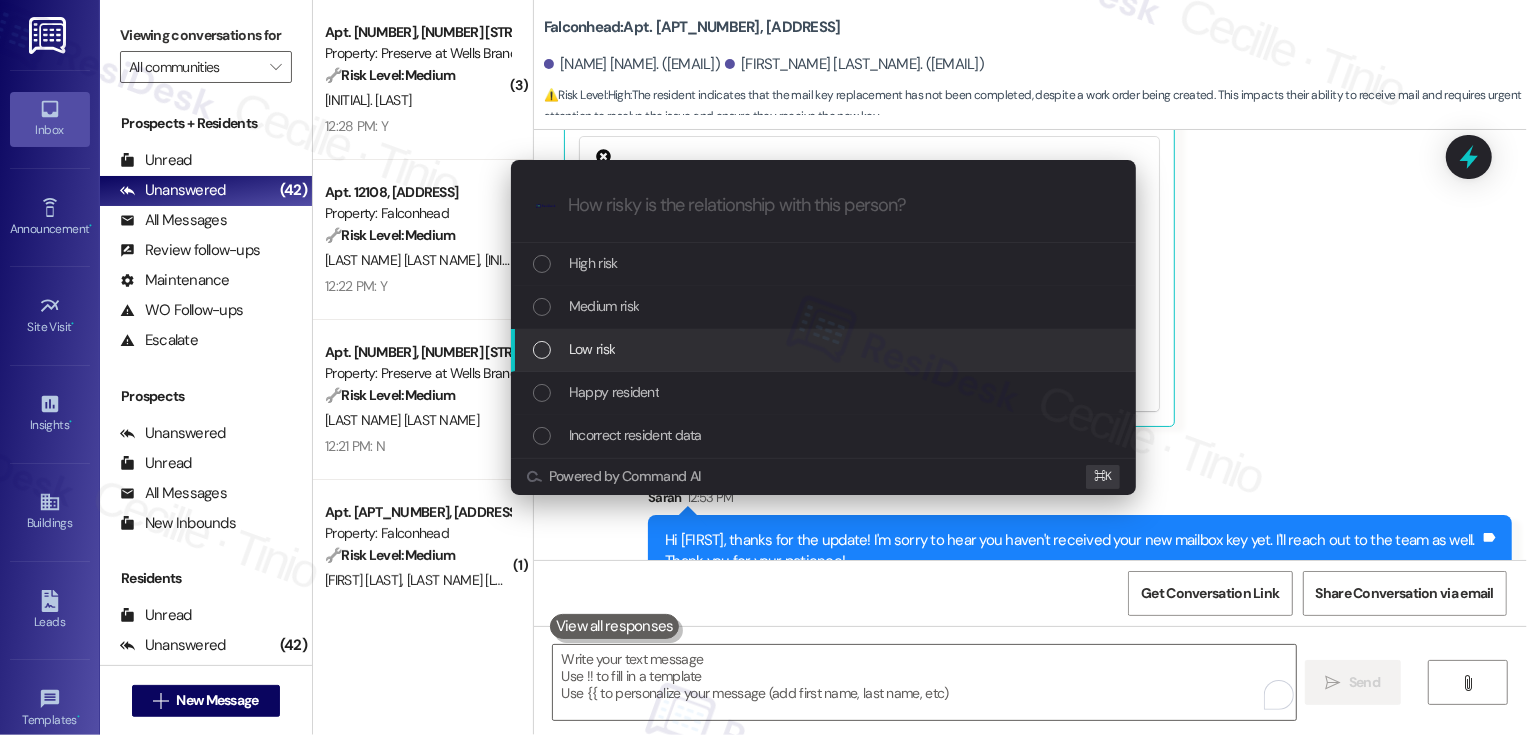 click on "Low risk" at bounding box center [592, 349] 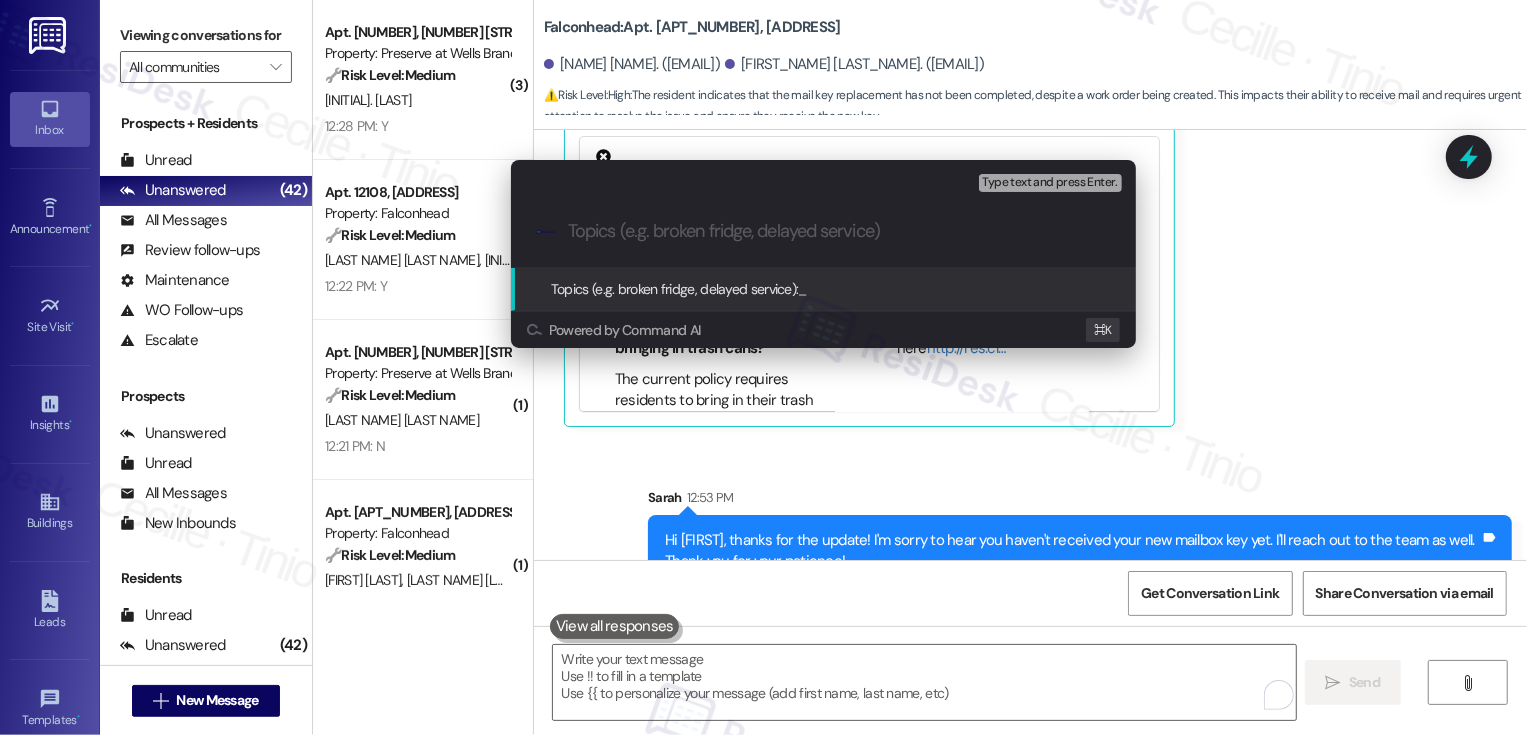 paste on "Work Order [NUMBER] Feedback: No update regarding the mailbox key" 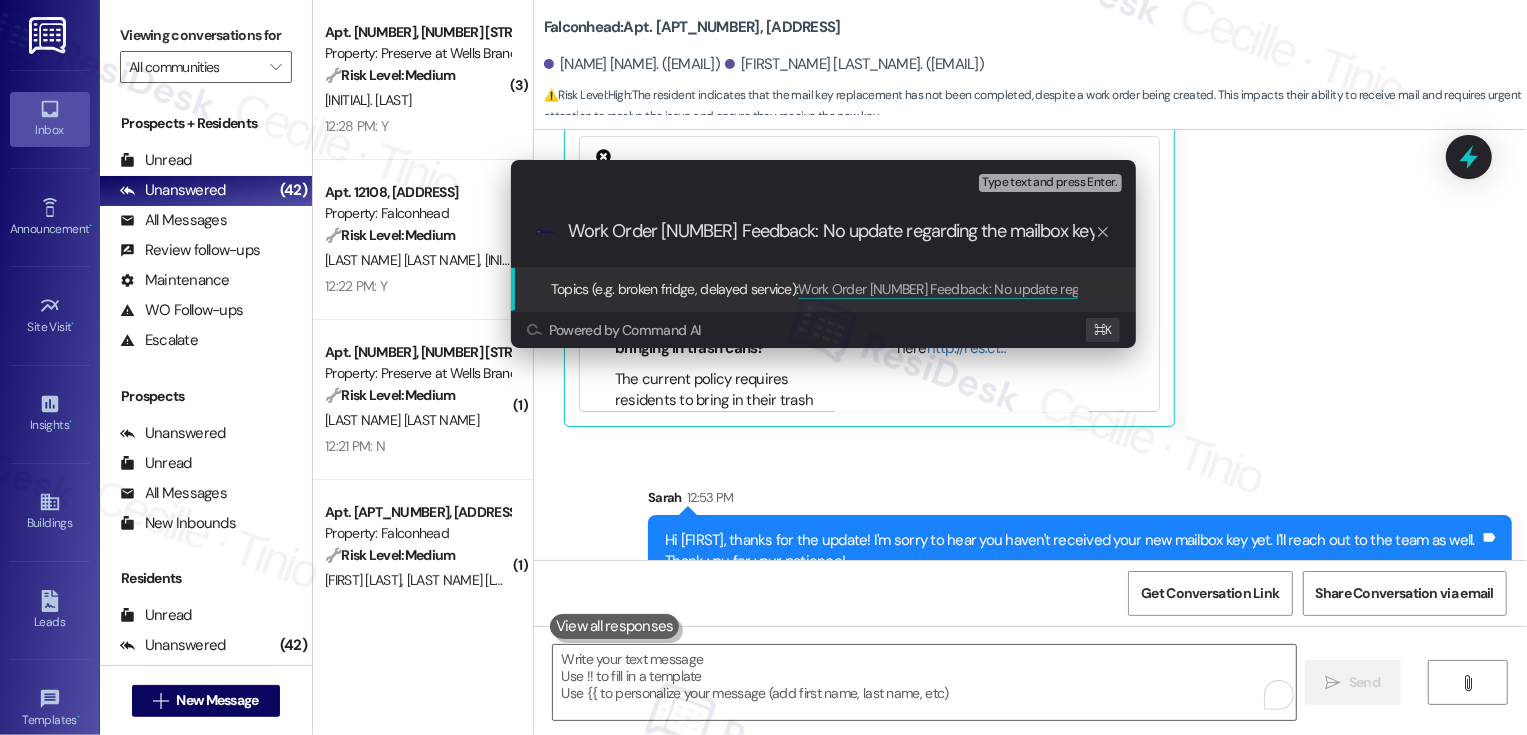 type 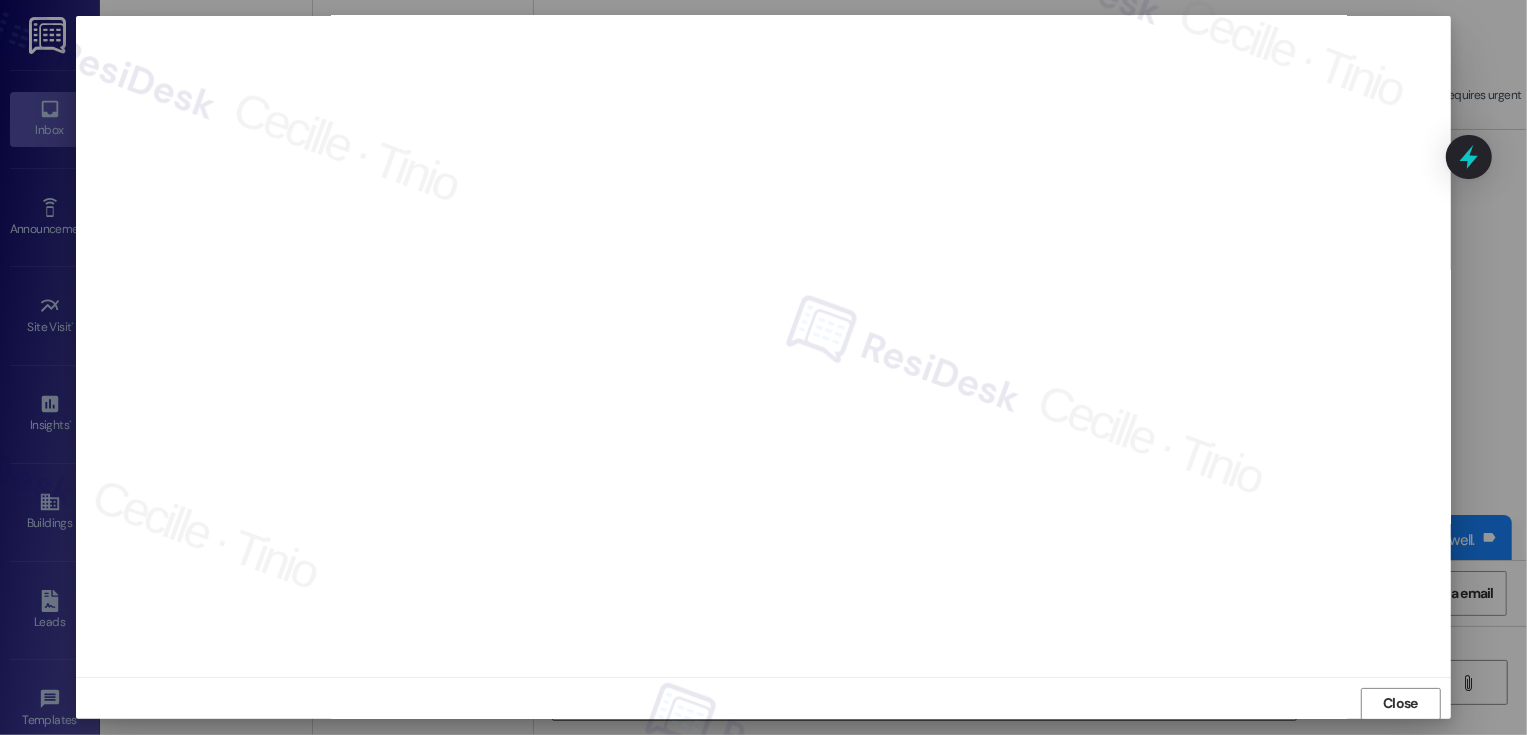 scroll, scrollTop: 11, scrollLeft: 0, axis: vertical 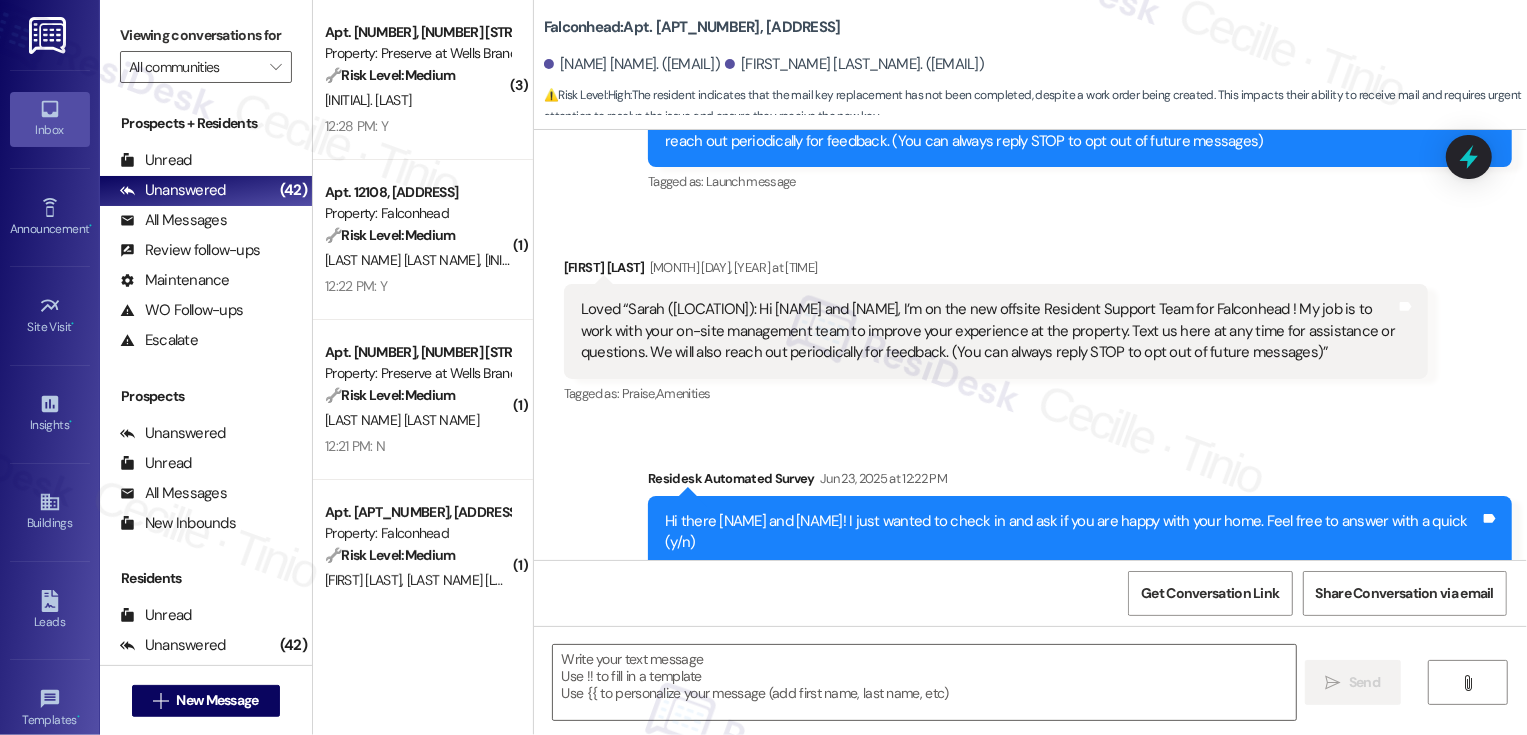 type on "Fetching suggested responses. Please feel free to read through the conversation in the meantime." 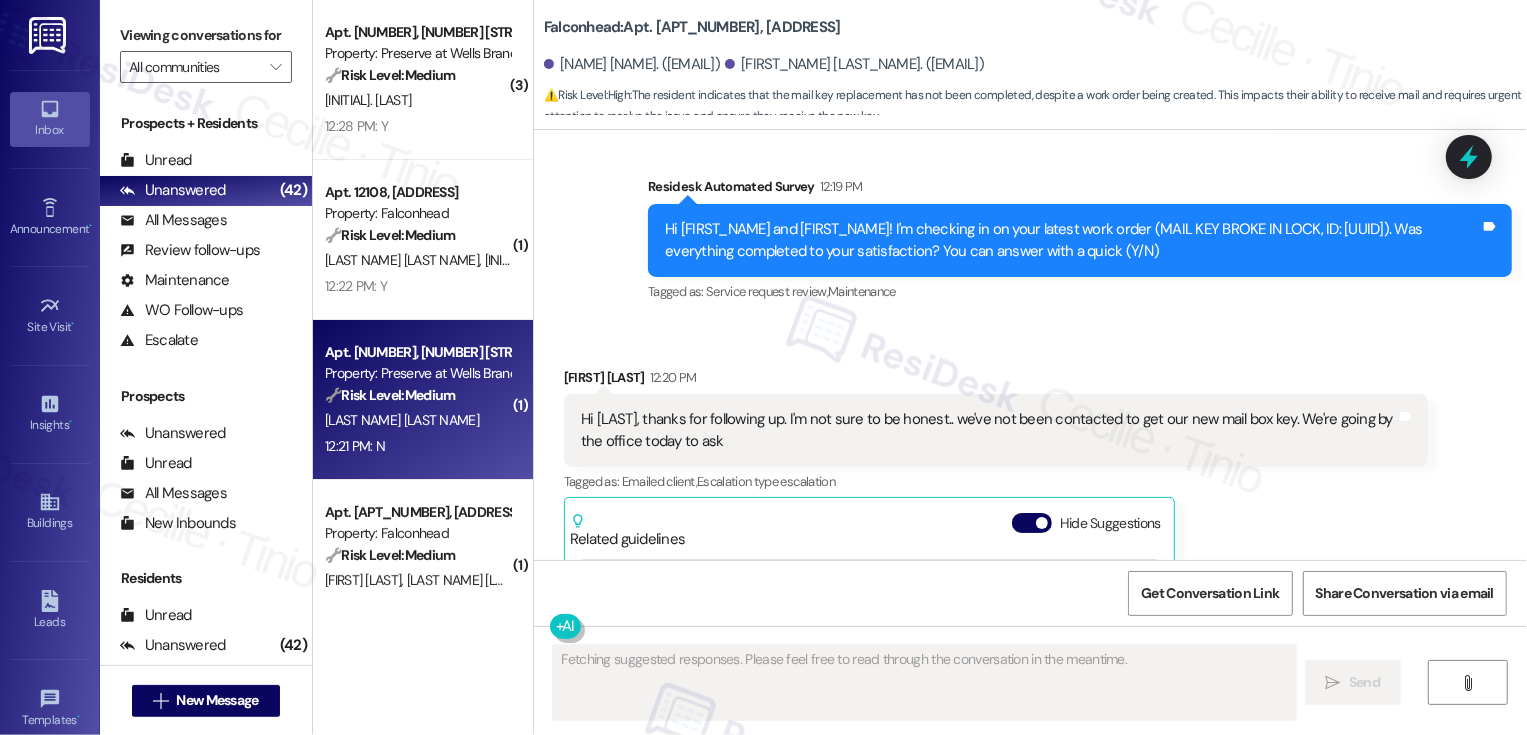 scroll, scrollTop: 4696, scrollLeft: 0, axis: vertical 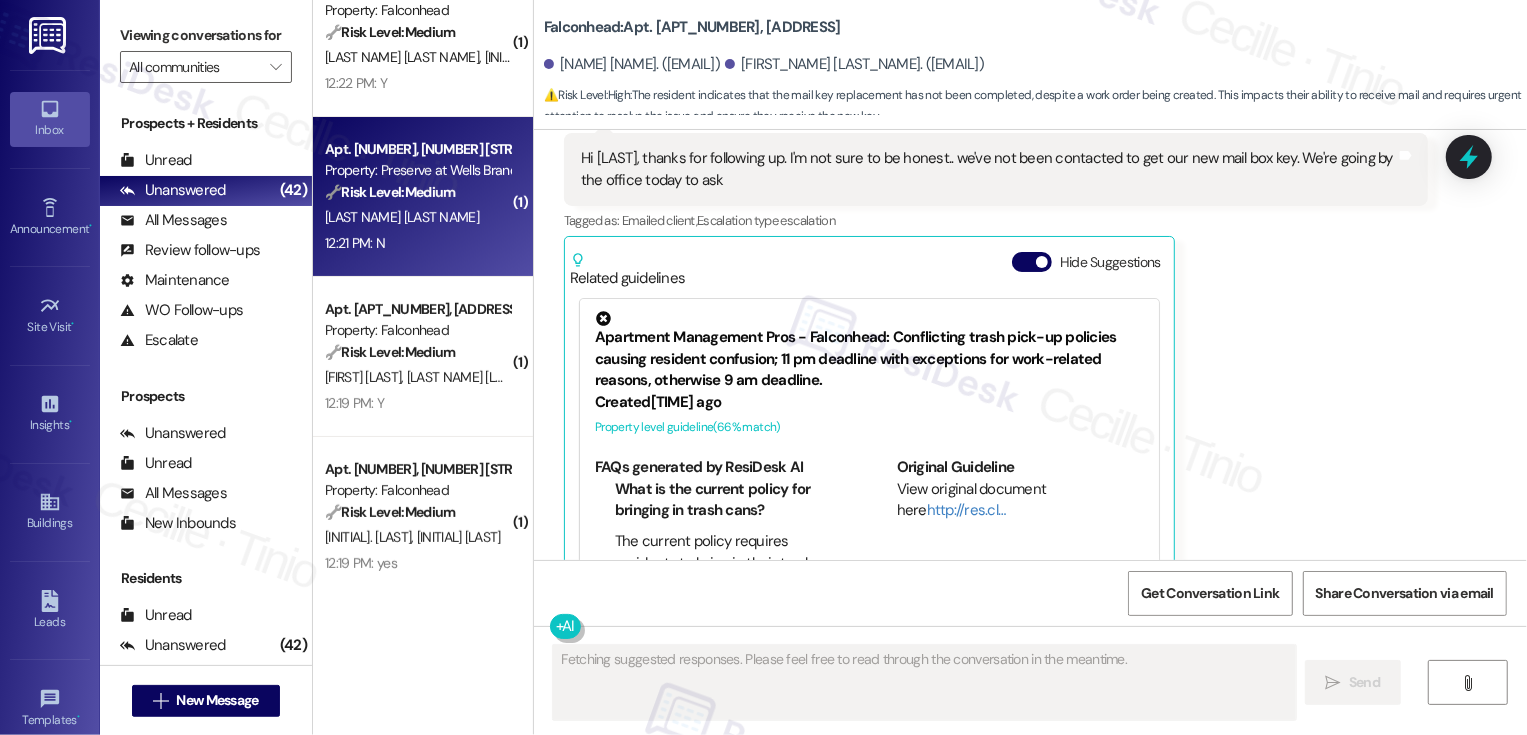 click on "12:21 PM: N 12:21 PM: N" at bounding box center (417, 243) 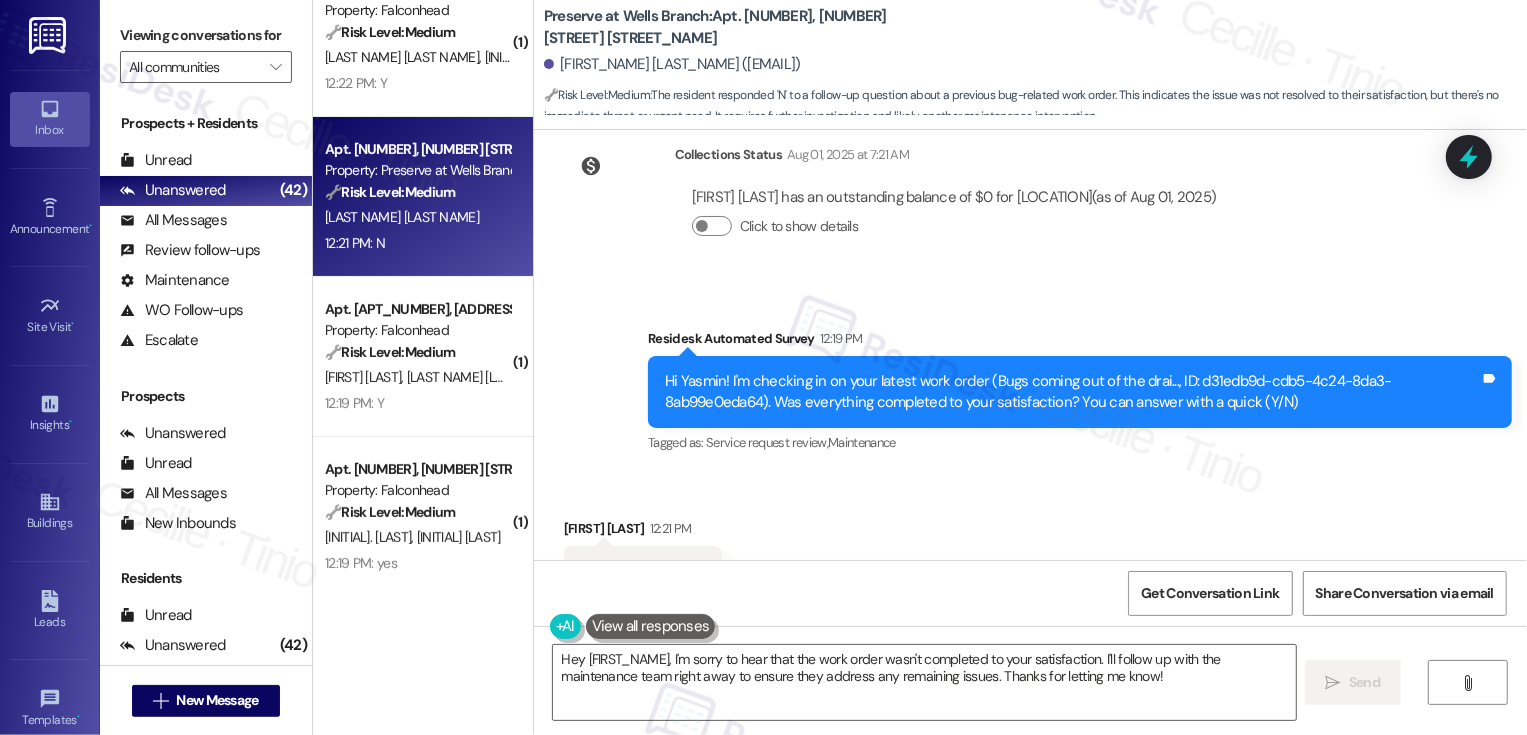 scroll, scrollTop: 8354, scrollLeft: 0, axis: vertical 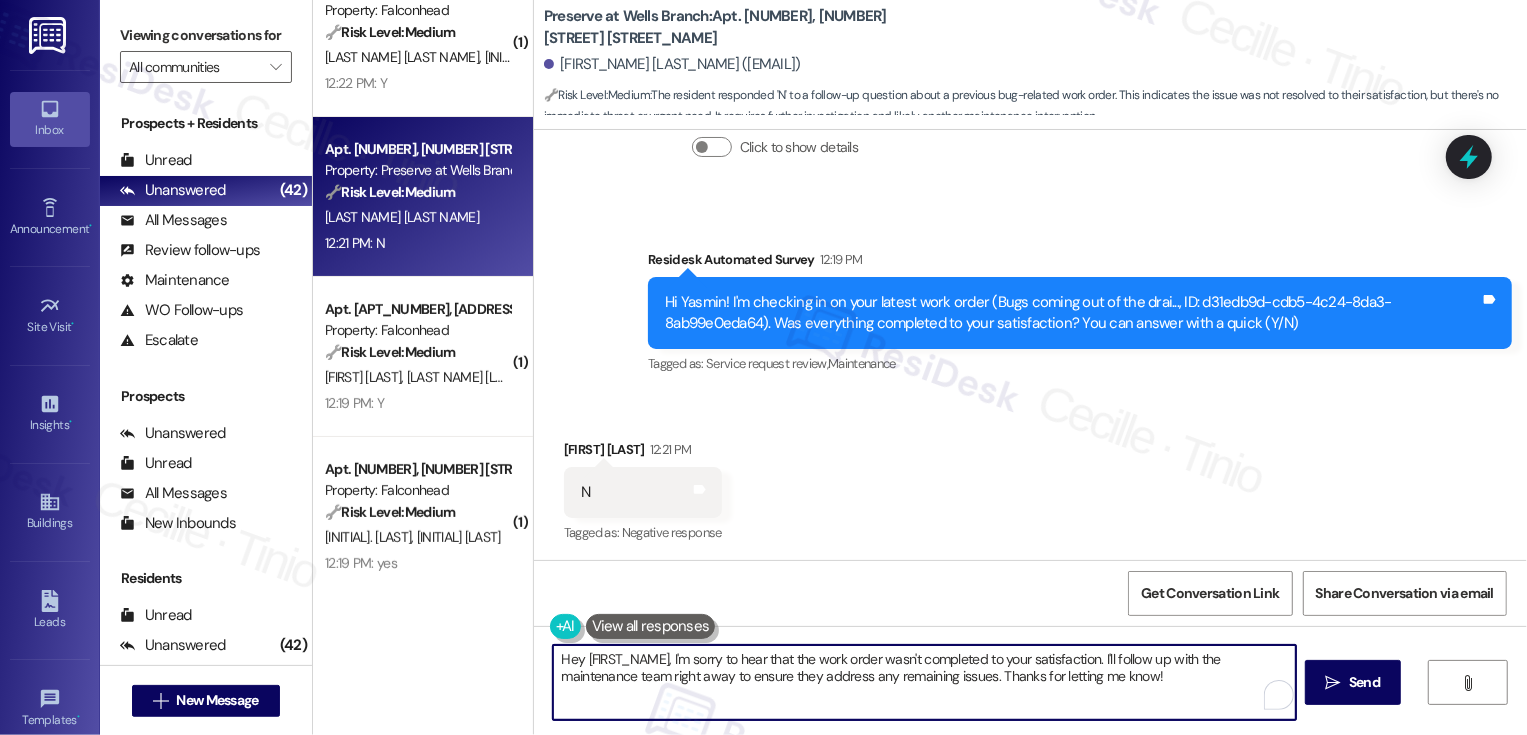 drag, startPoint x: 1096, startPoint y: 661, endPoint x: 1209, endPoint y: 705, distance: 121.264175 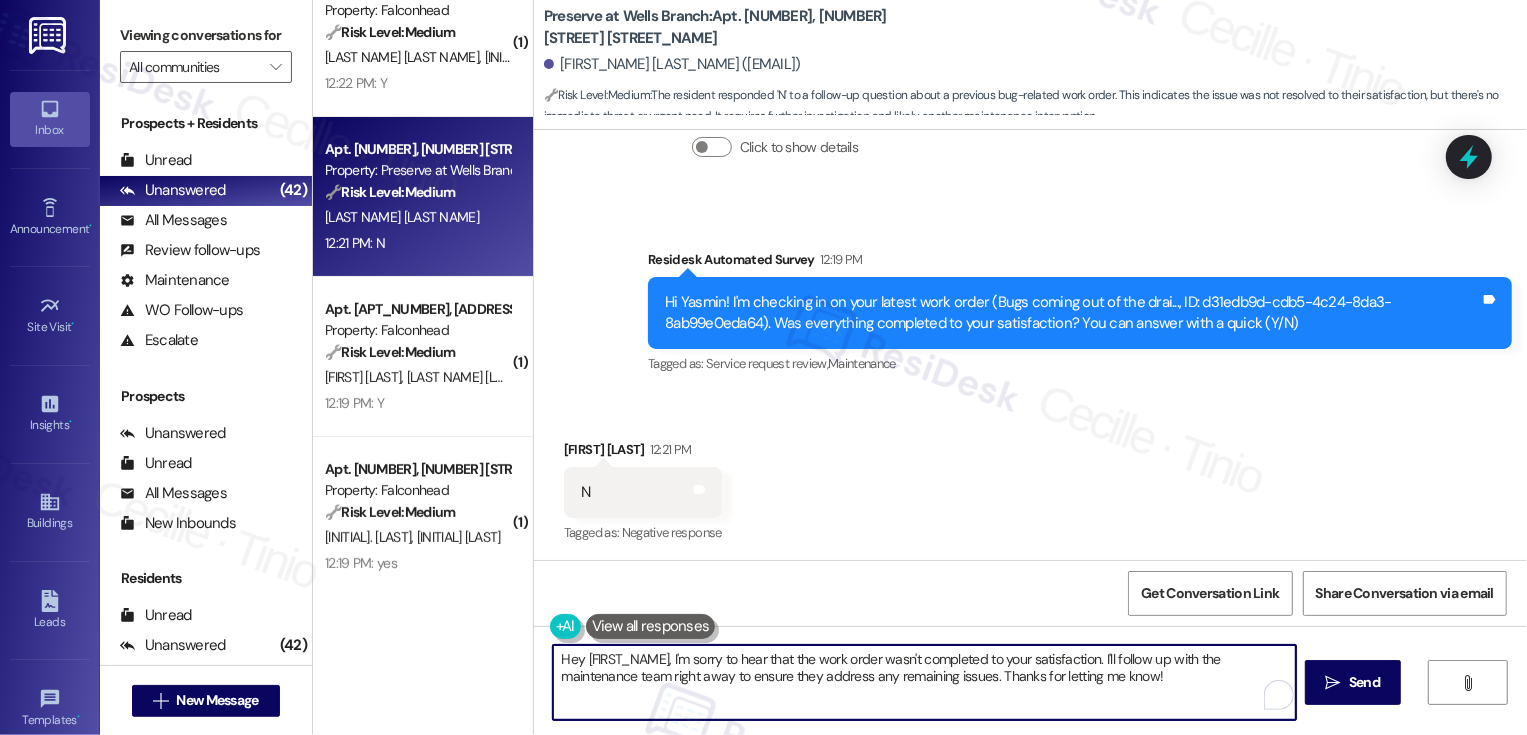 drag, startPoint x: 1097, startPoint y: 651, endPoint x: 1177, endPoint y: 700, distance: 93.813644 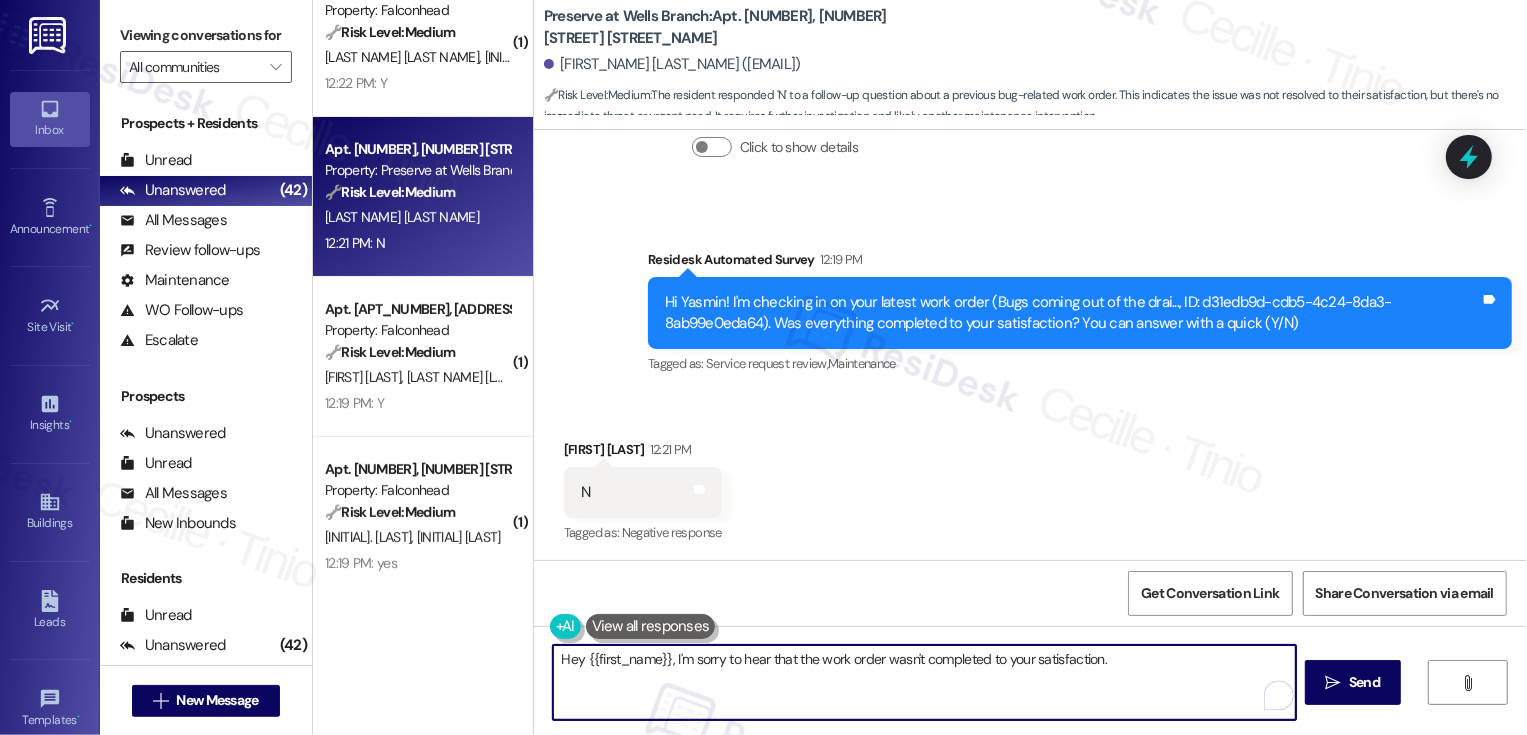 click on "Preserve at Wells Branch:  Apt. [NUMBER], [ADDRESS]" at bounding box center [744, 27] 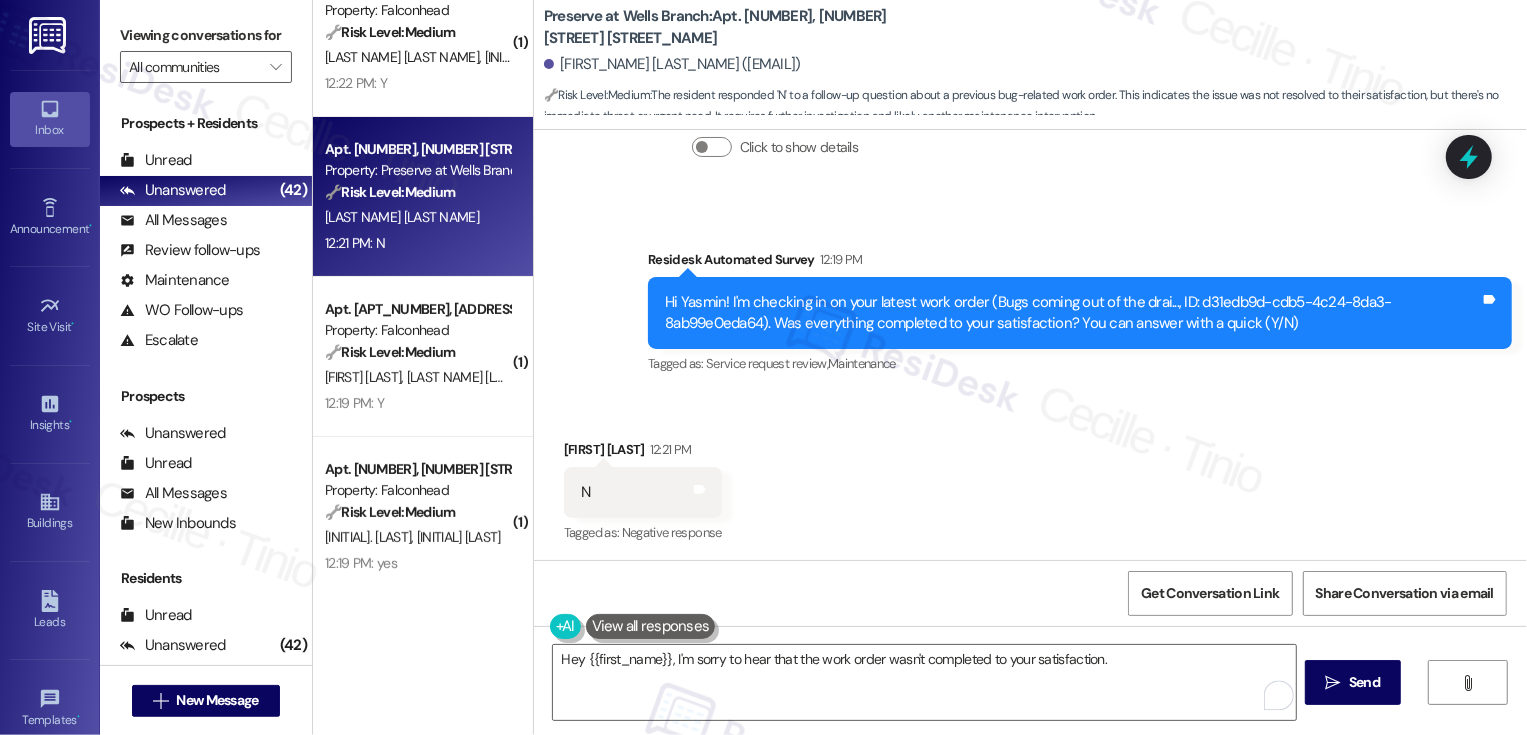 click on "Preserve at Wells Branch:  Apt. [NUMBER], [ADDRESS]" at bounding box center (744, 27) 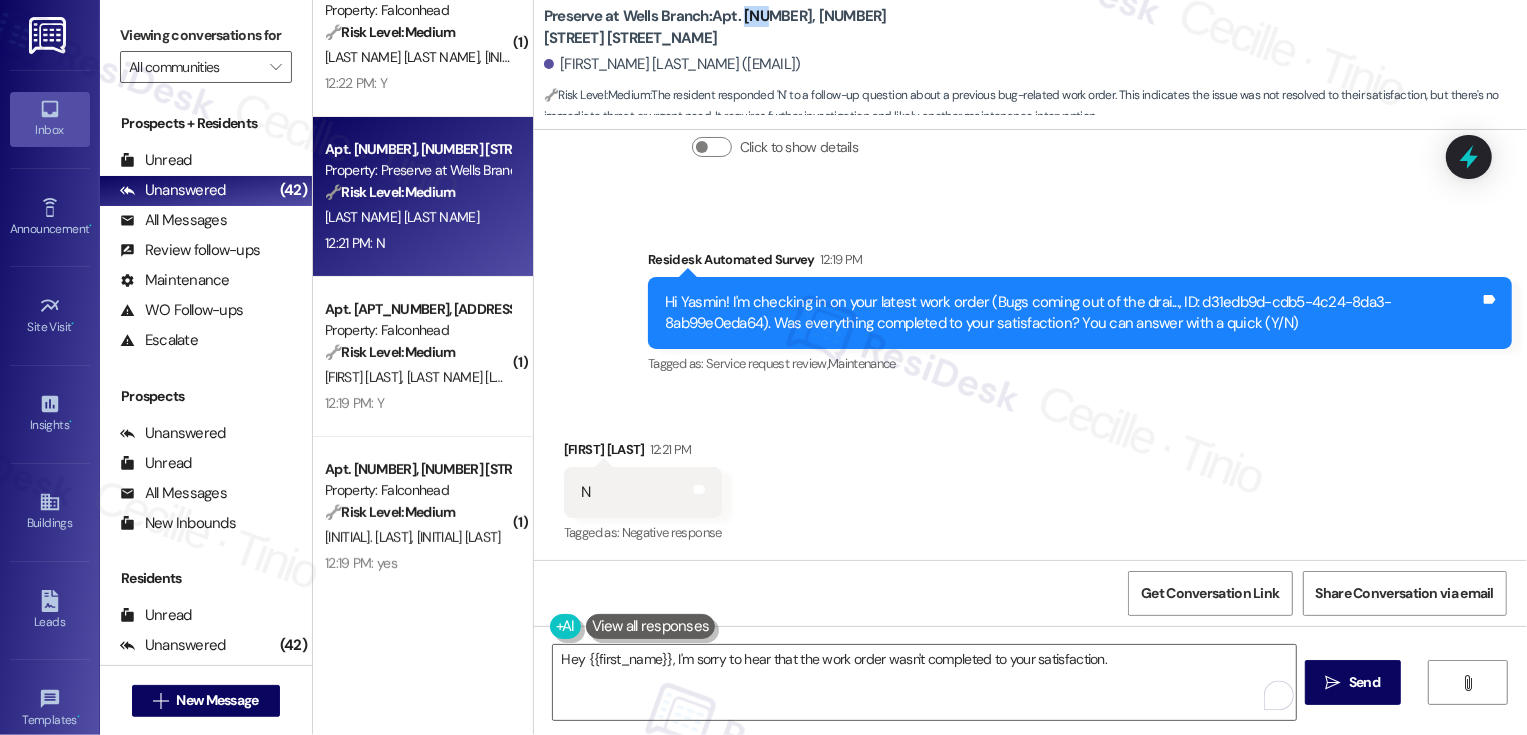 copy on "210" 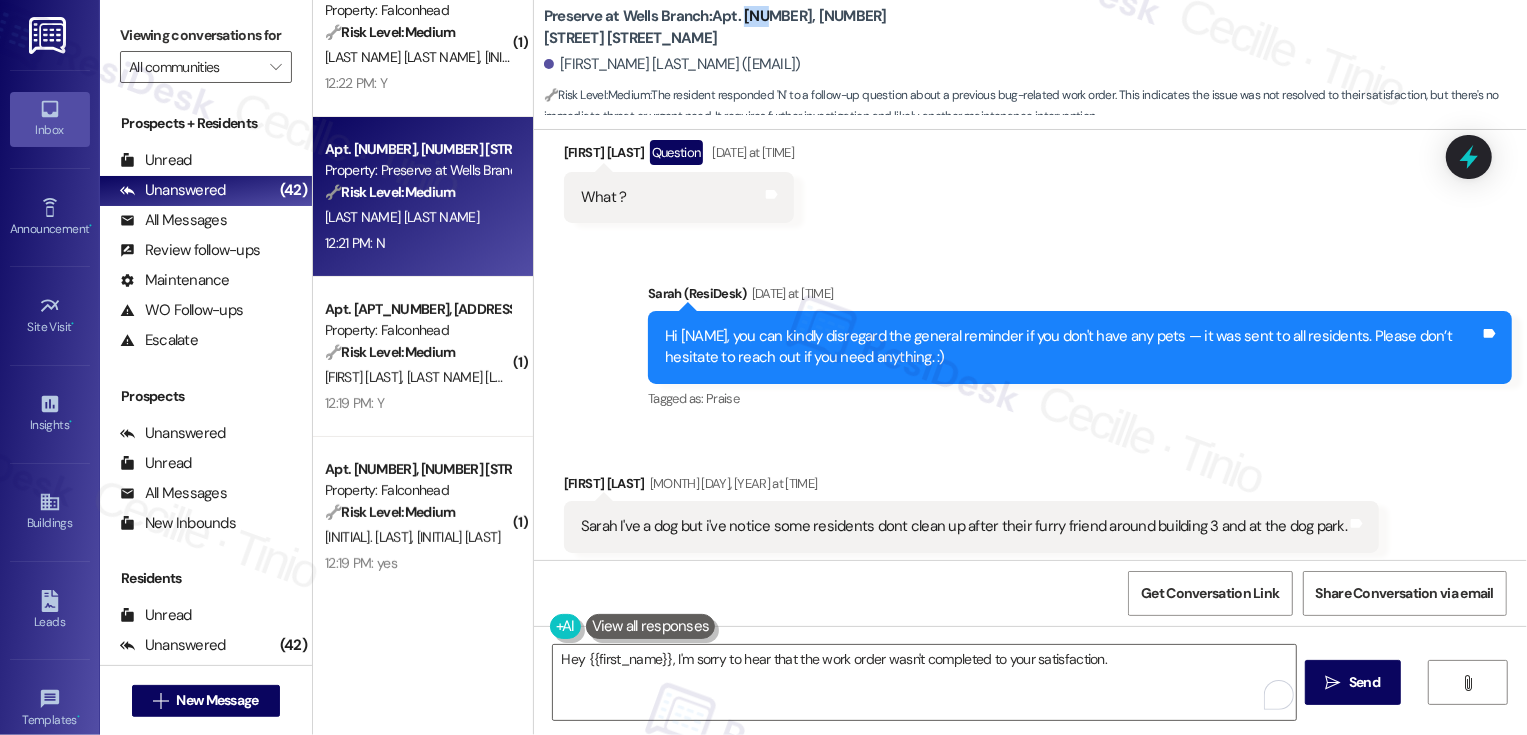 scroll, scrollTop: 2074, scrollLeft: 0, axis: vertical 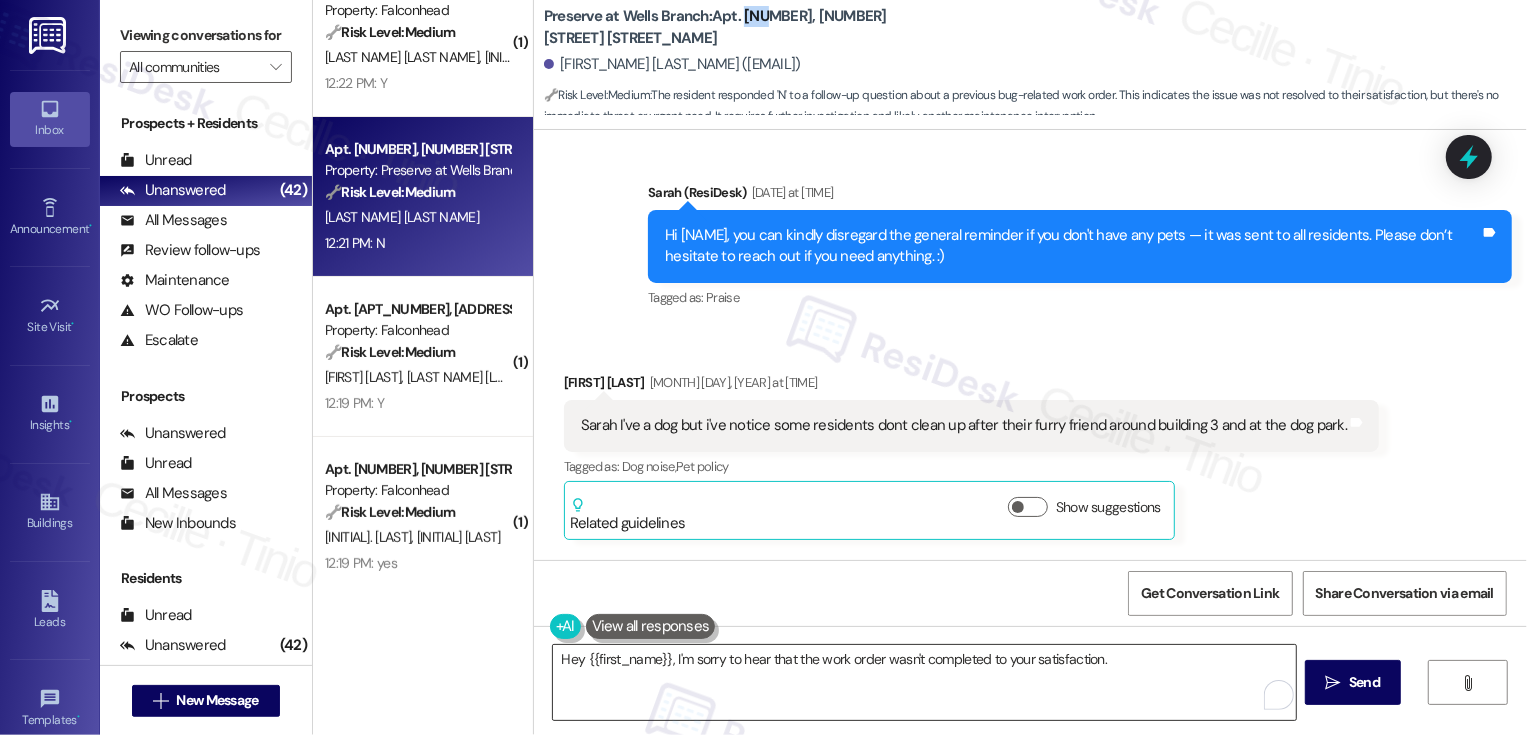 click on "Hey {{first_name}}, I'm sorry to hear that the work order wasn't completed to your satisfaction." at bounding box center (924, 682) 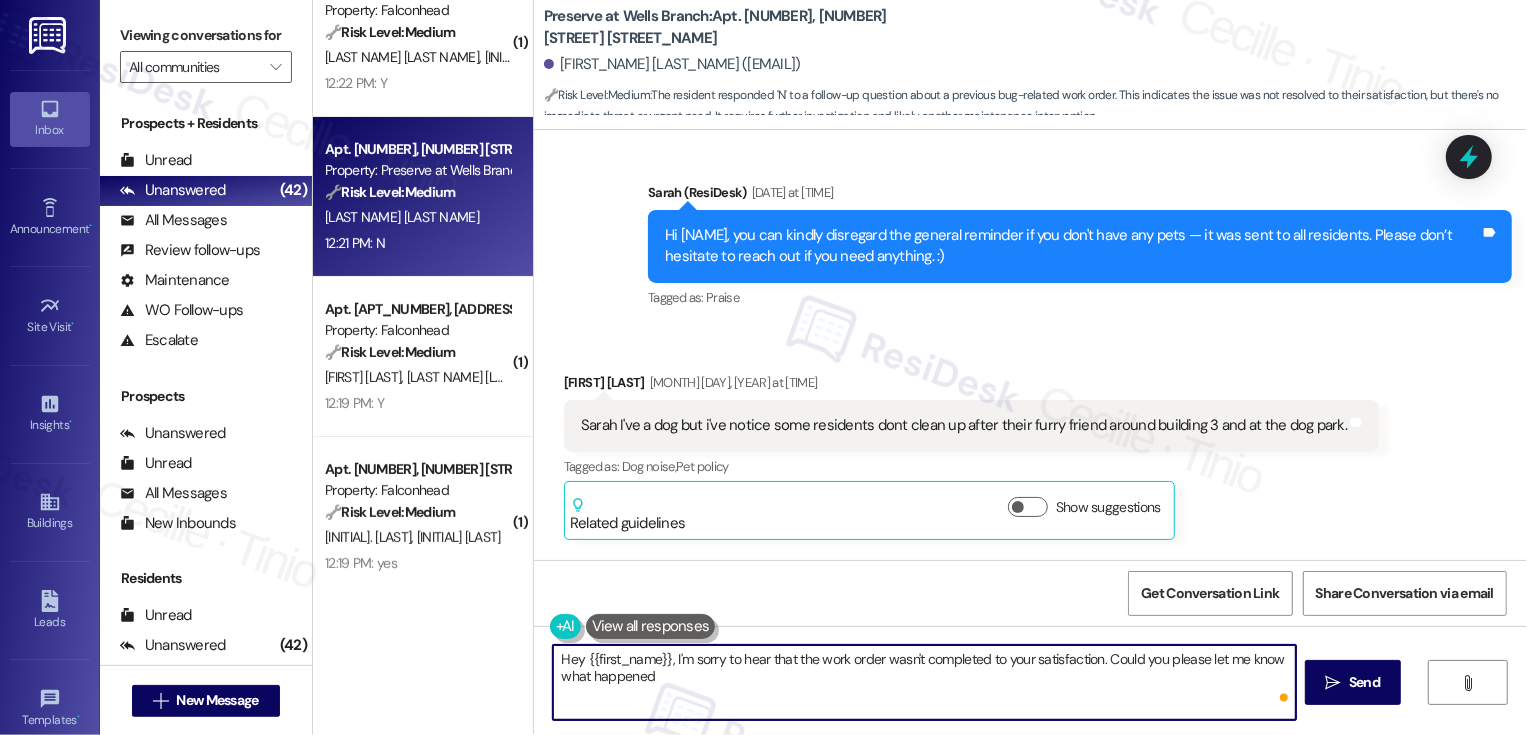 type on "Hey {{first_name}}, I'm sorry to hear that the work order wasn't completed to your satisfaction. Could you please let me know what happened?" 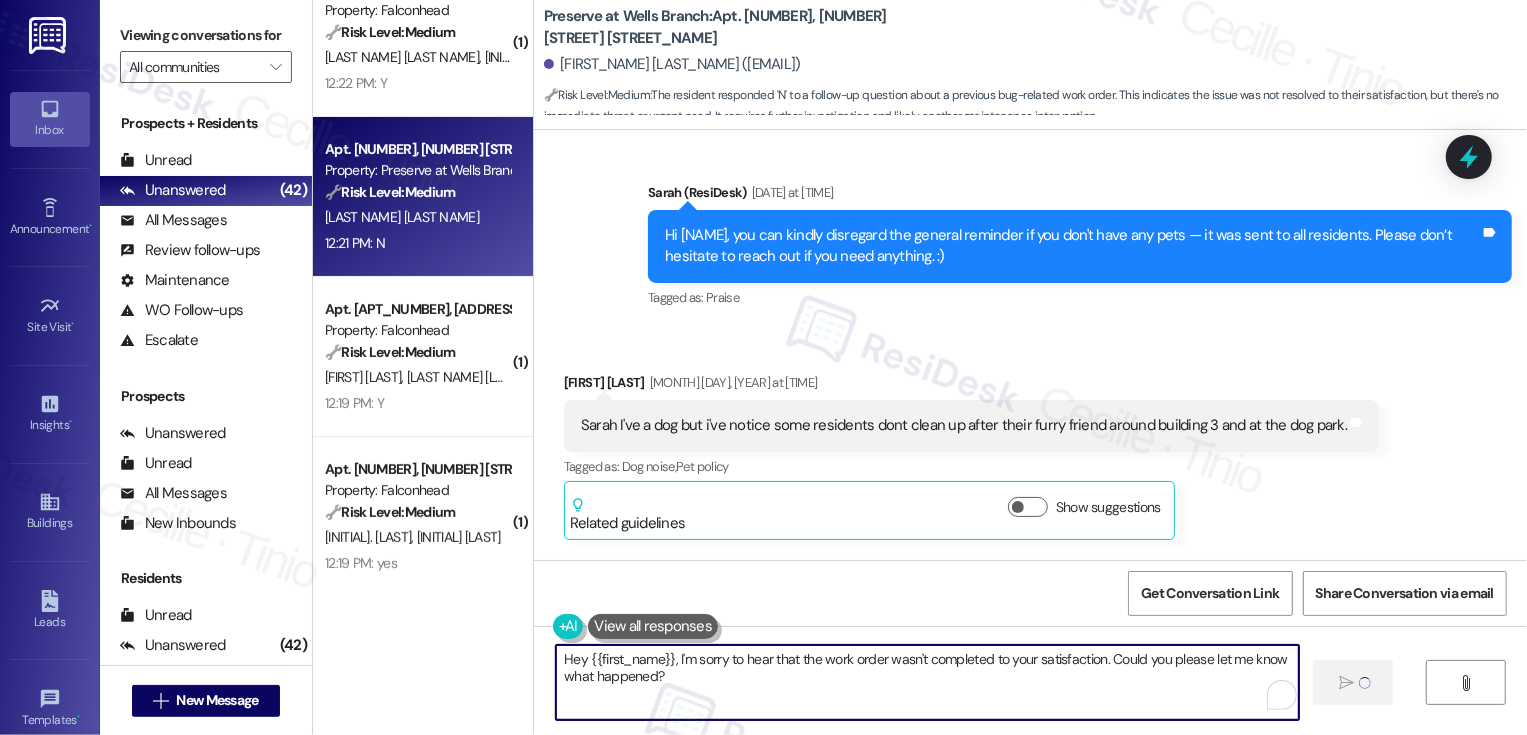 type 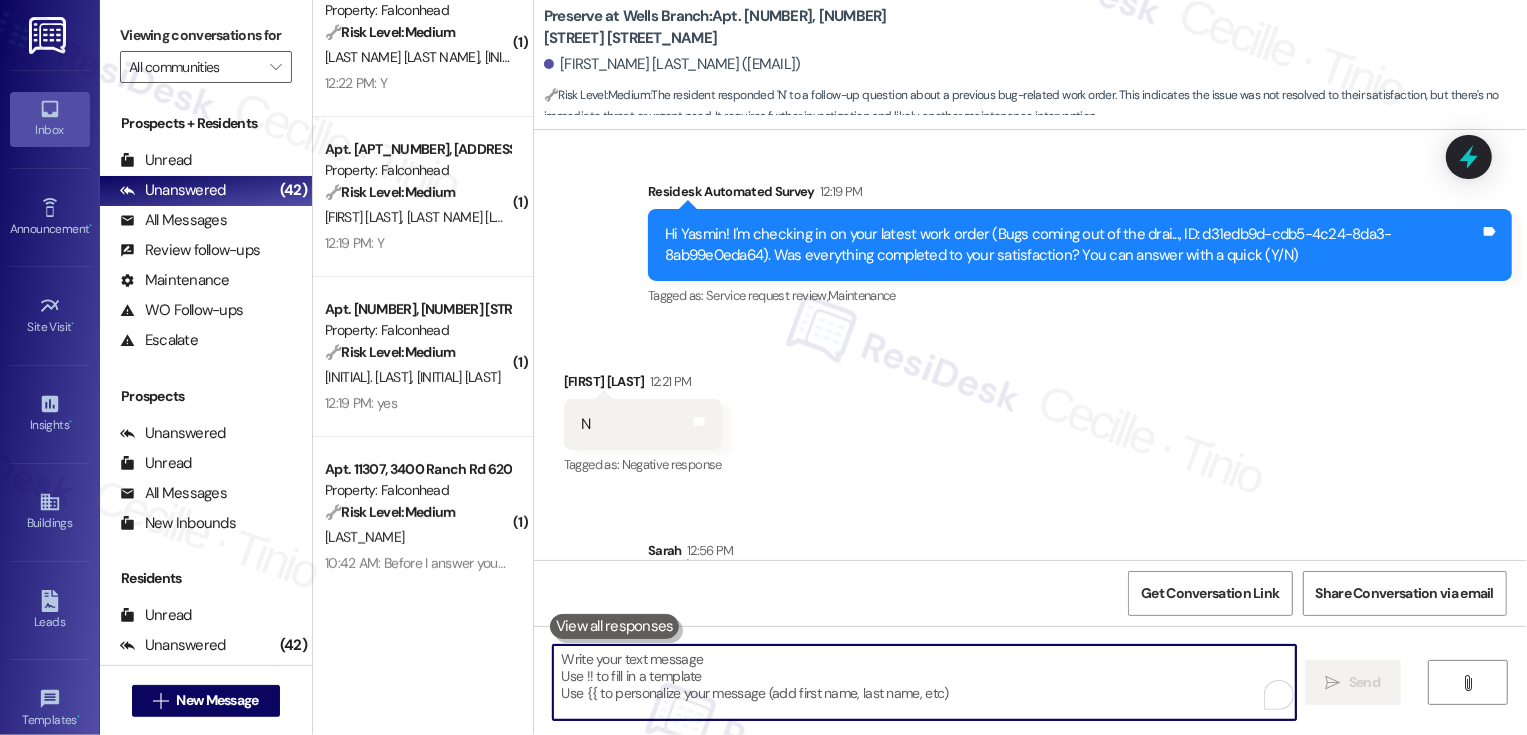 scroll, scrollTop: 8515, scrollLeft: 0, axis: vertical 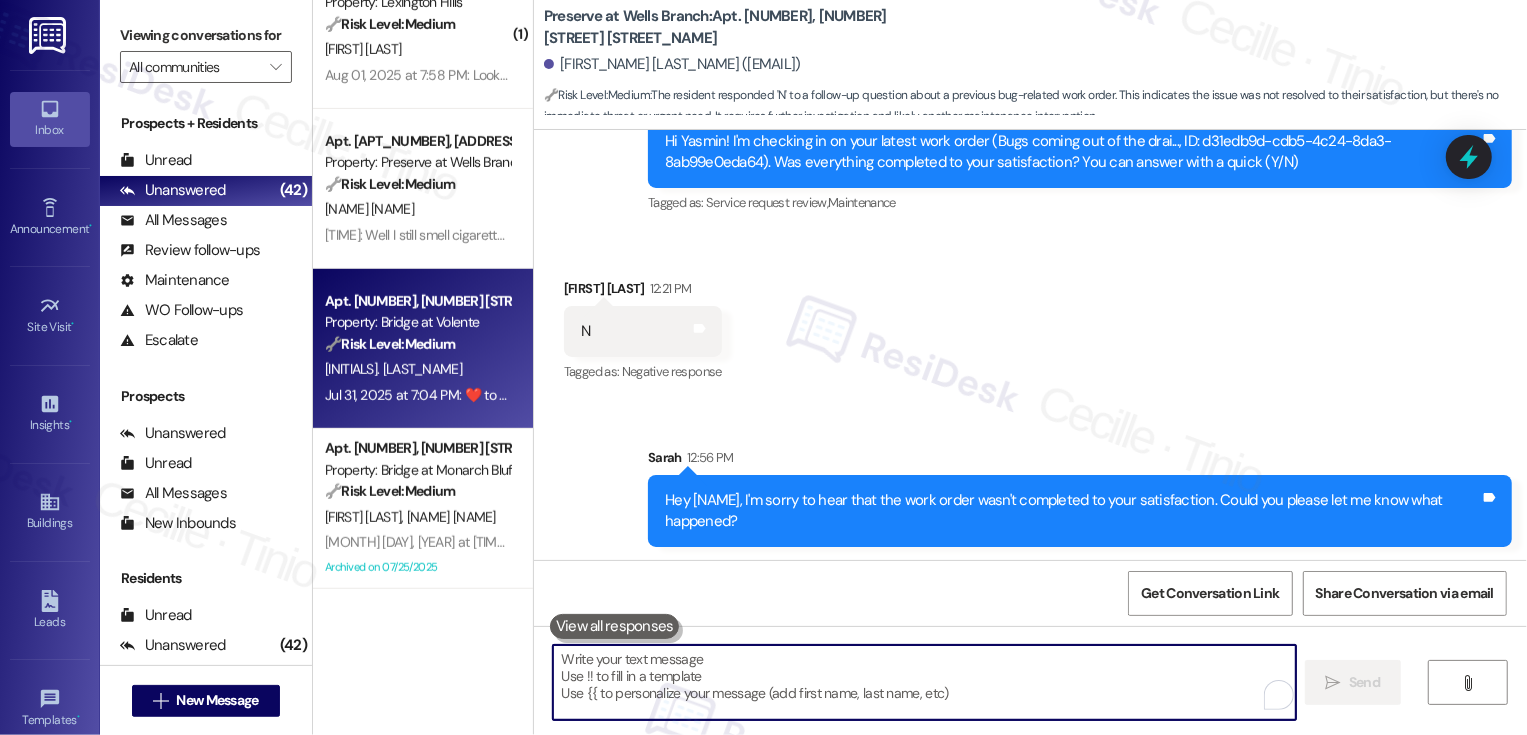 click on "[MONTH] [DAY], [YEAR] at [TIME]:  ​❤️​ to “ [FIRST] ([LOCATION]): Hi [FIRST]! Thanks for sending those photos. :) I'll pass them along to the site team so they can address the grass and erosion issues around building 1. I'll keep you posted. ”  [MONTH] [DAY], [YEAR] at [TIME]:  ​❤️​ to “ [FIRST] ([LOCATION]): Hi [FIRST]! Thanks for sending those photos. :) I'll pass them along to the site team so they can address the grass and erosion issues around building 1. I'll keep you posted. ”" at bounding box center [417, 395] 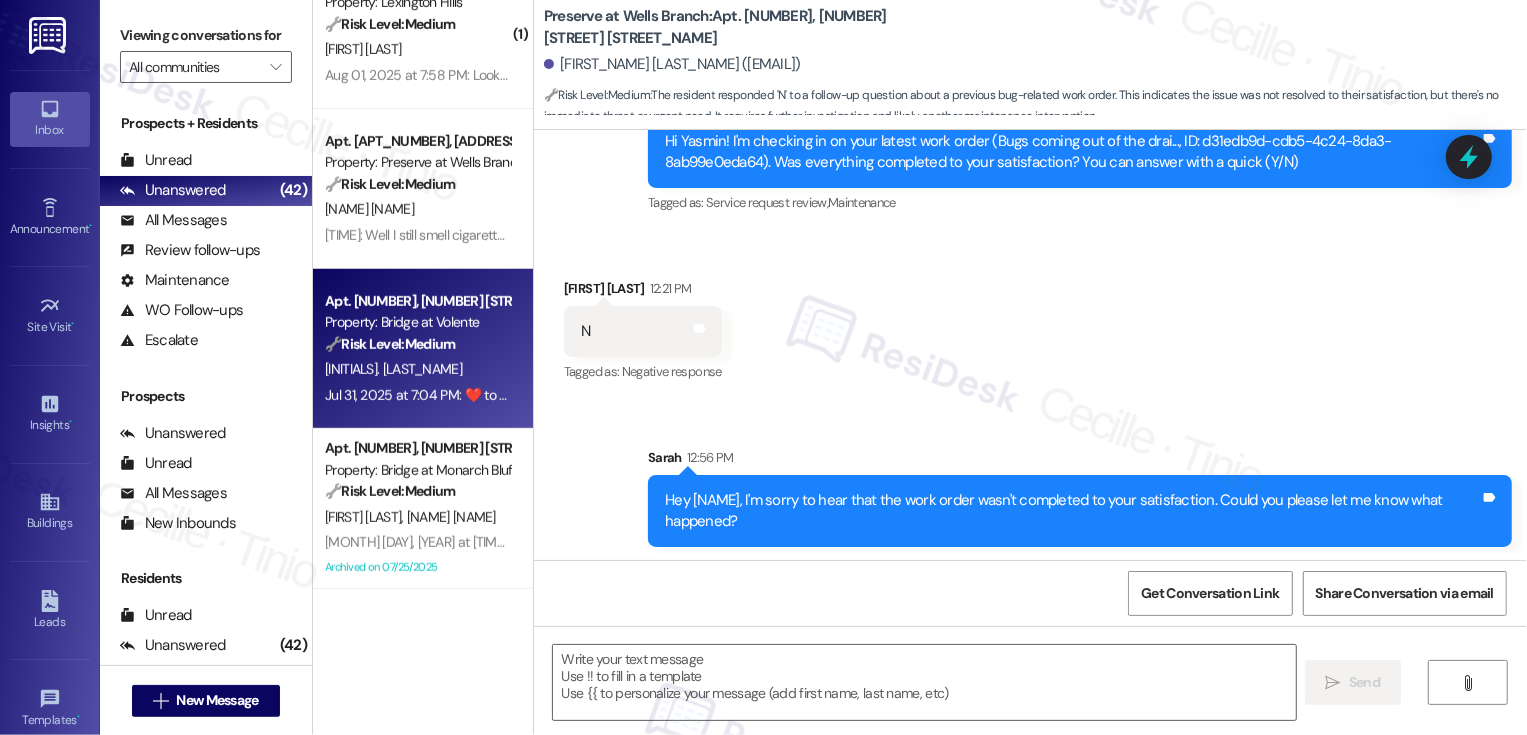 click on "[MONTH] [DAY], [YEAR] at [TIME]:  ​❤️​ to “ [FIRST] ([LOCATION]): Hi [FIRST]! Thanks for sending those photos. :) I'll pass them along to the site team so they can address the grass and erosion issues around building 1. I'll keep you posted. ”  [MONTH] [DAY], [YEAR] at [TIME]:  ​❤️​ to “ [FIRST] ([LOCATION]): Hi [FIRST]! Thanks for sending those photos. :) I'll pass them along to the site team so they can address the grass and erosion issues around building 1. I'll keep you posted. ”" at bounding box center [417, 395] 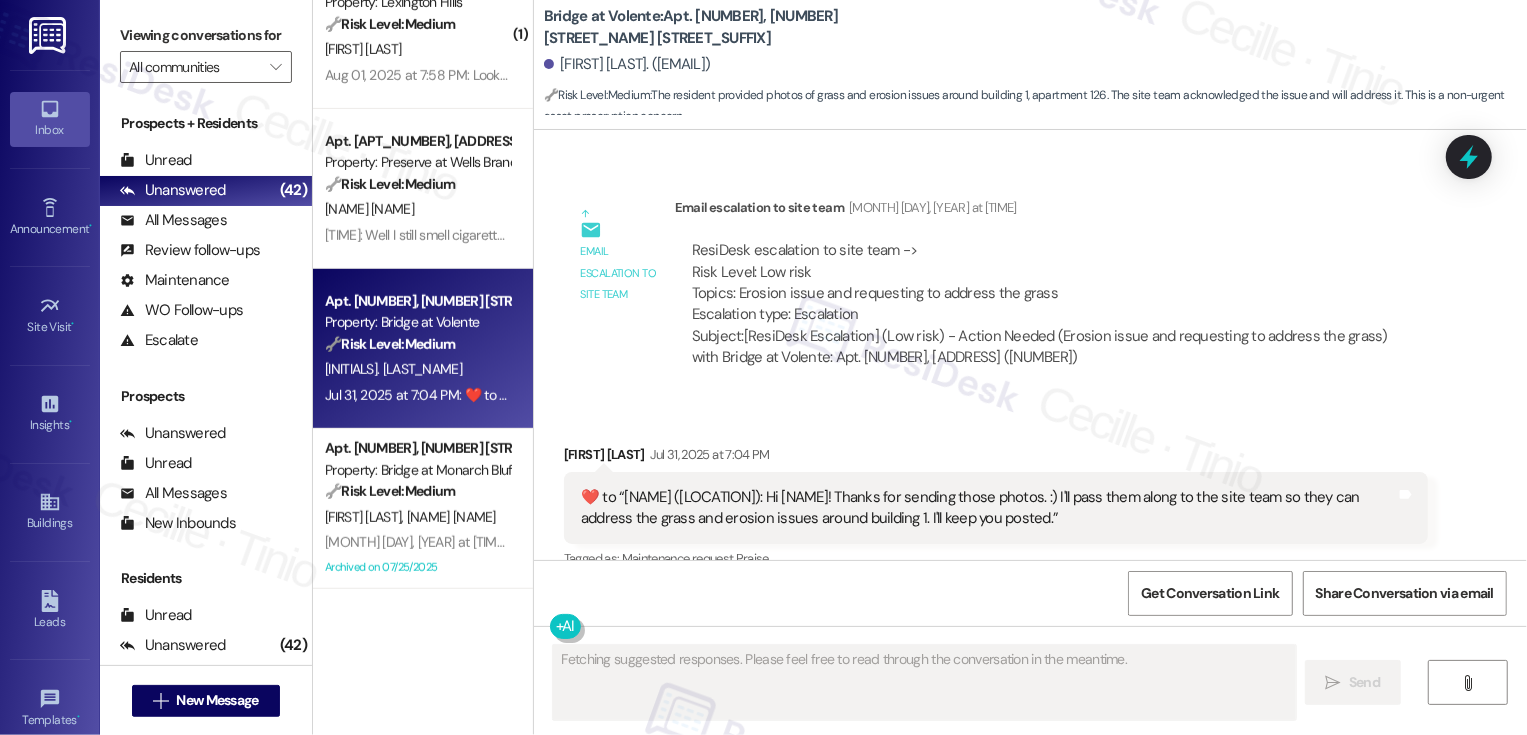 scroll, scrollTop: 3433, scrollLeft: 0, axis: vertical 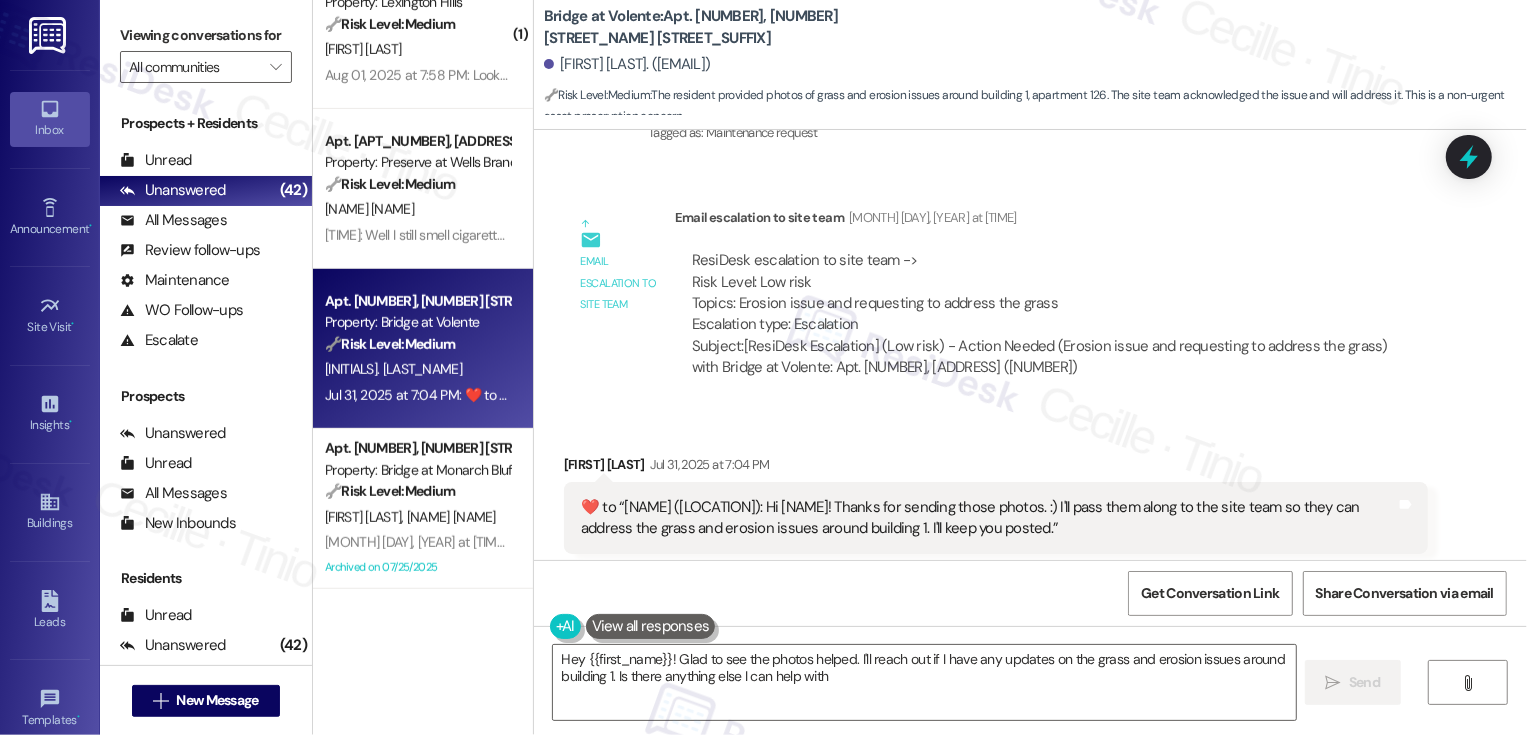 type on "Hey [FIRST]! Glad to see the photos helped. I'll reach out if I have any updates on the grass and erosion issues around building 1. Is there anything else I can help with?" 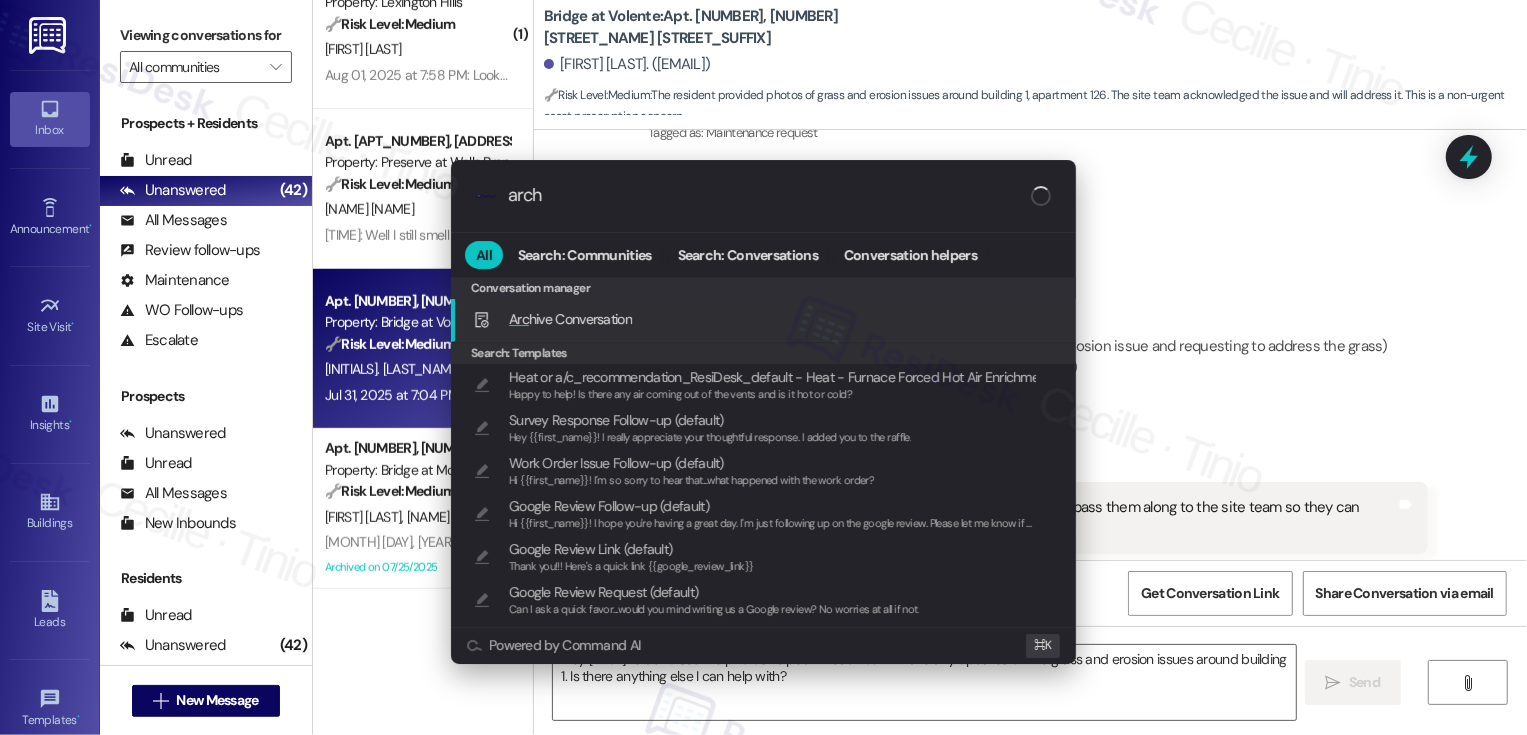 type on "archi" 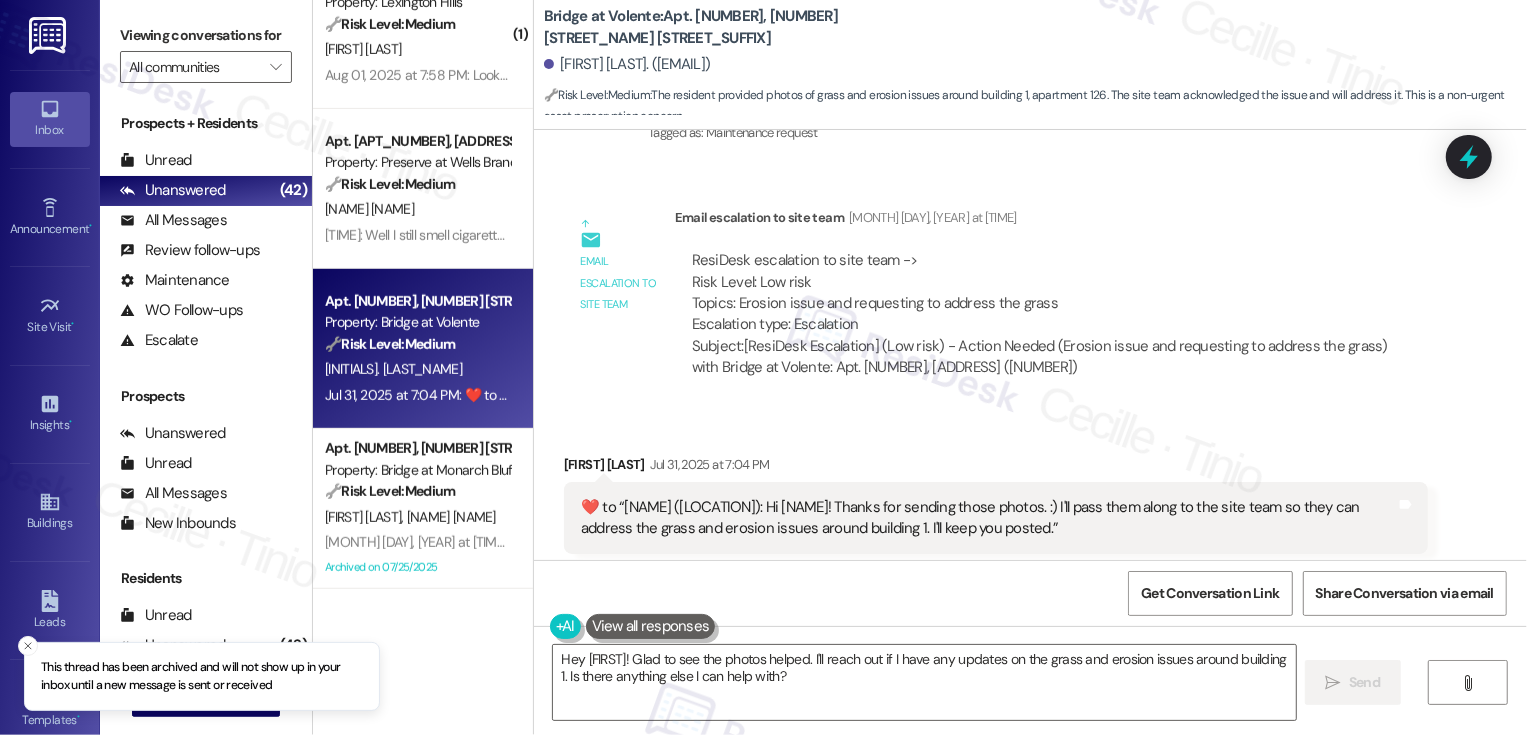 scroll, scrollTop: 924, scrollLeft: 0, axis: vertical 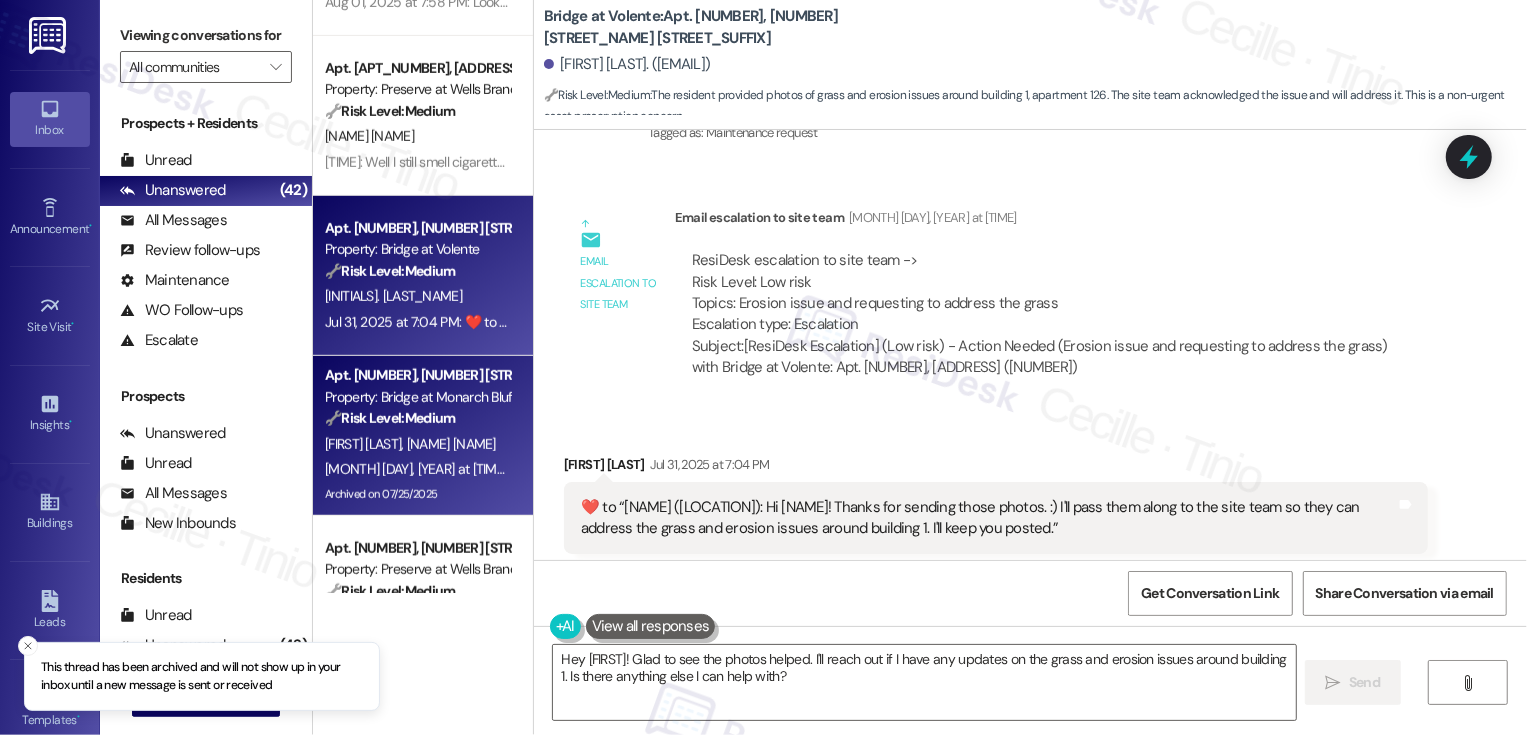 click on "Property: Bridge at Monarch Bluffs" at bounding box center [417, 397] 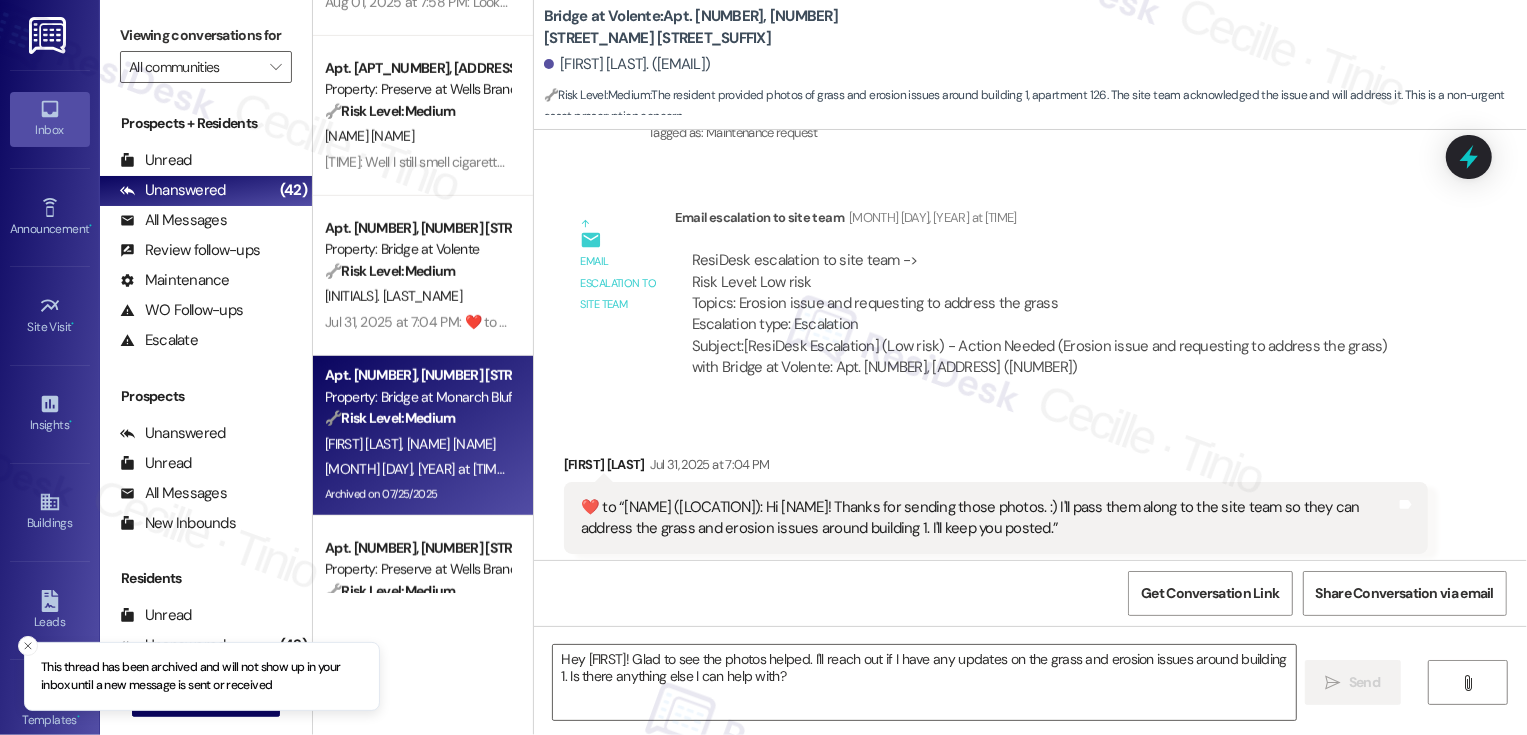 click on "Property: Bridge at Monarch Bluffs" at bounding box center (417, 397) 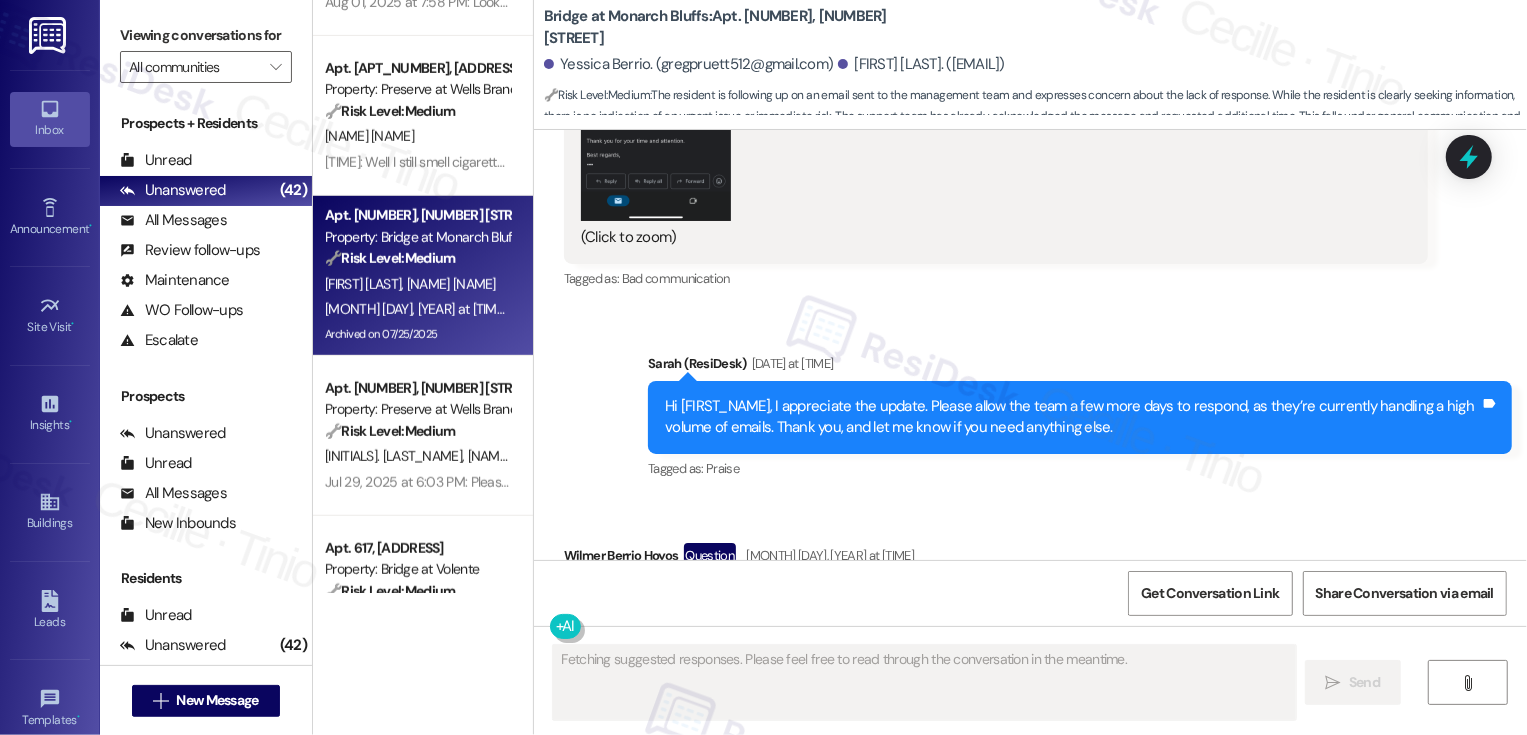 scroll, scrollTop: 8840, scrollLeft: 0, axis: vertical 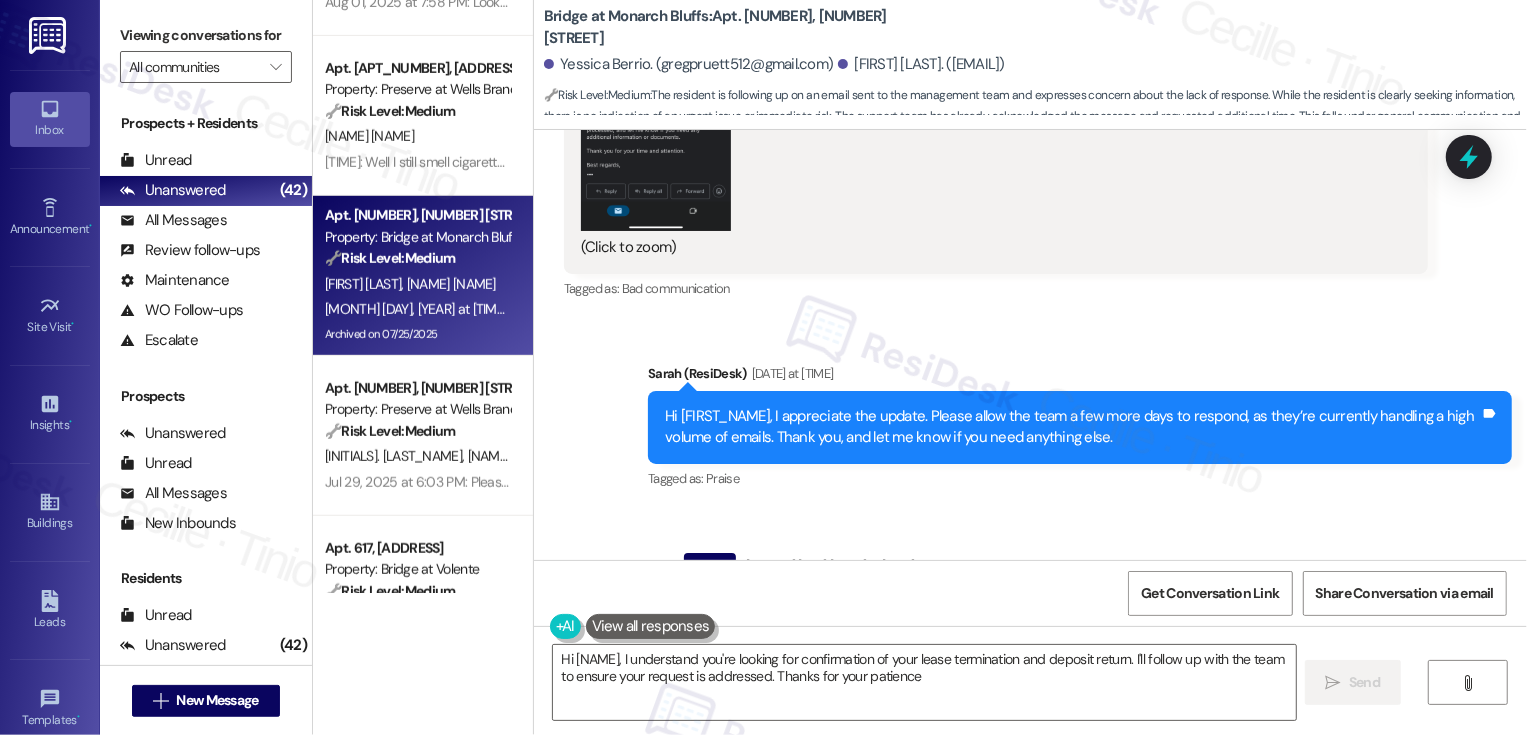 type on "Hi [NAME], I understand you're looking for confirmation of your lease termination and deposit return. I'll follow up with the team to ensure your request is addressed. Thanks for your patience!" 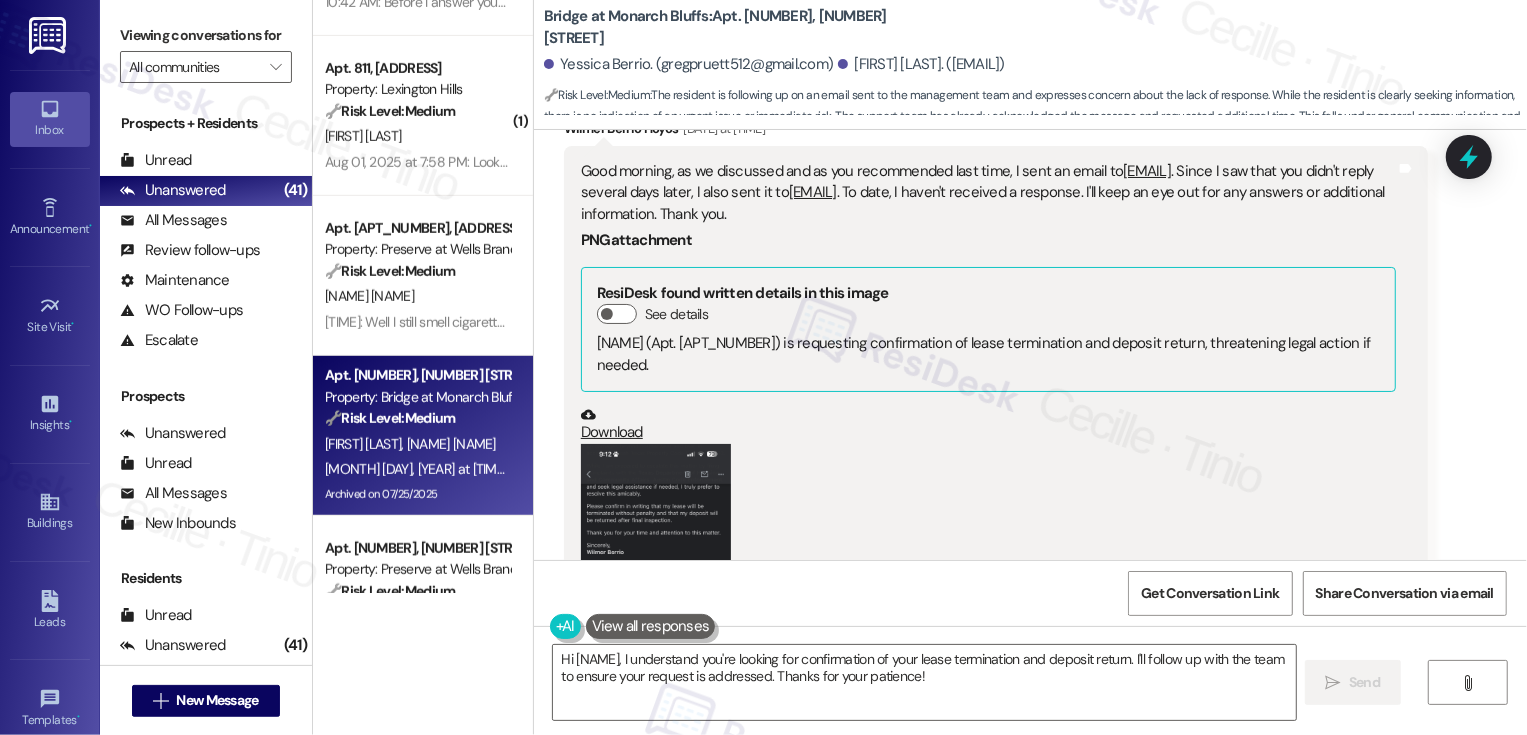scroll, scrollTop: 8339, scrollLeft: 0, axis: vertical 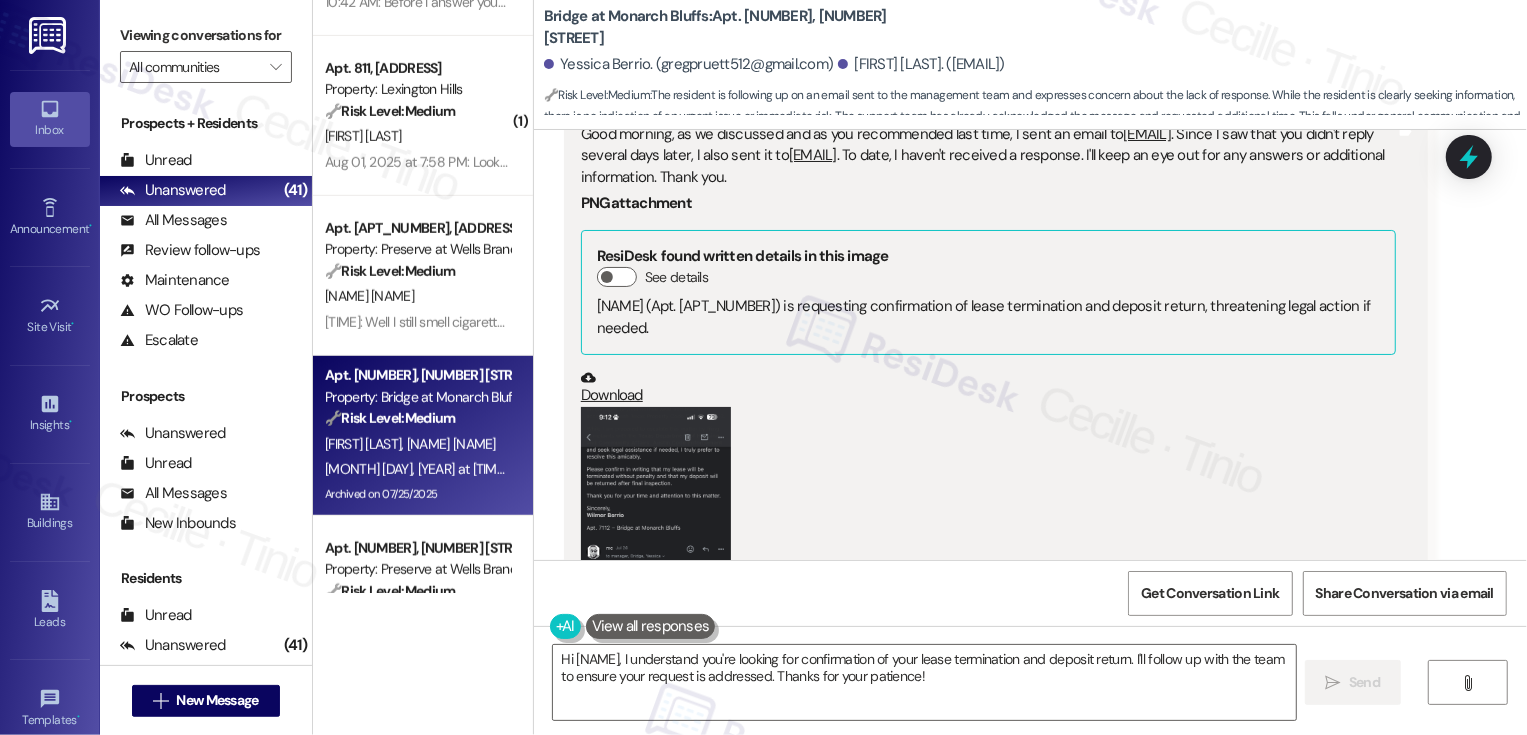 click at bounding box center [656, 569] 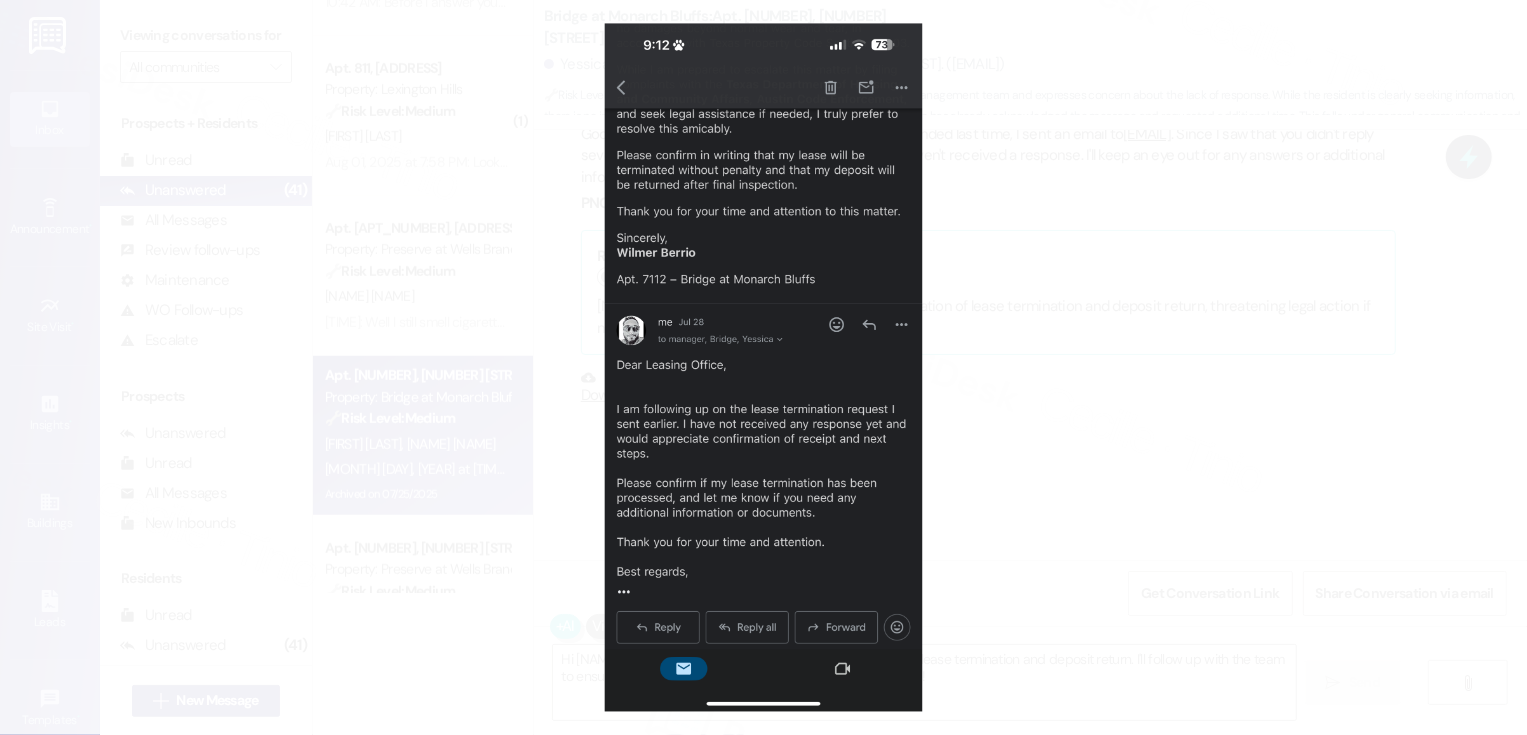 click at bounding box center [763, 367] 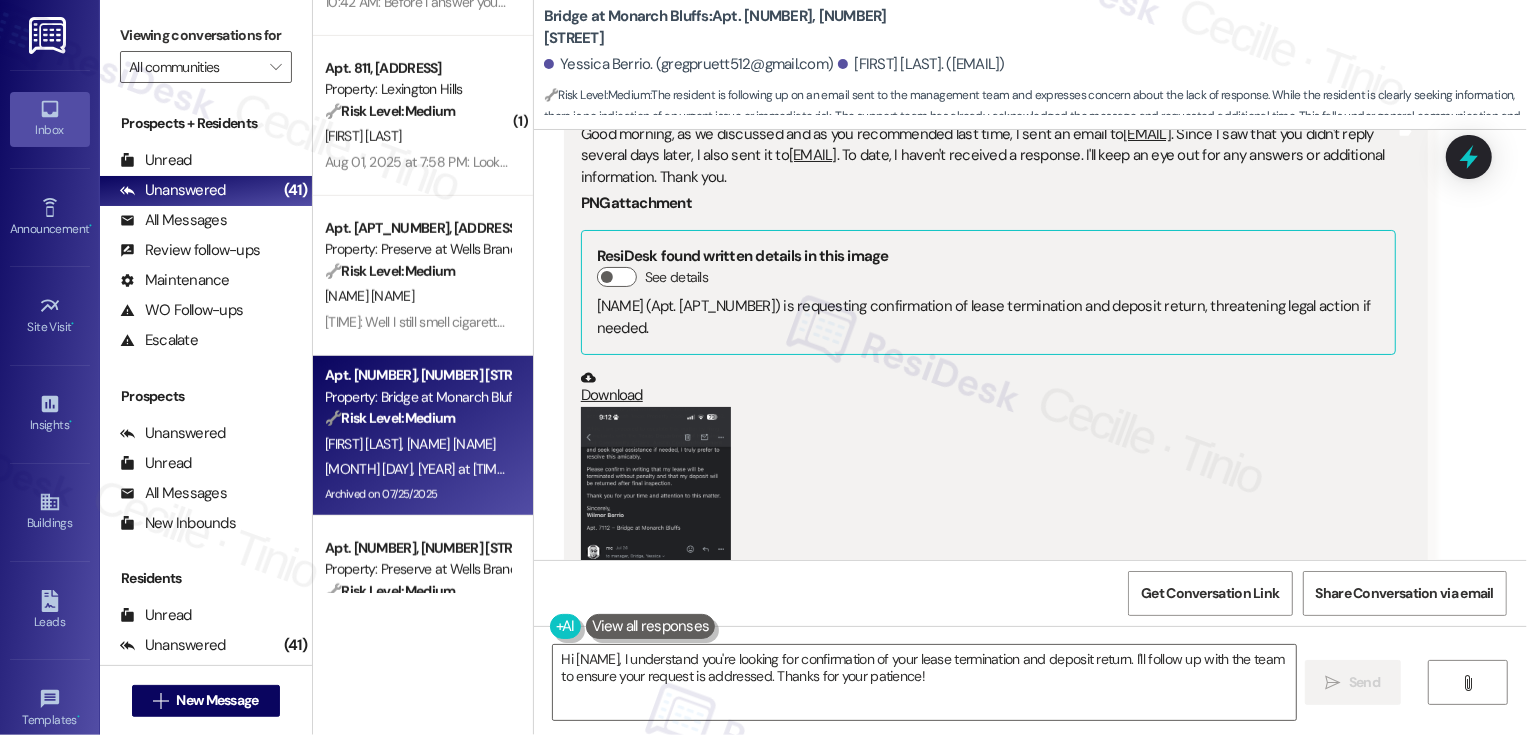 scroll, scrollTop: 1025, scrollLeft: 0, axis: vertical 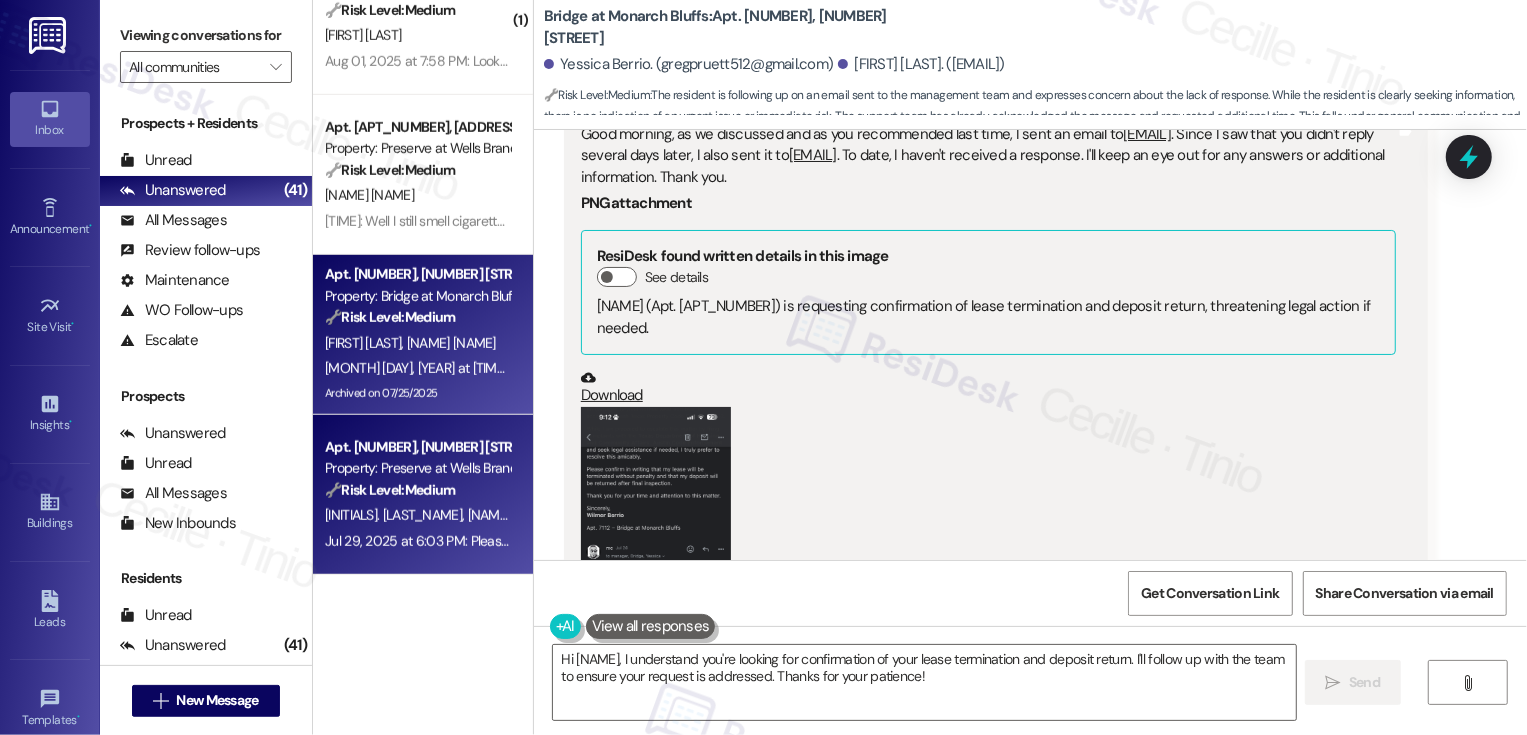 click on "🔧  Risk Level:  Medium" at bounding box center [390, 490] 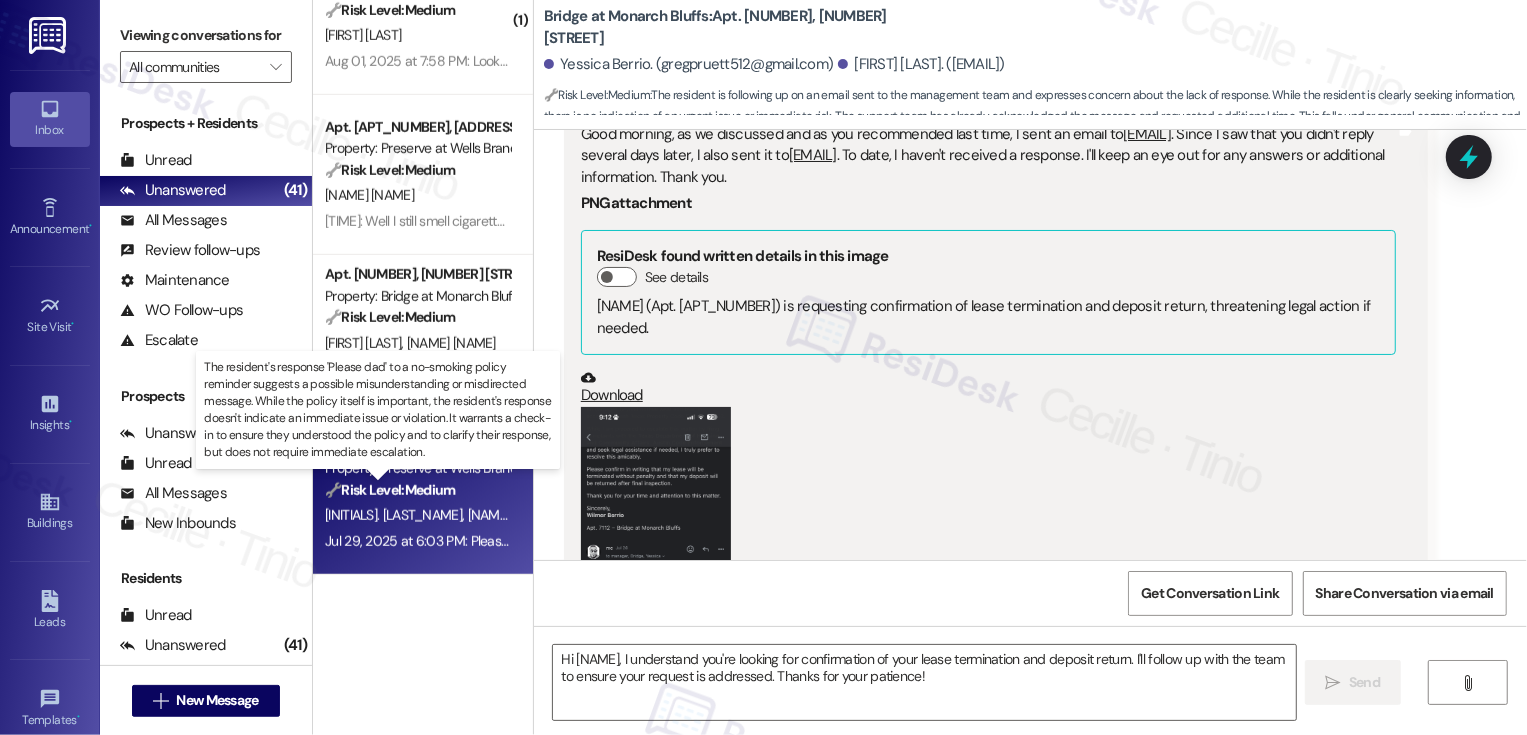 type on "Fetching suggested responses. Please feel free to read through the conversation in the meantime." 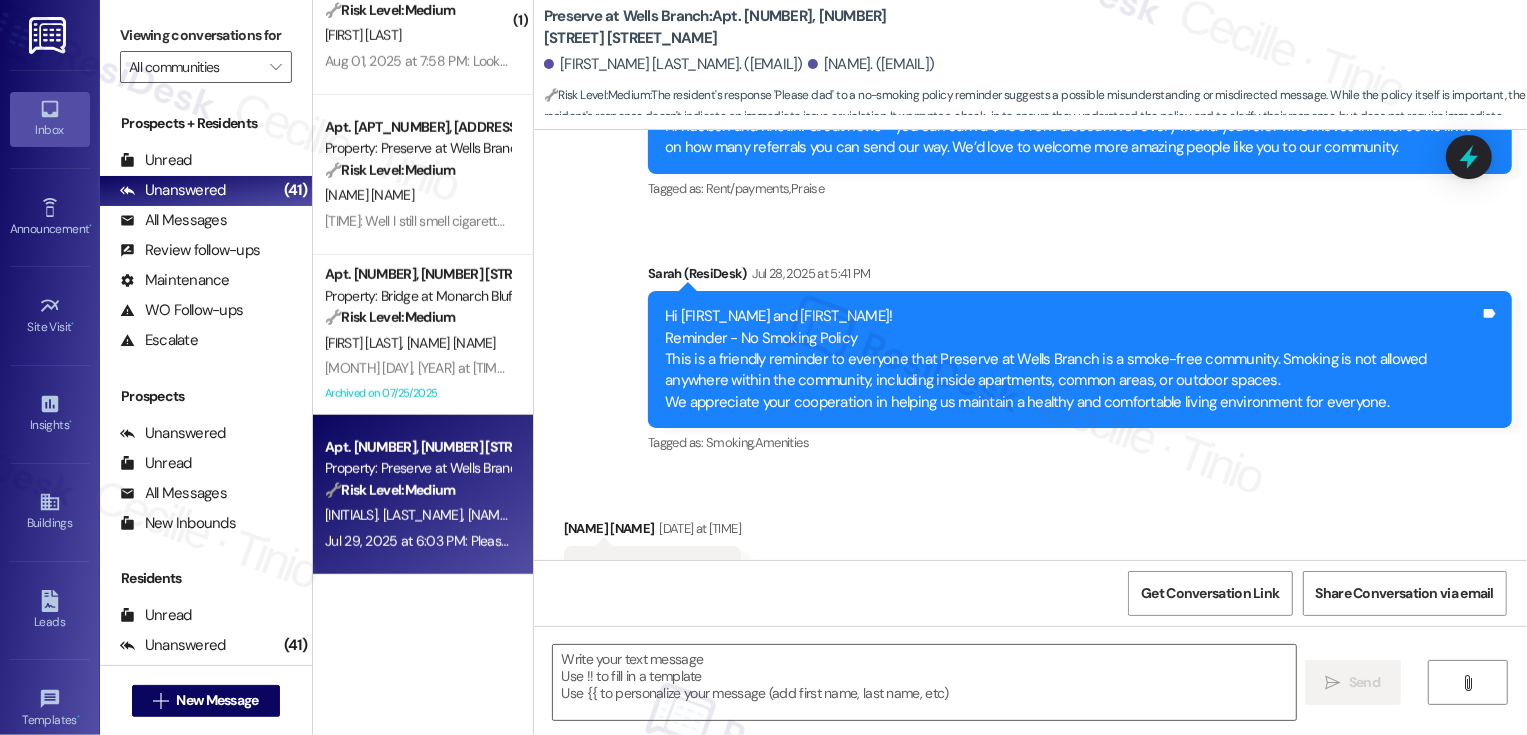 type on "Fetching suggested responses. Please feel free to read through the conversation in the meantime." 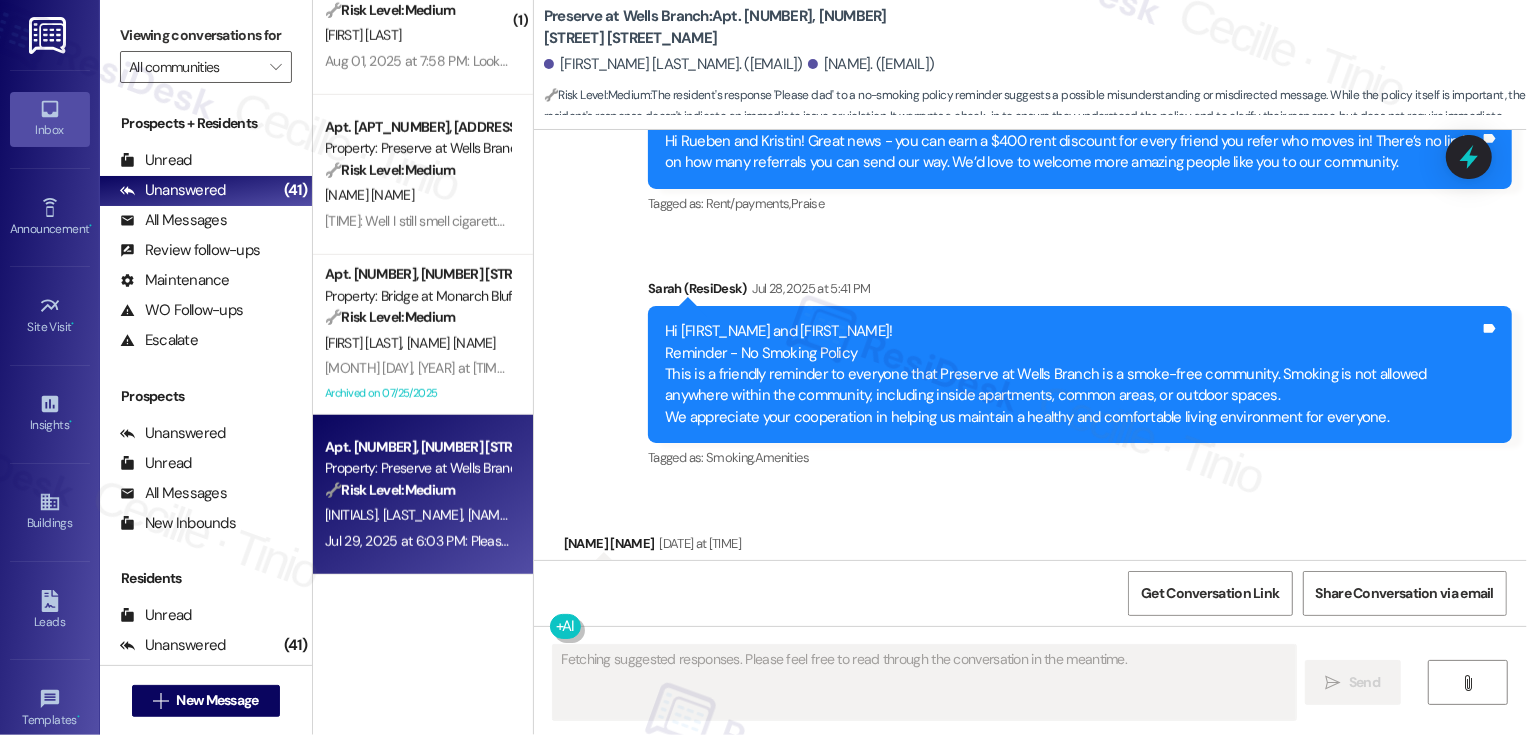 scroll, scrollTop: 6740, scrollLeft: 0, axis: vertical 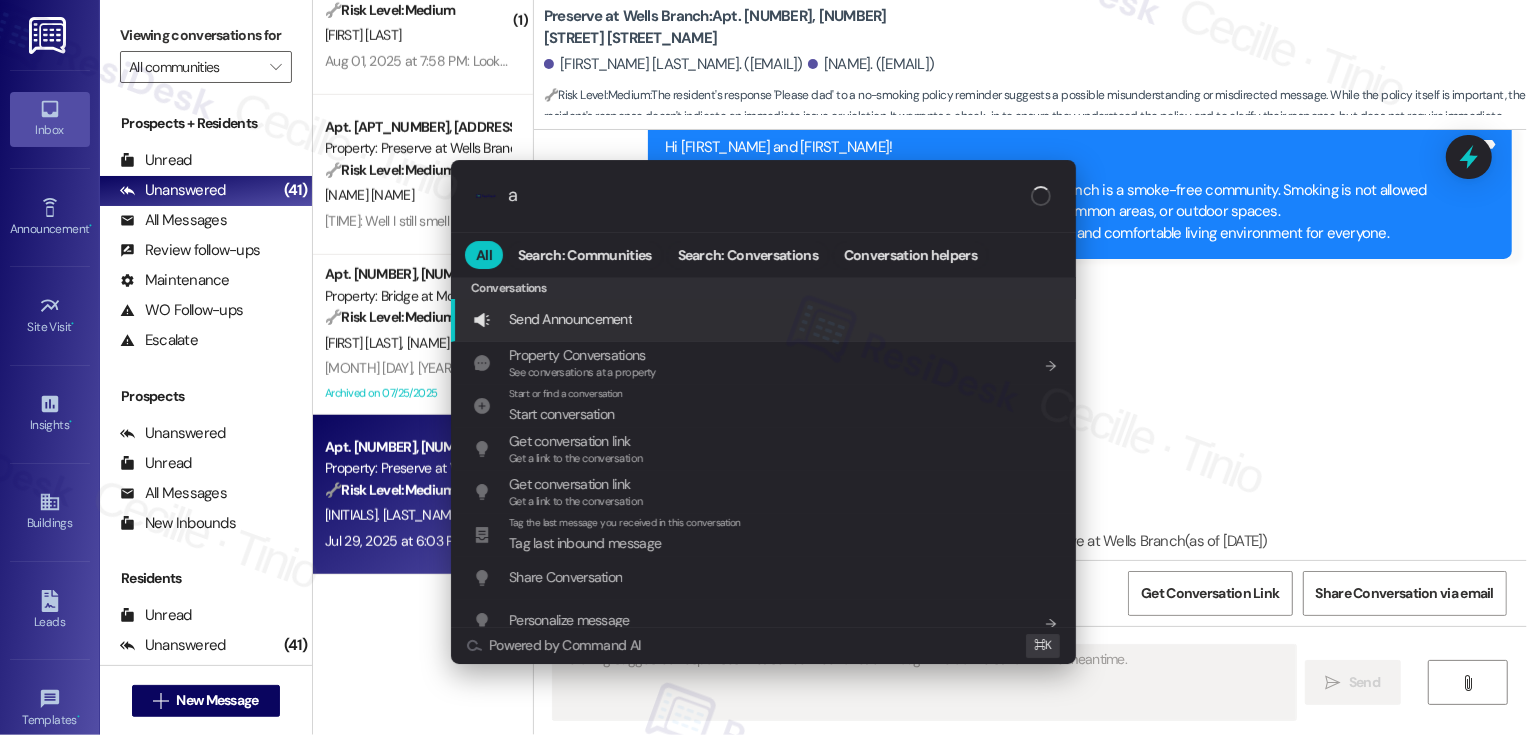 type on "ar" 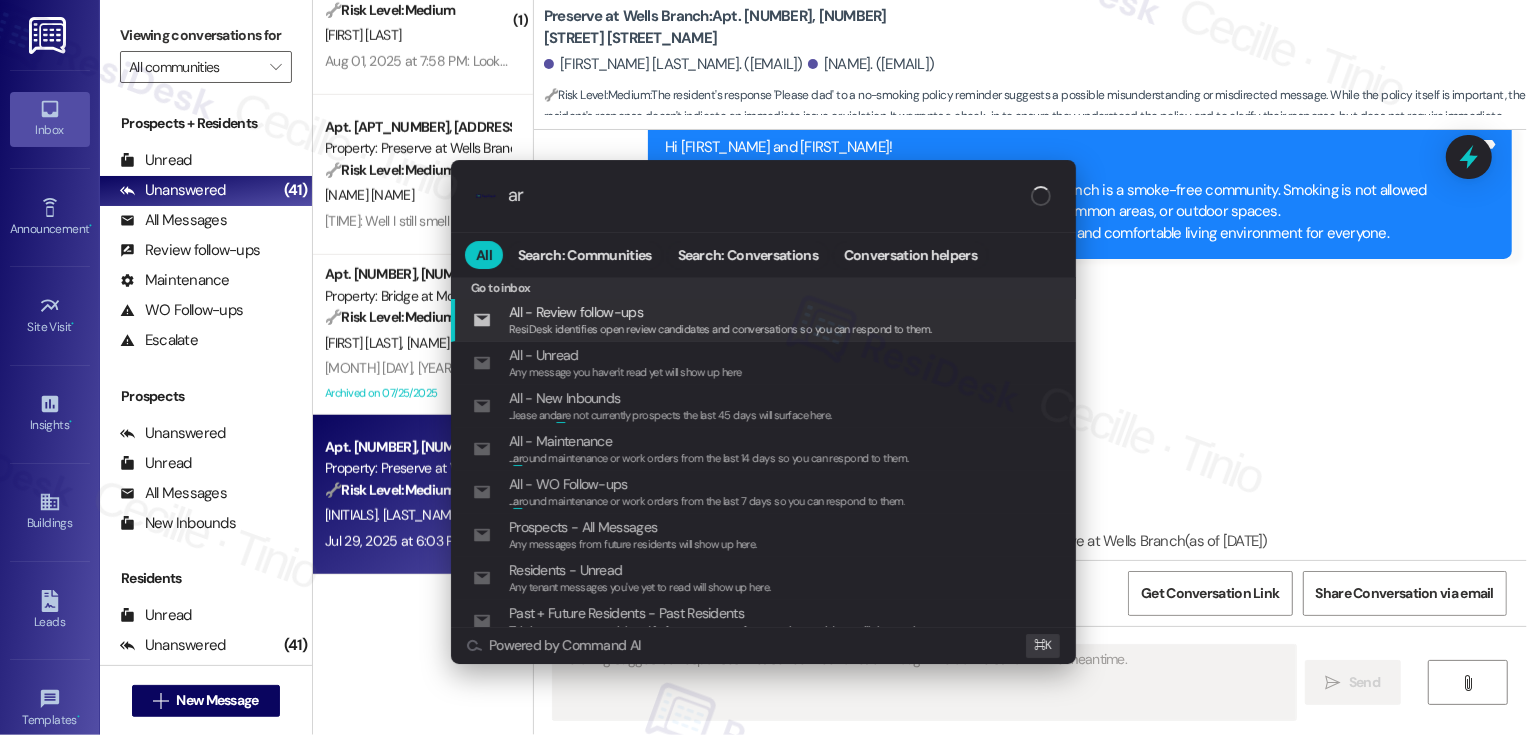 type on "Updating..." 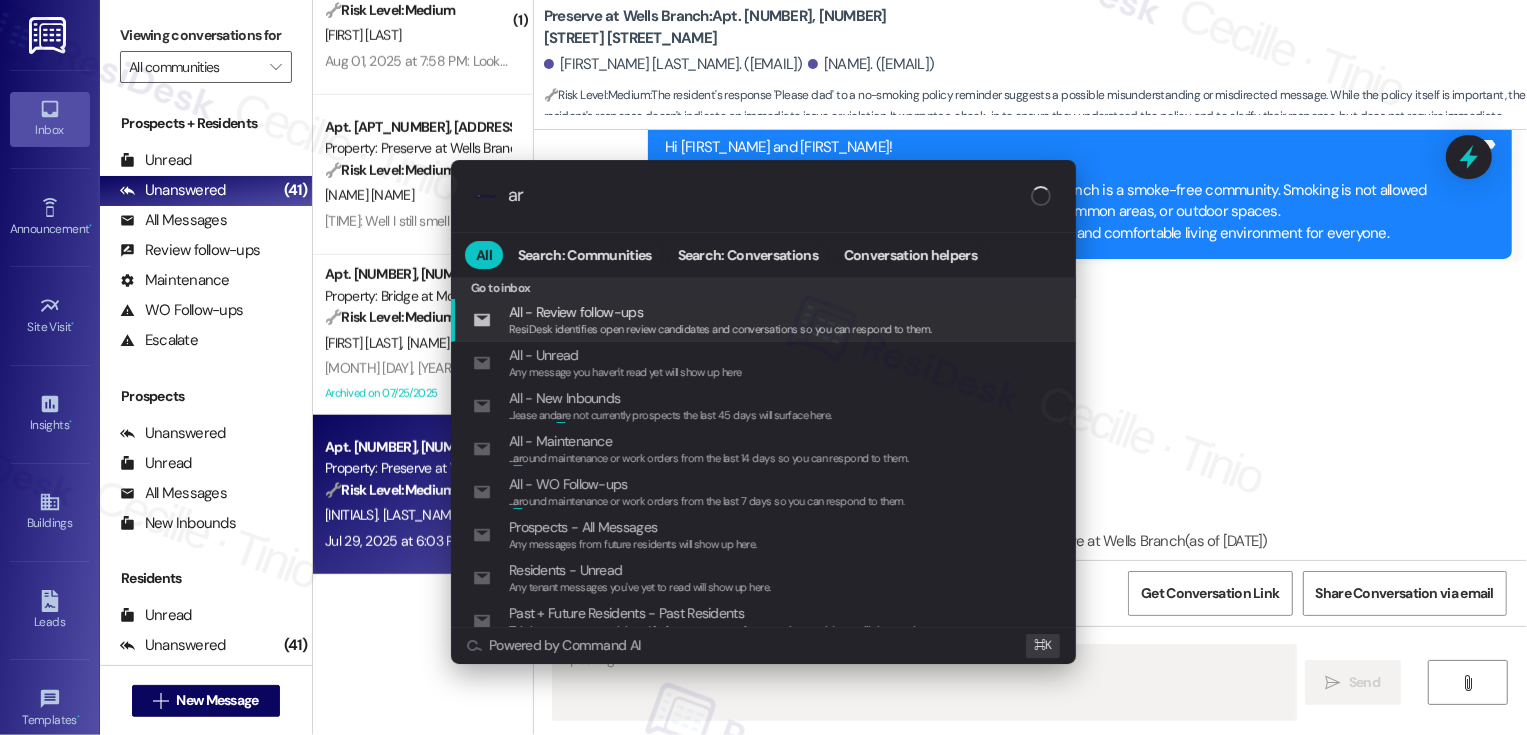 type on "arx" 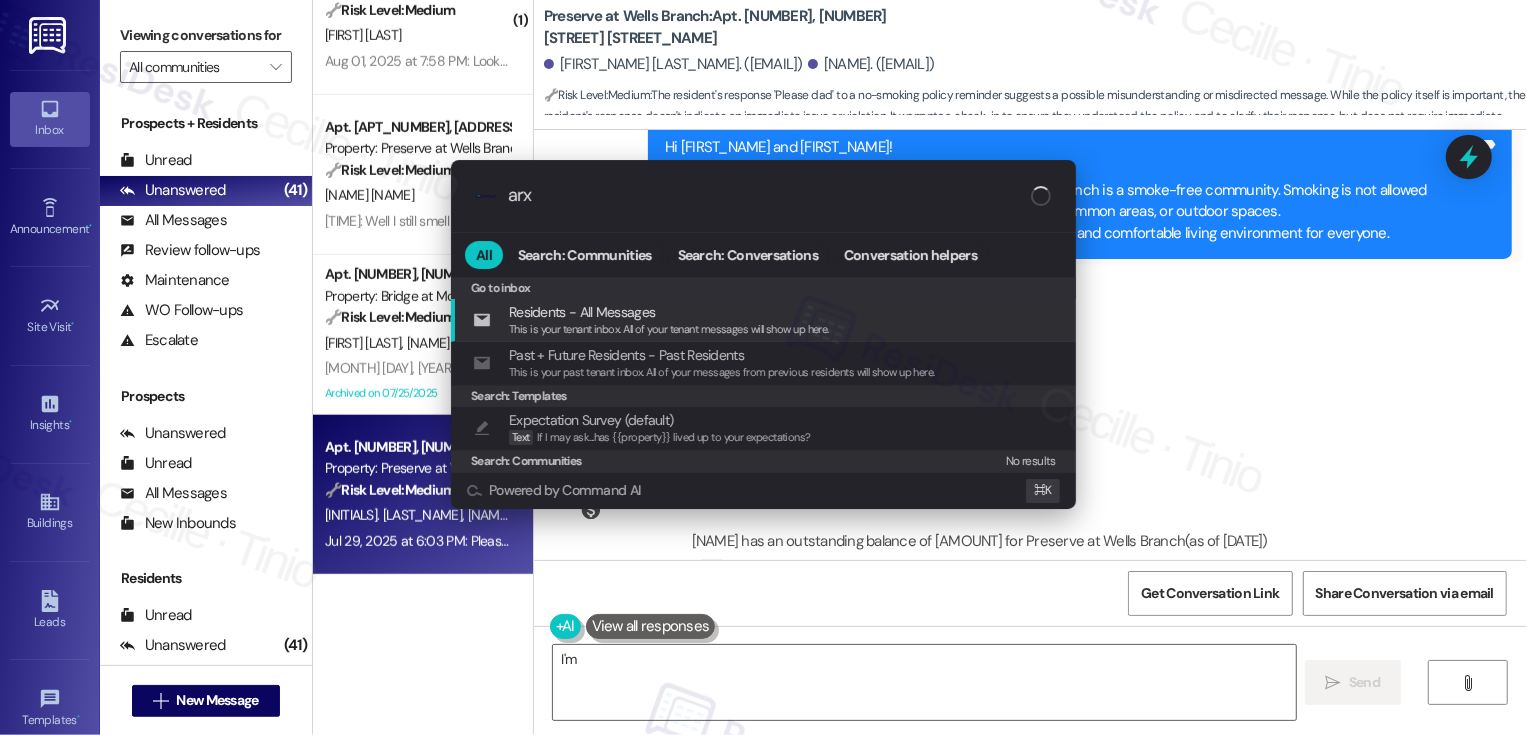 type on "I'm not" 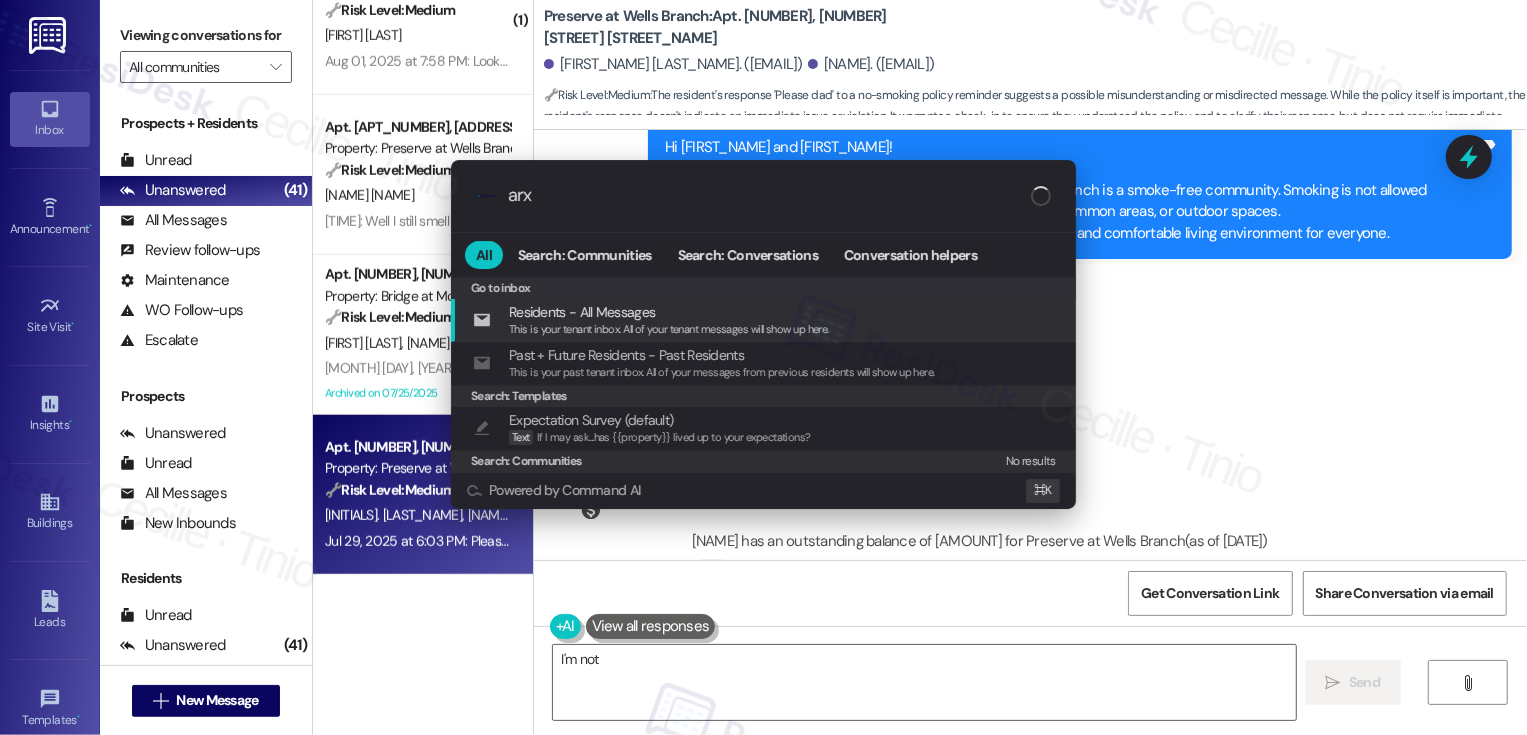 type on "arxh" 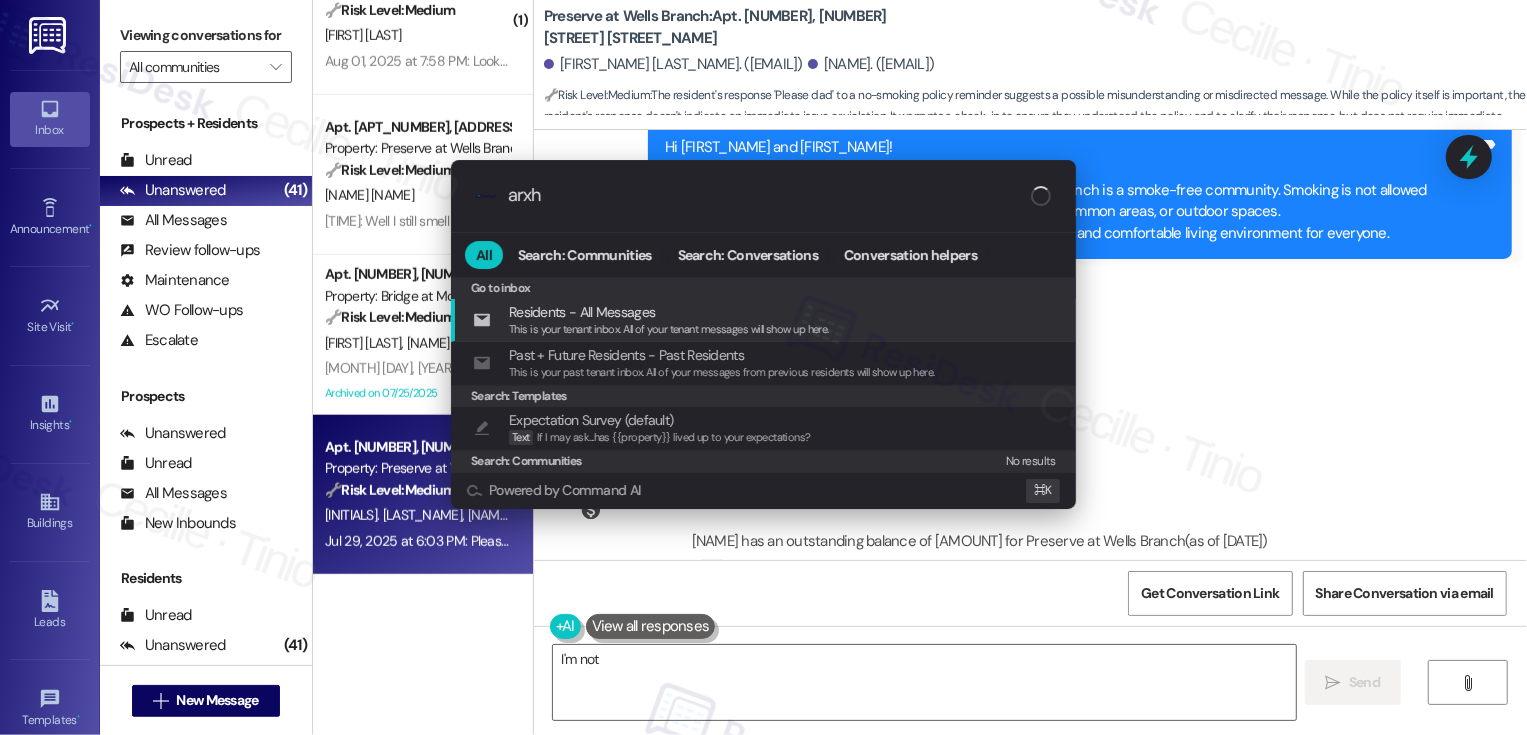 type on "I'm not" 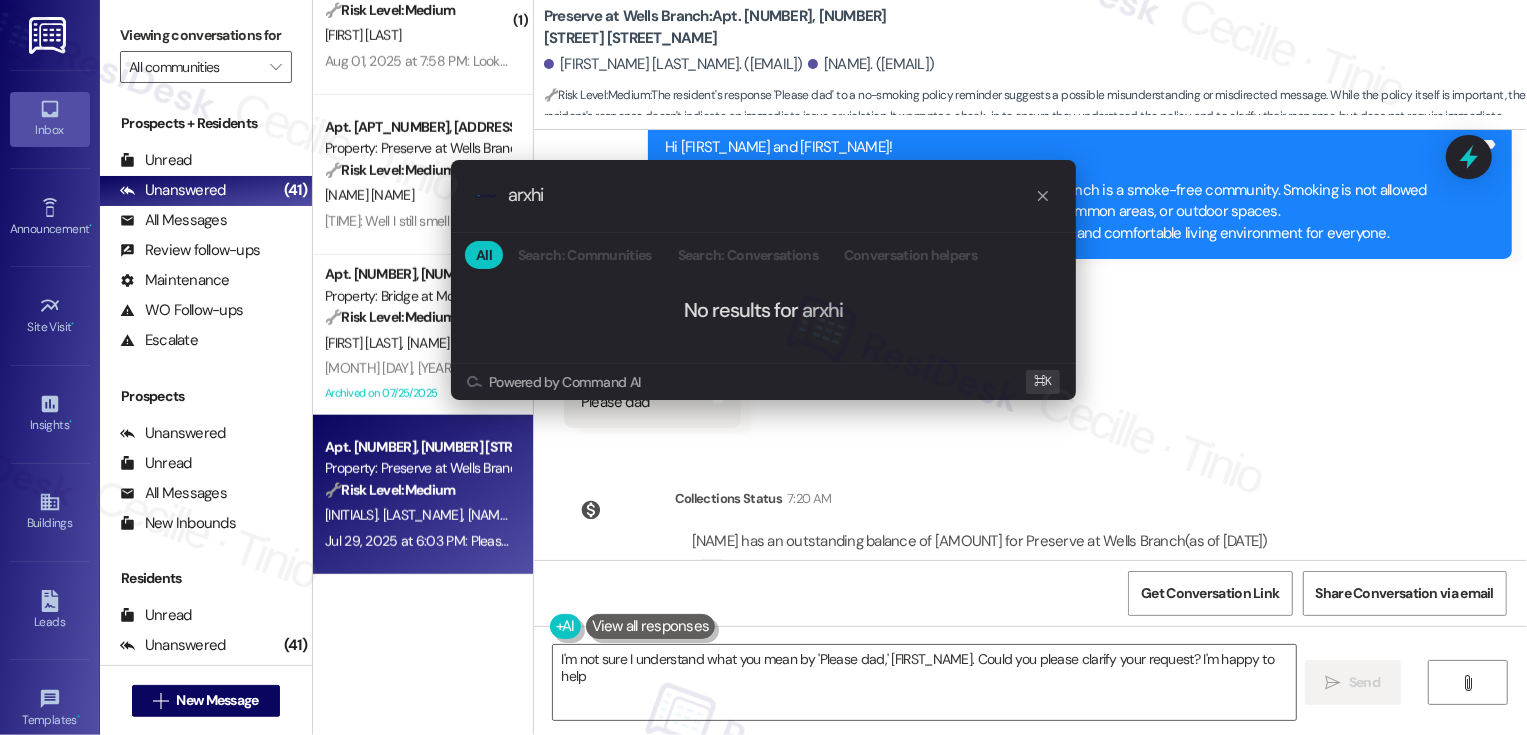 type on "I'm not sure I understand what you mean by 'Please dad,' [FIRST_NAME]. Could you please clarify your request? I'm happy to help!" 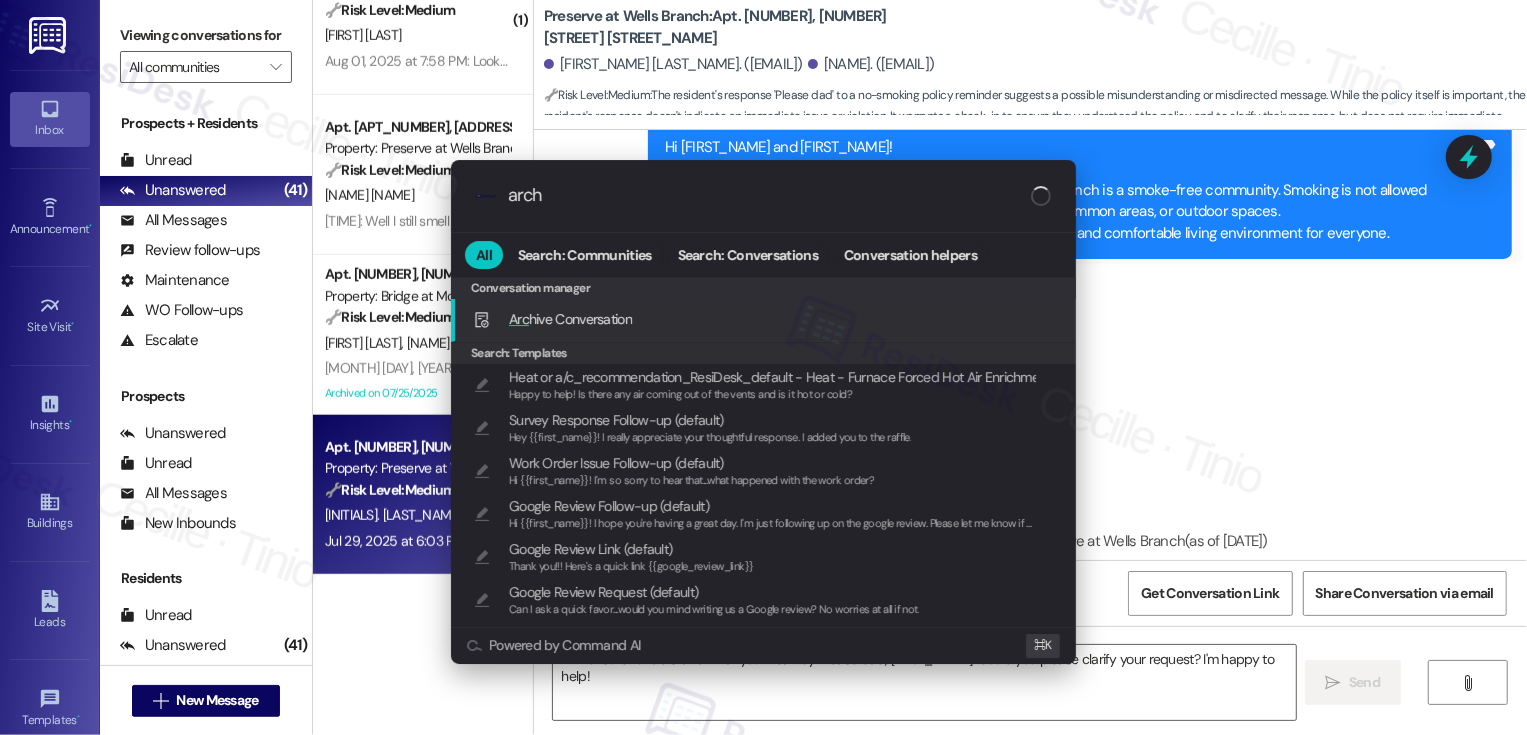 type on "archi" 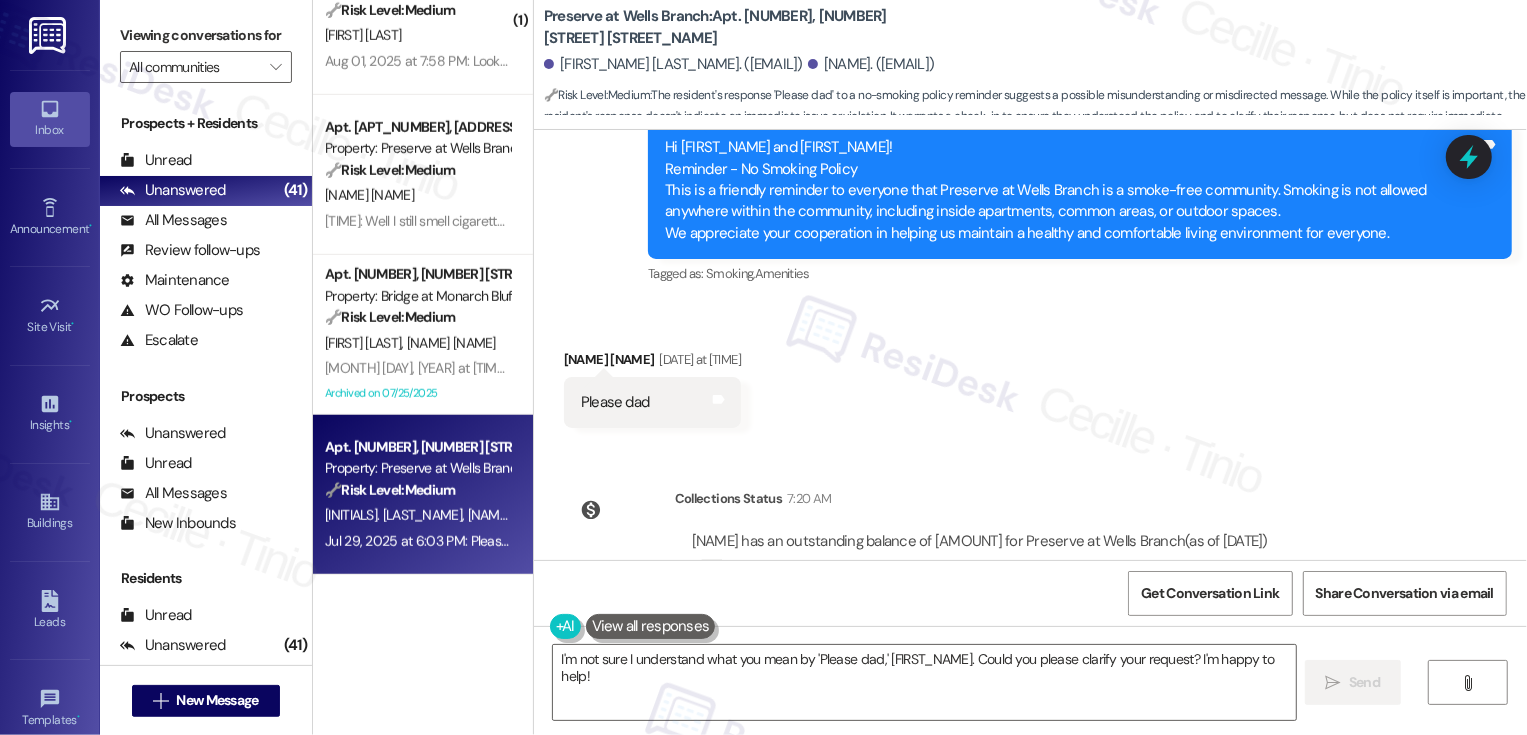 scroll, scrollTop: 1203, scrollLeft: 0, axis: vertical 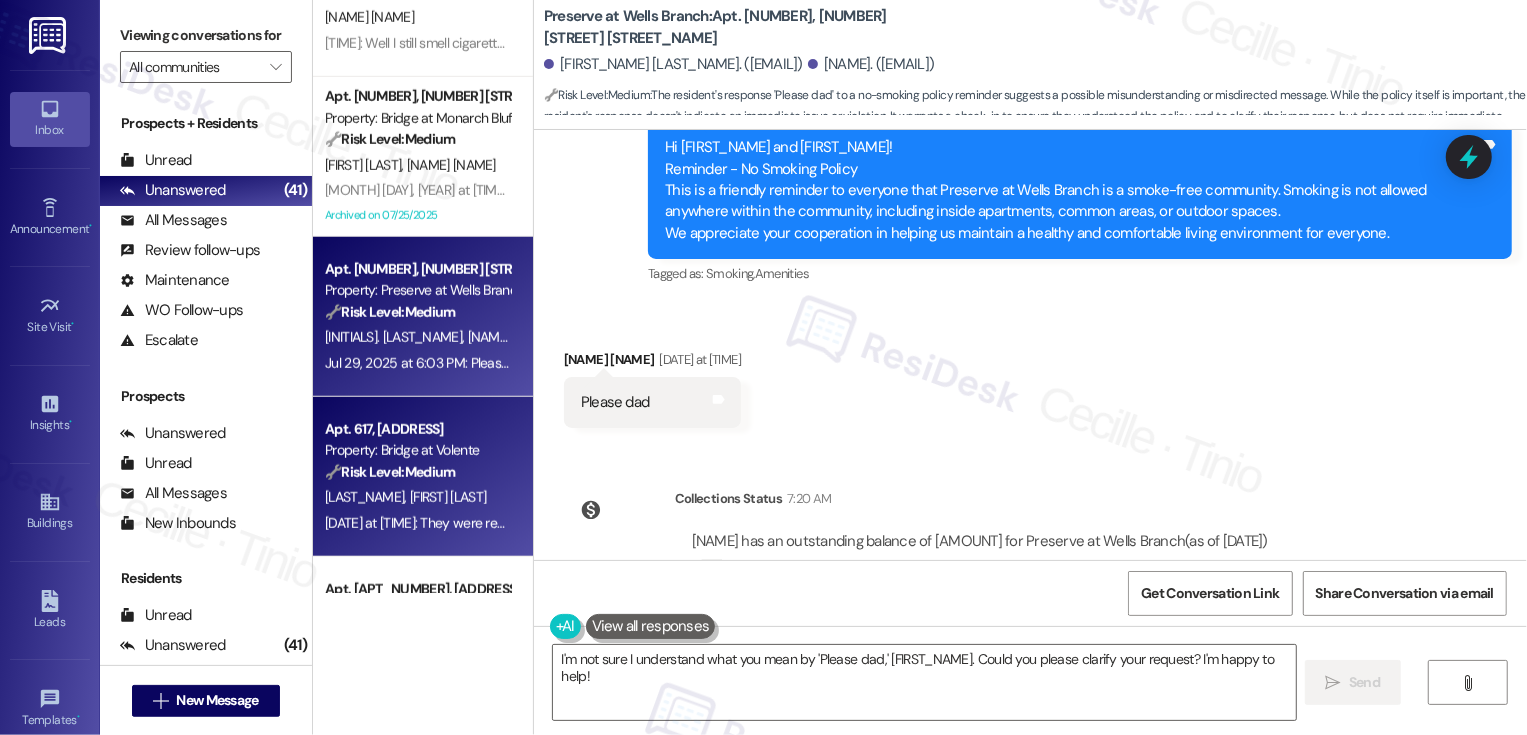 click on "Apt. 617, [ADDRESS]" at bounding box center [417, 429] 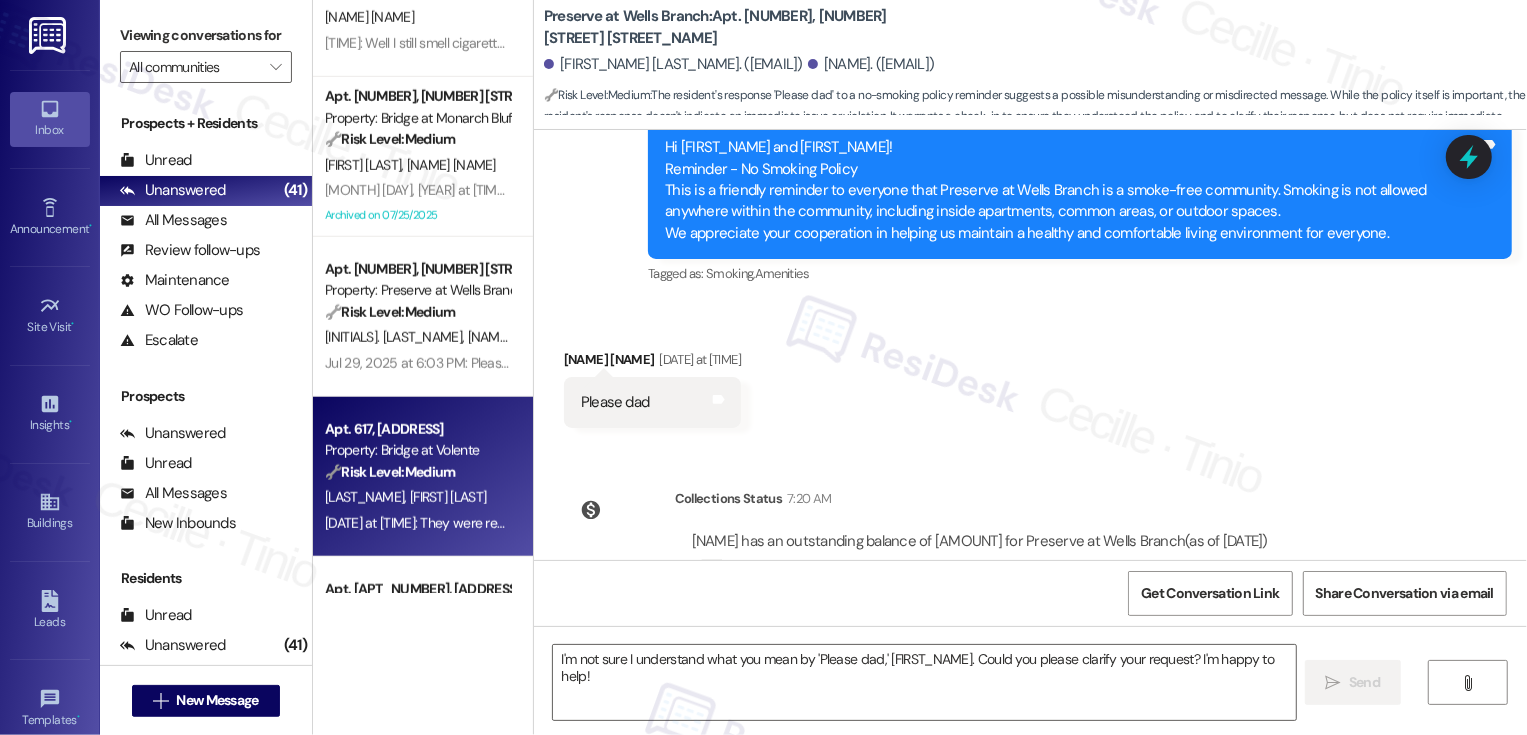 click on "Apt. 617, [ADDRESS]" at bounding box center [417, 429] 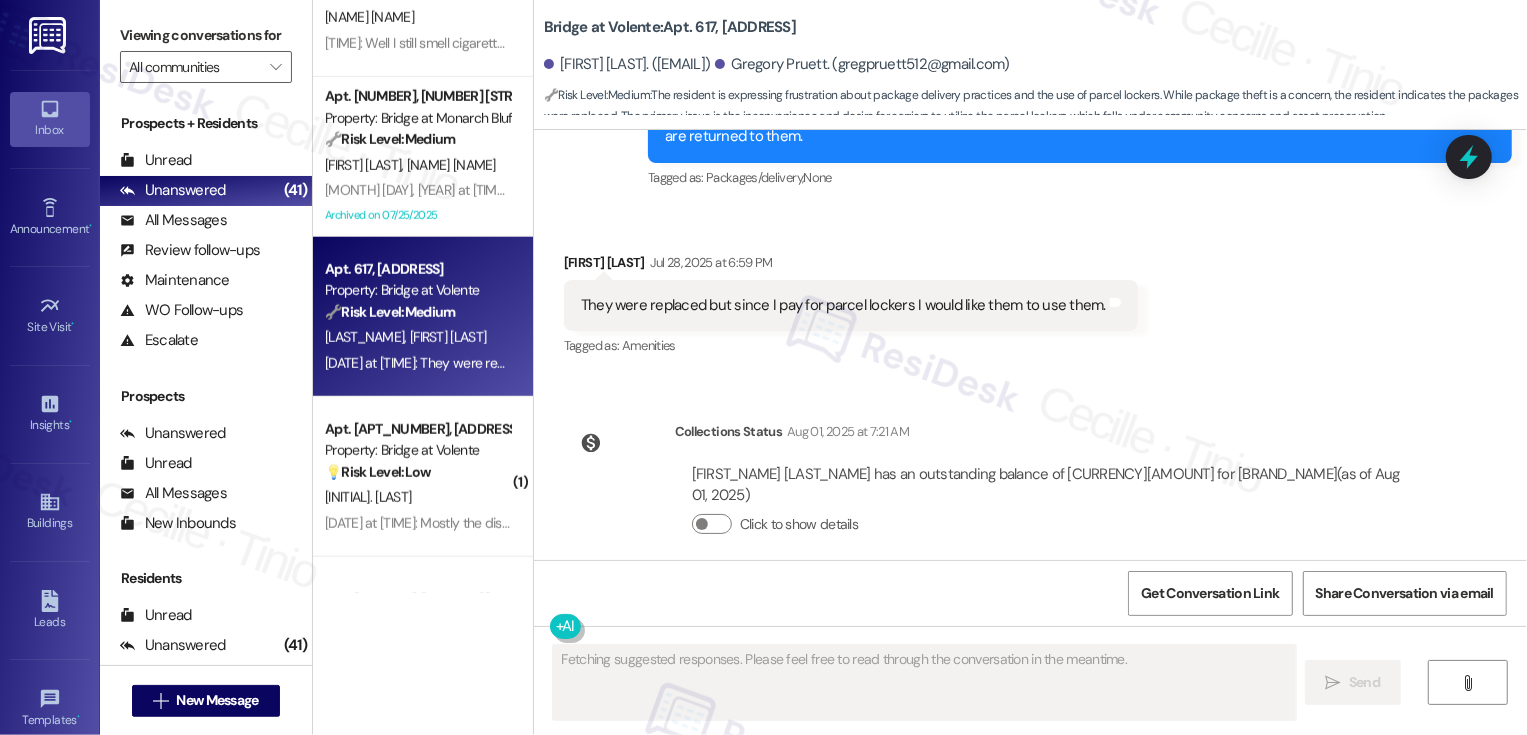 scroll, scrollTop: 2304, scrollLeft: 0, axis: vertical 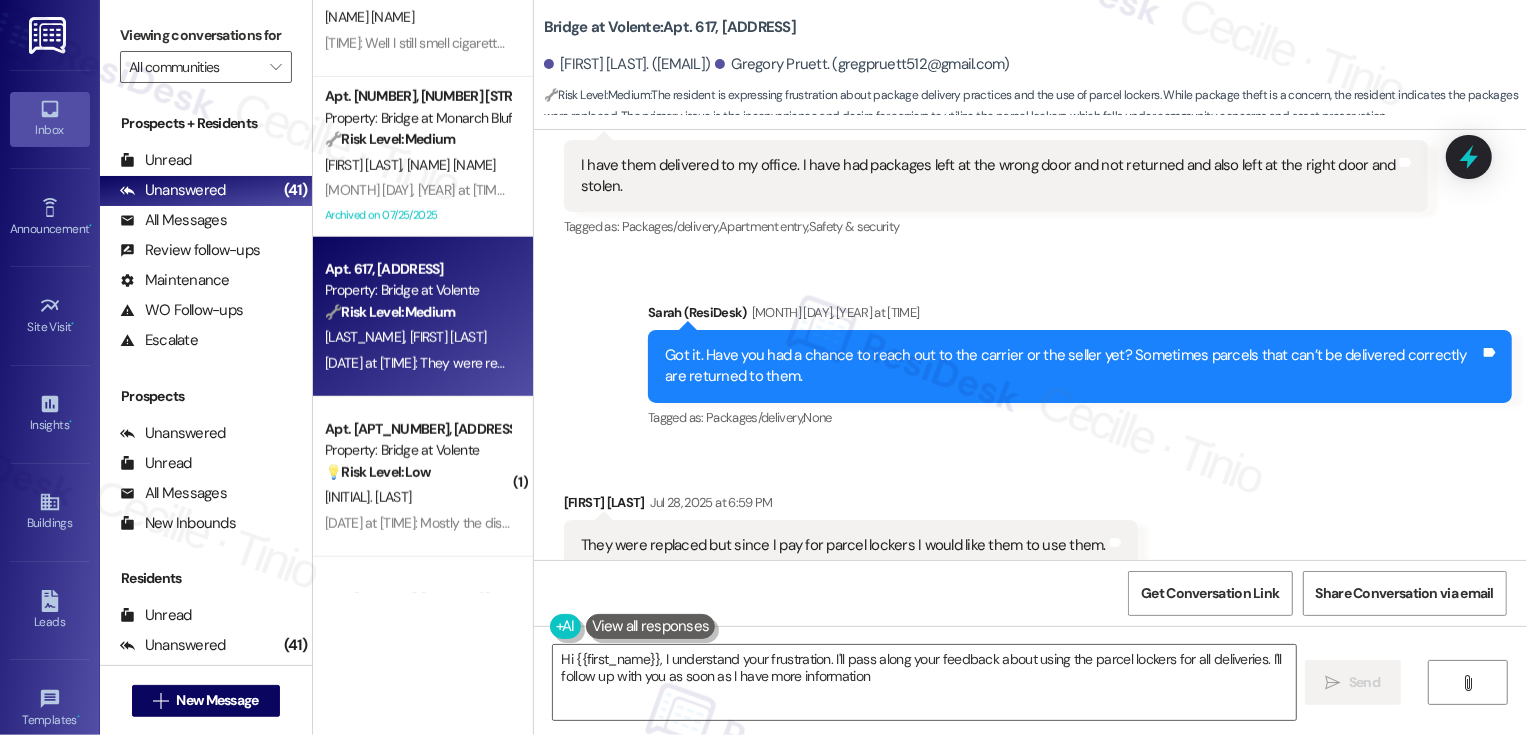 type on "Hi [FIRST_NAME], I understand your frustration. I'll pass along your feedback about using the parcel lockers for all deliveries. I'll follow up with you as soon as I have more information!" 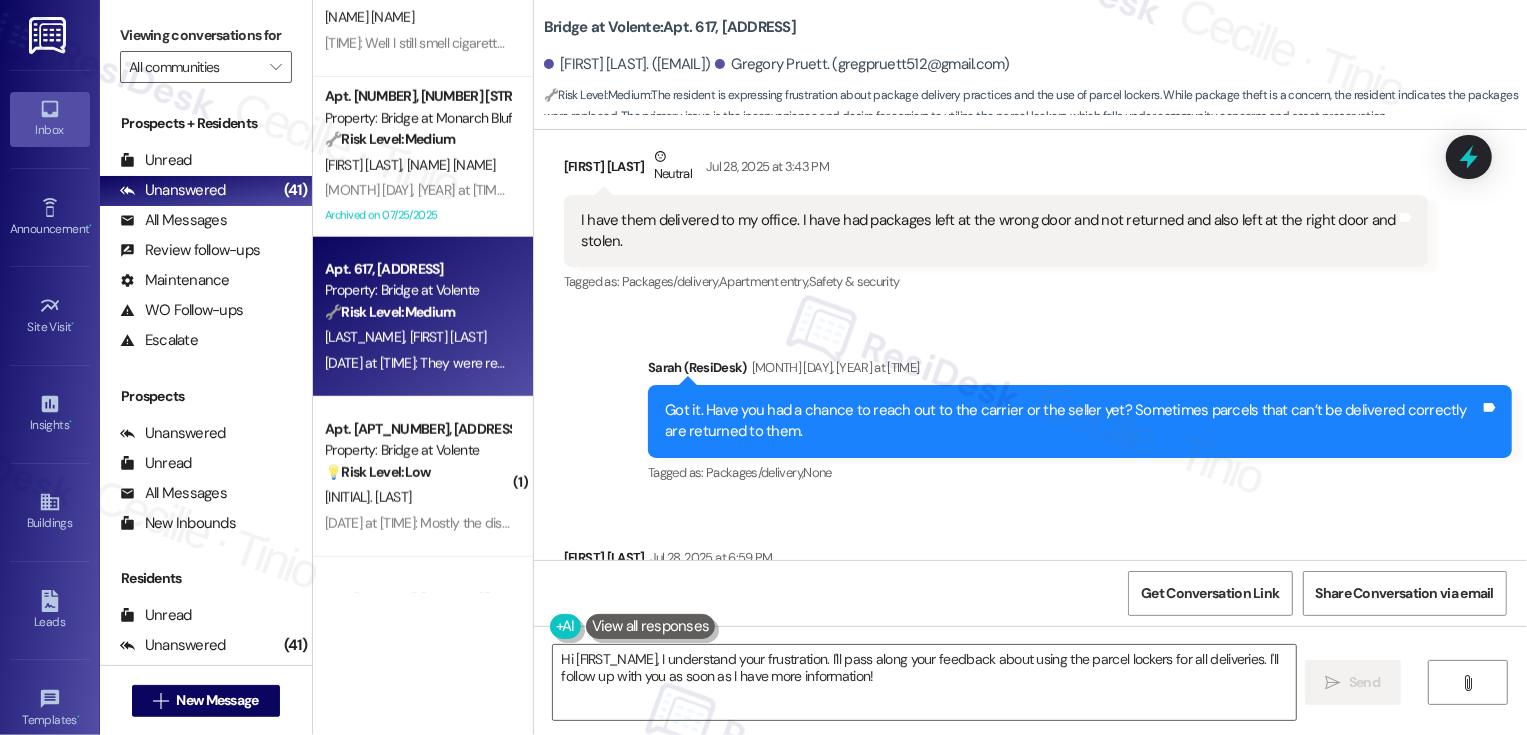 scroll, scrollTop: 2240, scrollLeft: 0, axis: vertical 